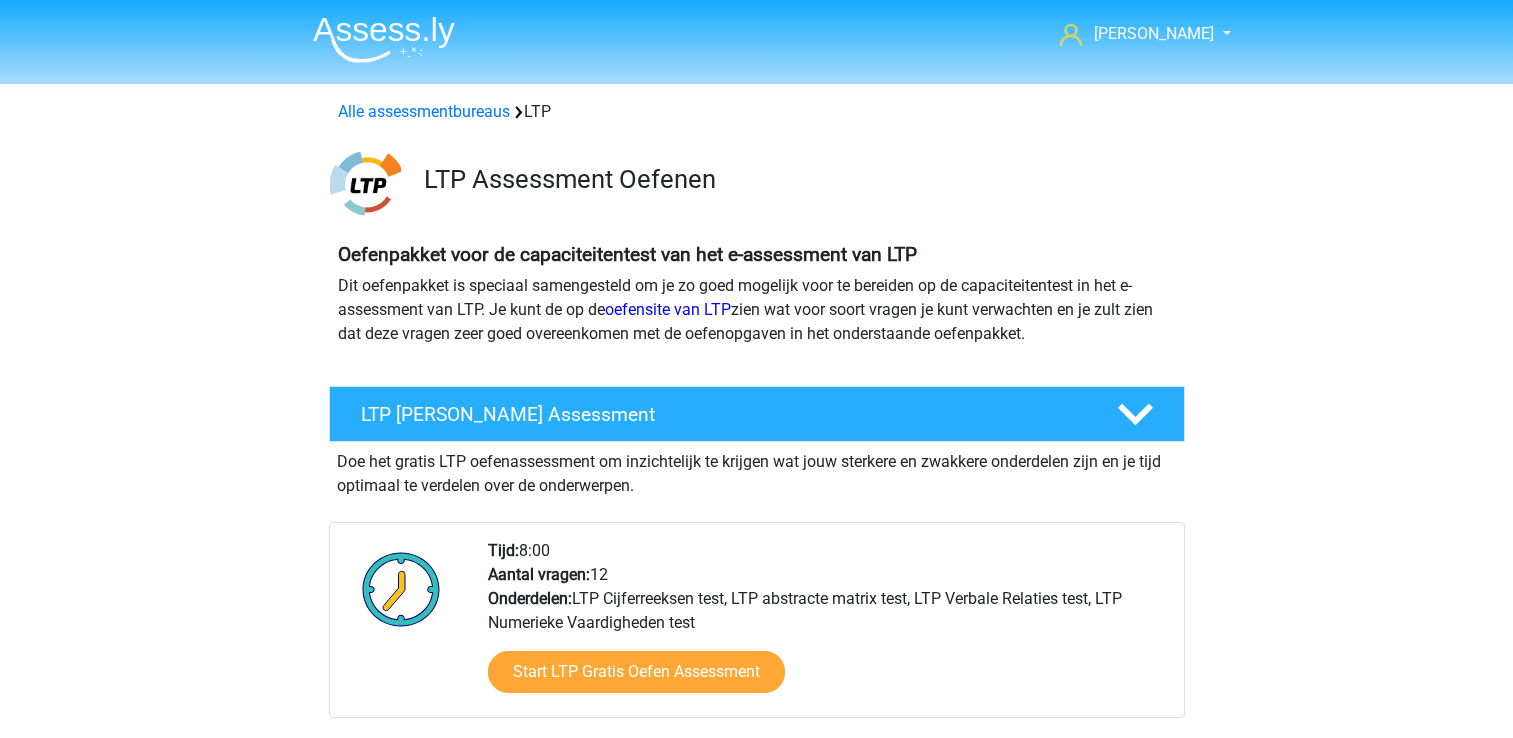 scroll, scrollTop: 0, scrollLeft: 0, axis: both 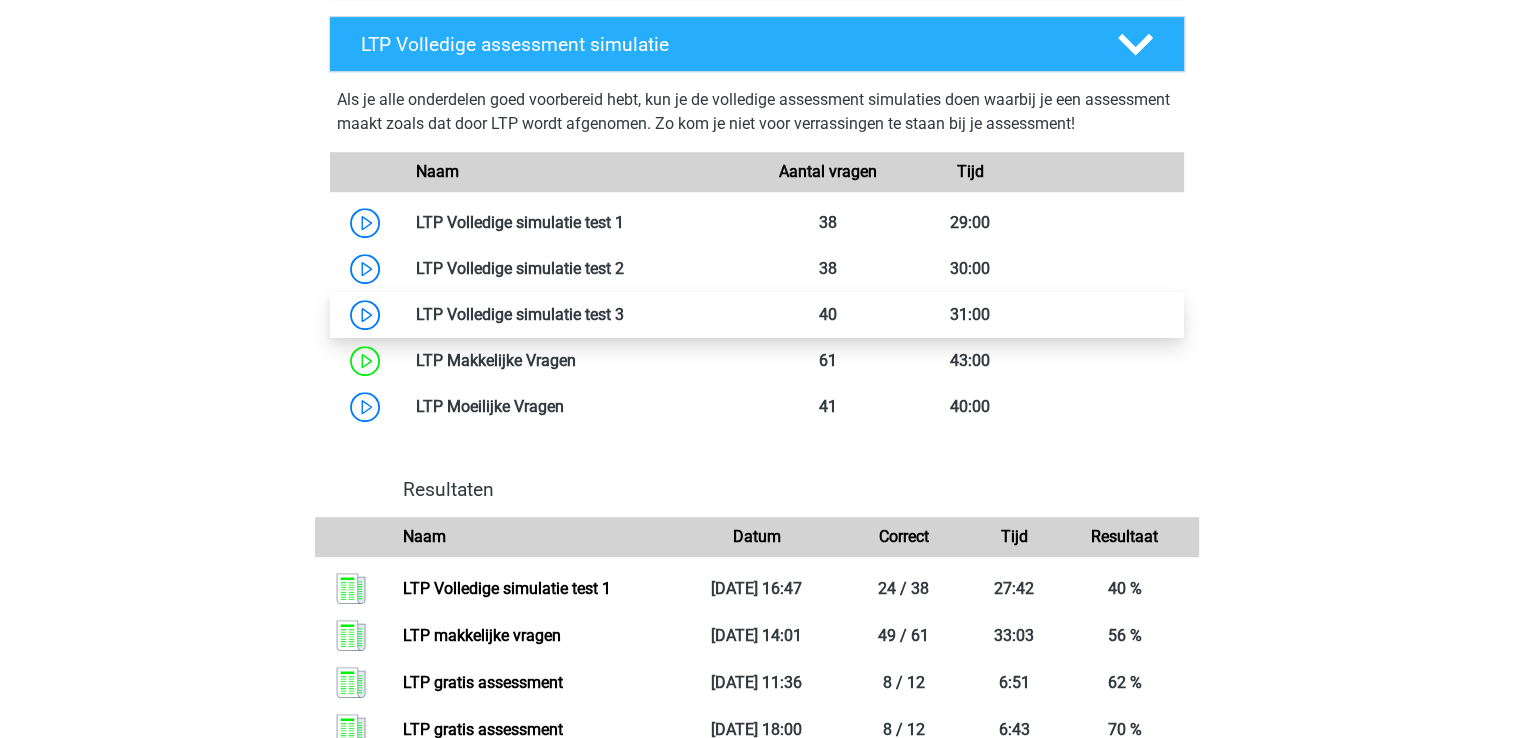 click at bounding box center [624, 314] 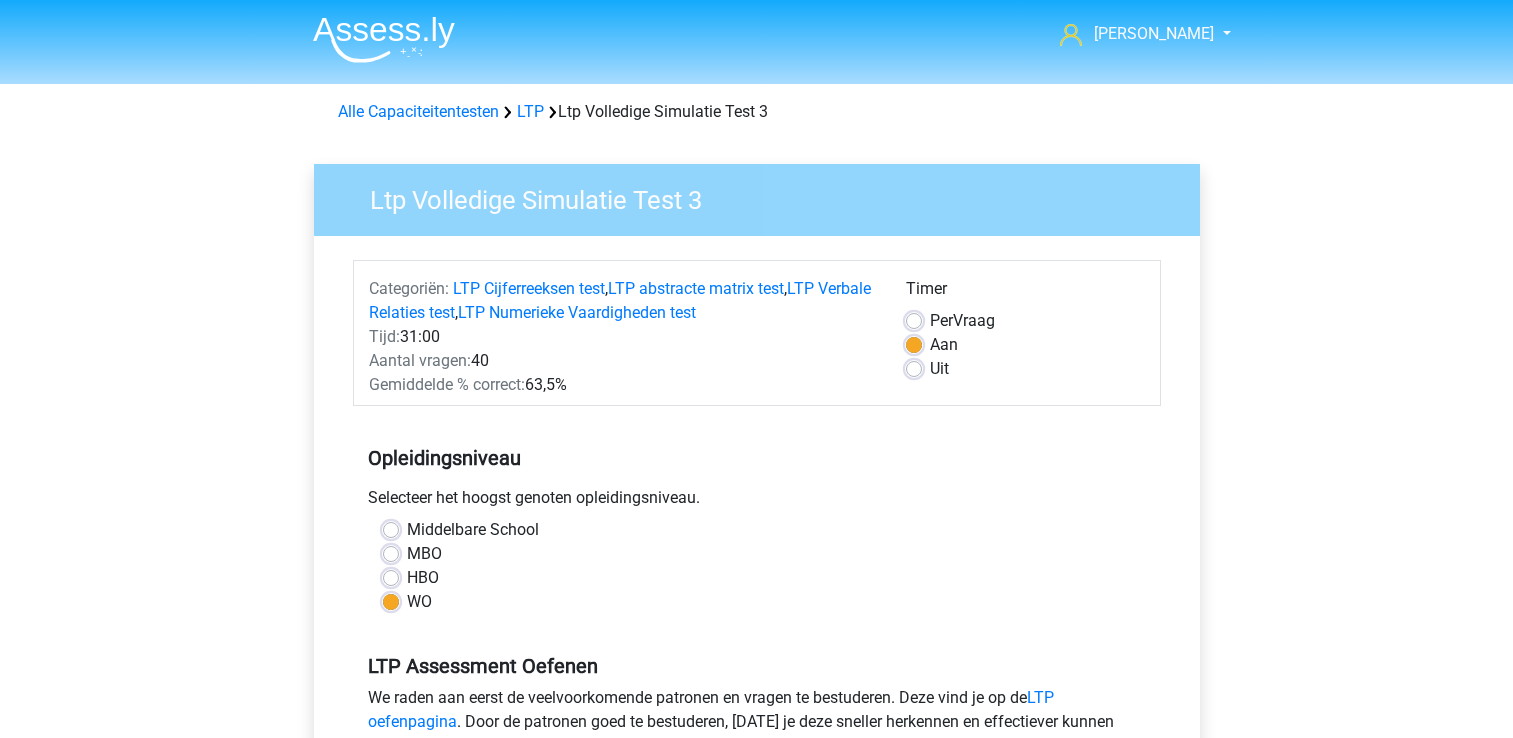 scroll, scrollTop: 0, scrollLeft: 0, axis: both 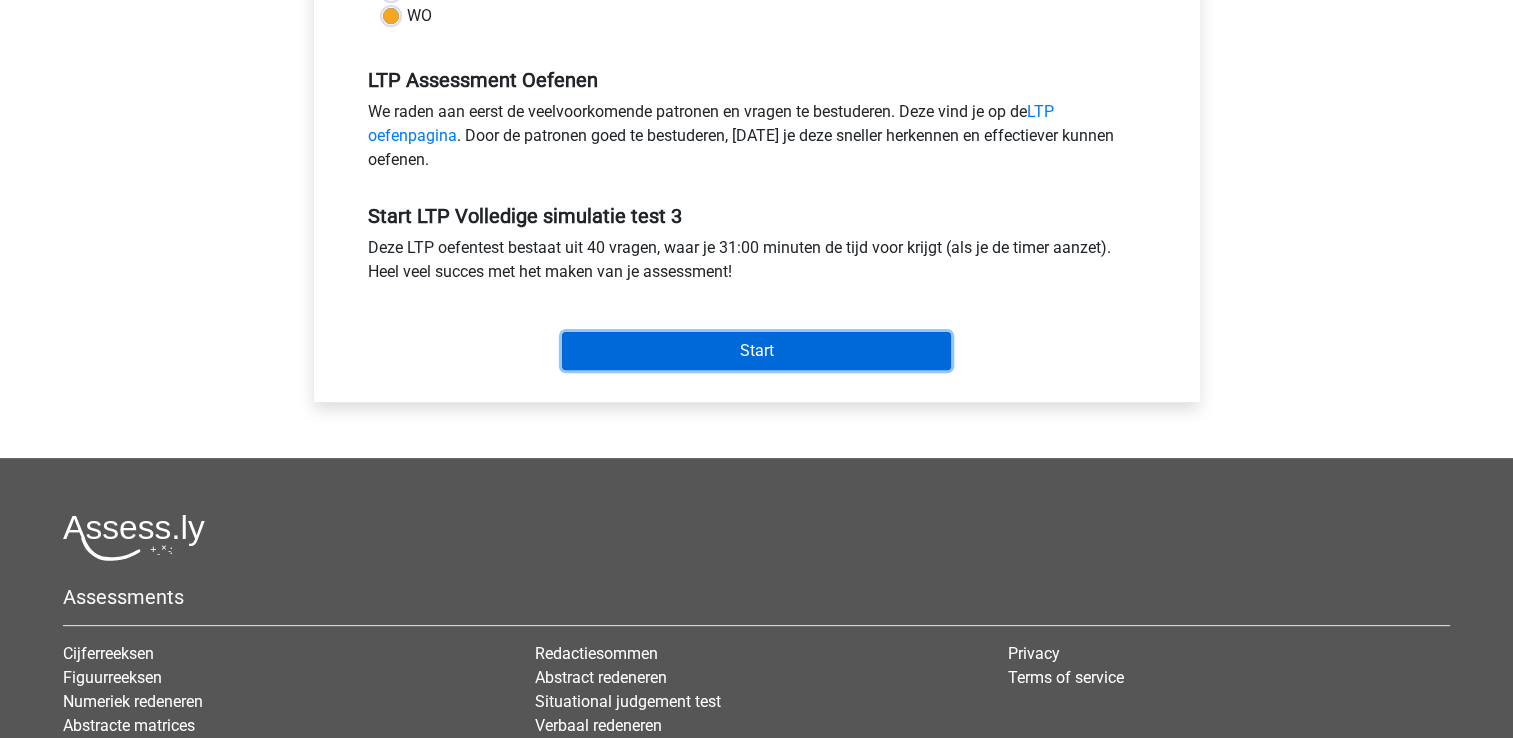 click on "Start" at bounding box center (756, 351) 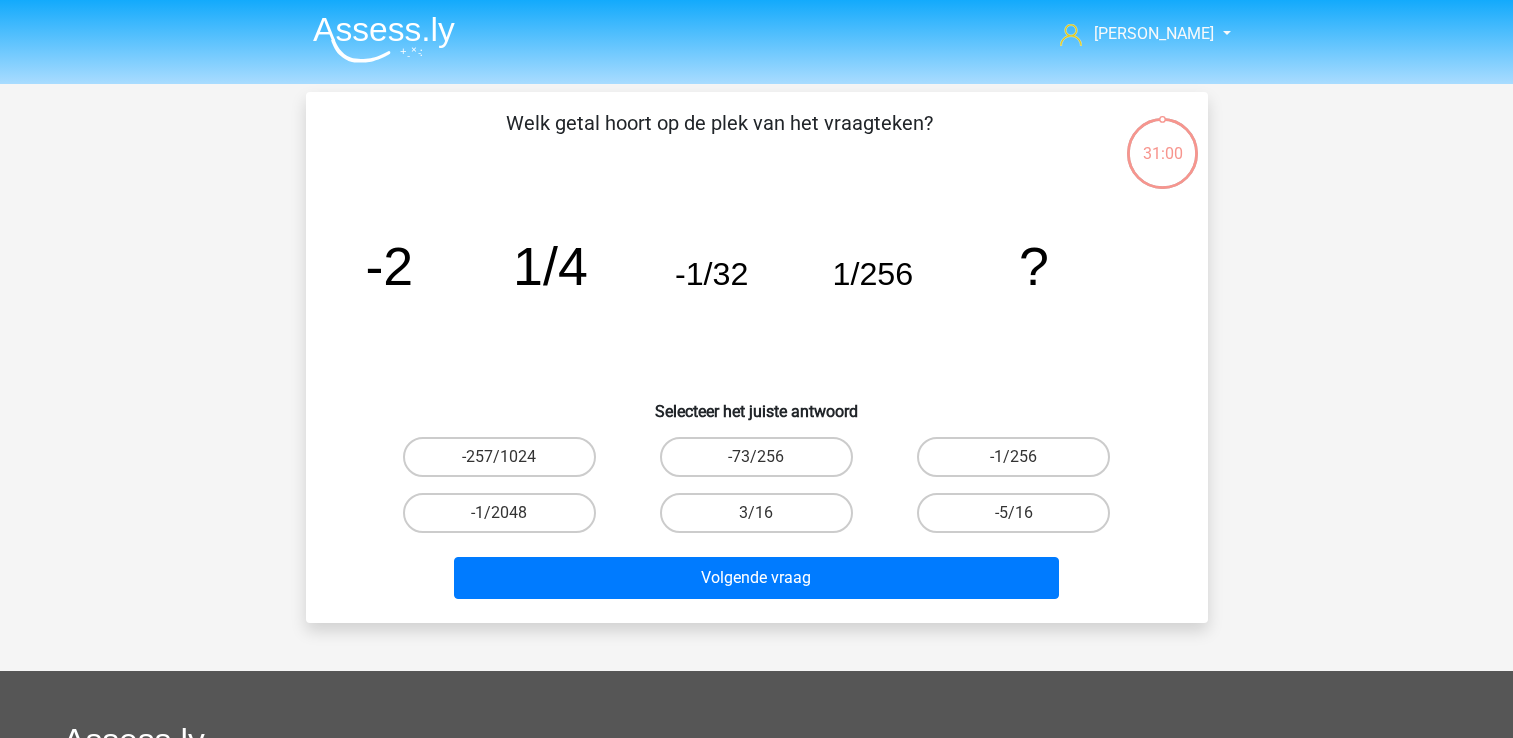 scroll, scrollTop: 0, scrollLeft: 0, axis: both 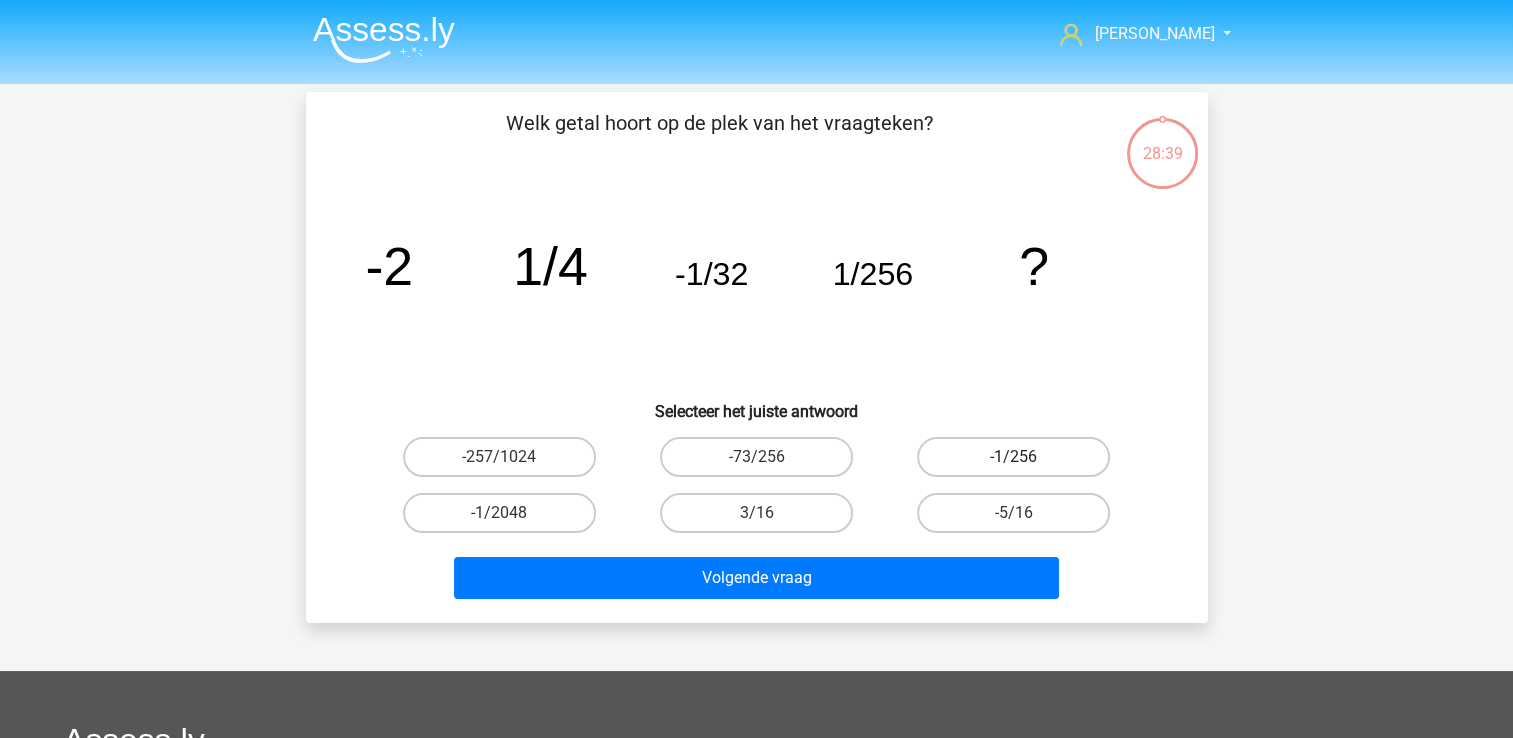 click on "-1/256" at bounding box center [1013, 457] 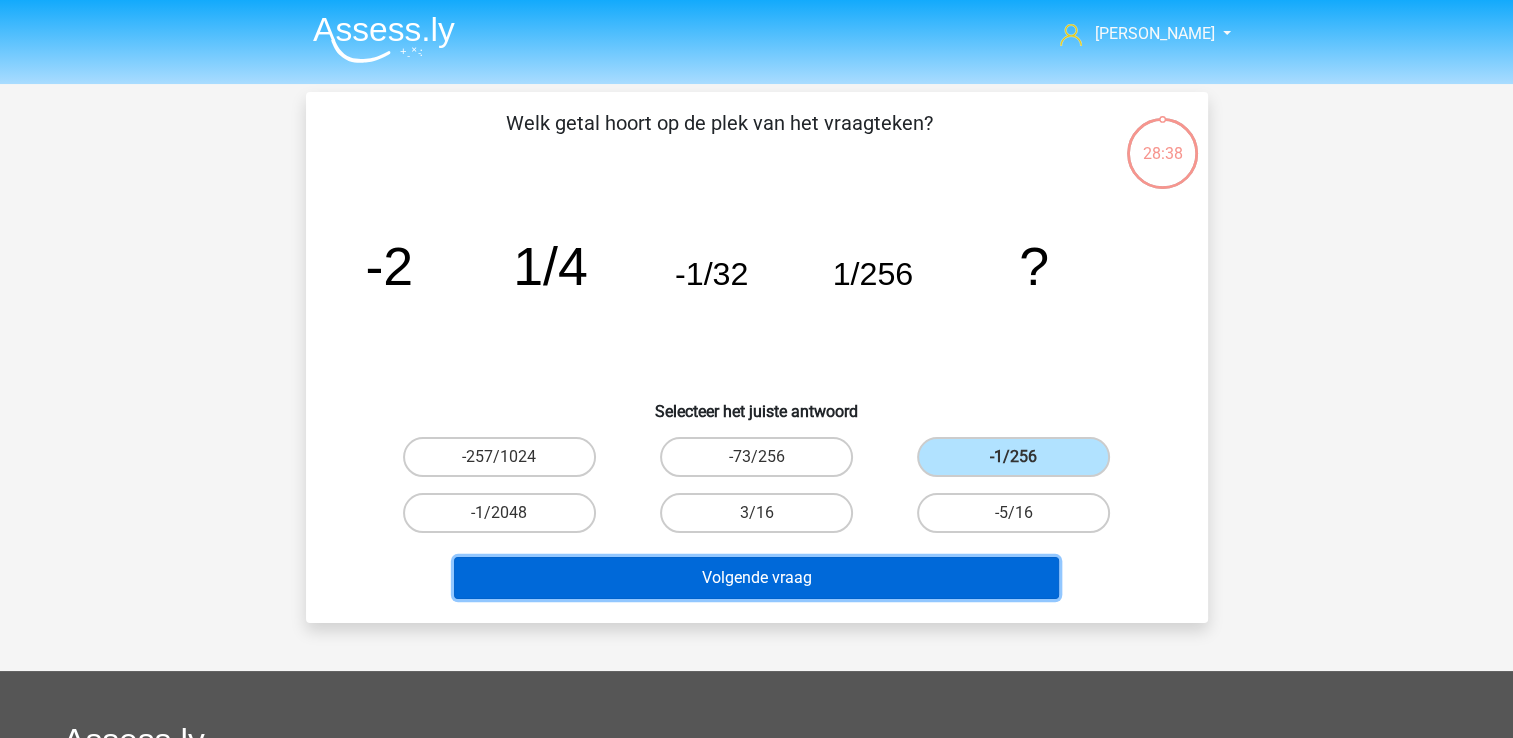 click on "Volgende vraag" at bounding box center [756, 578] 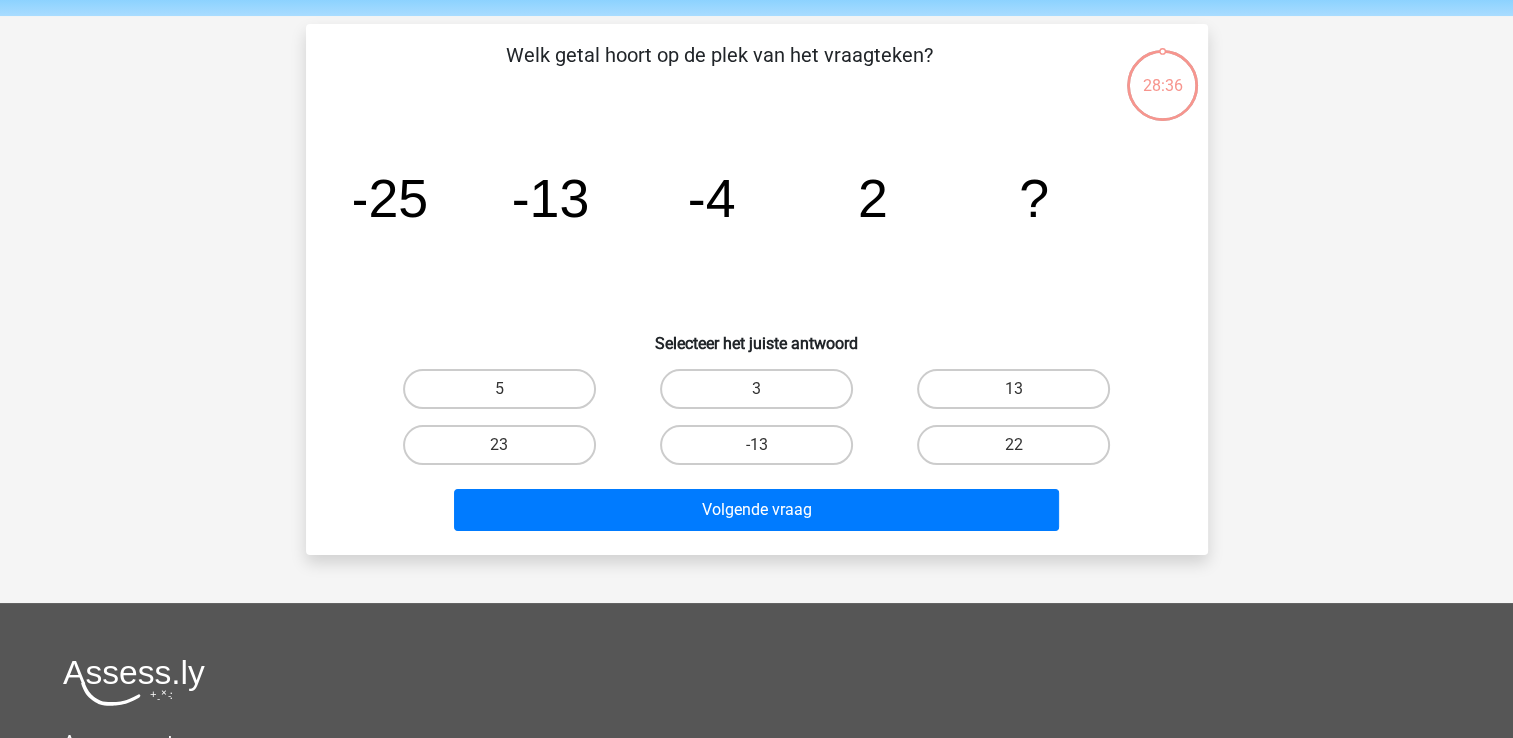 scroll, scrollTop: 92, scrollLeft: 0, axis: vertical 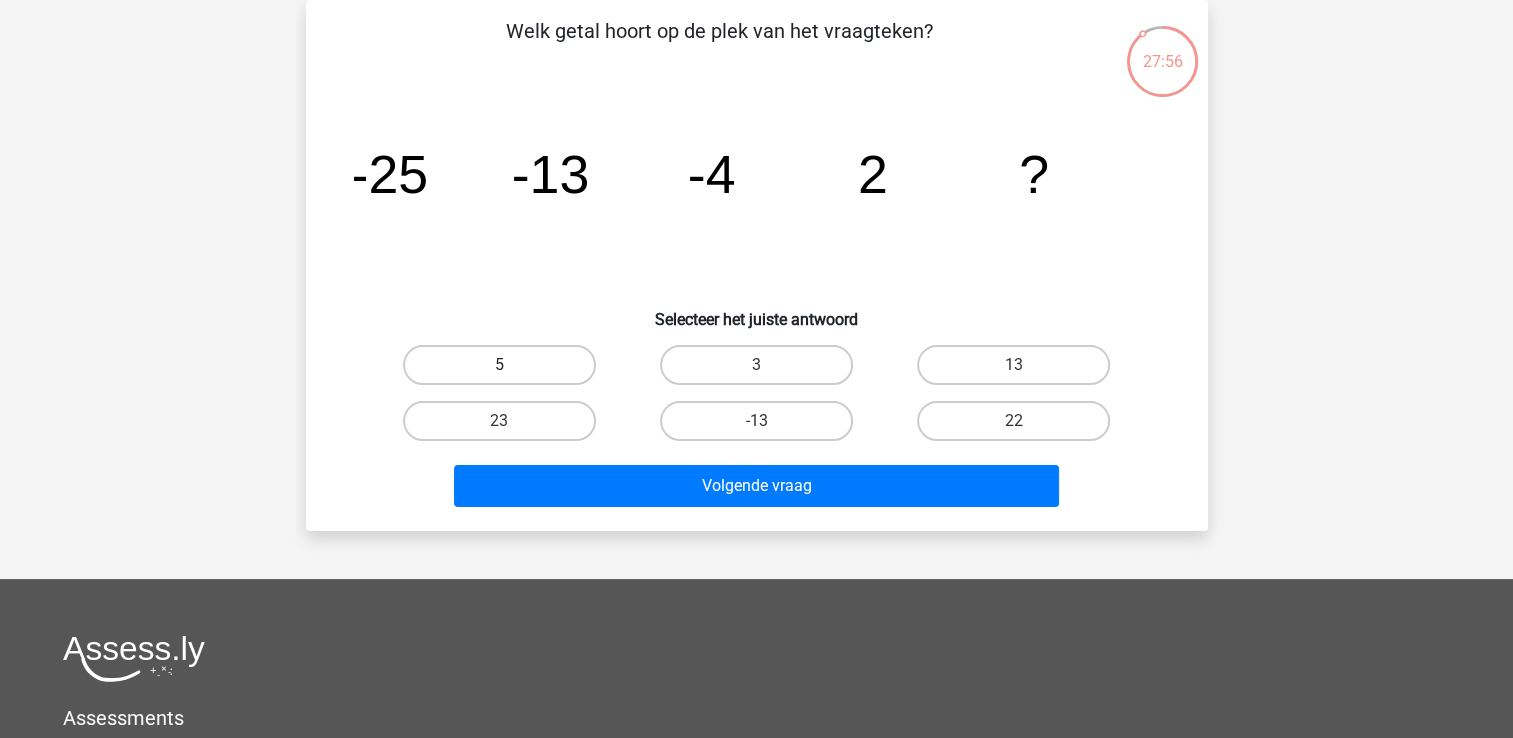 click on "5" at bounding box center [499, 365] 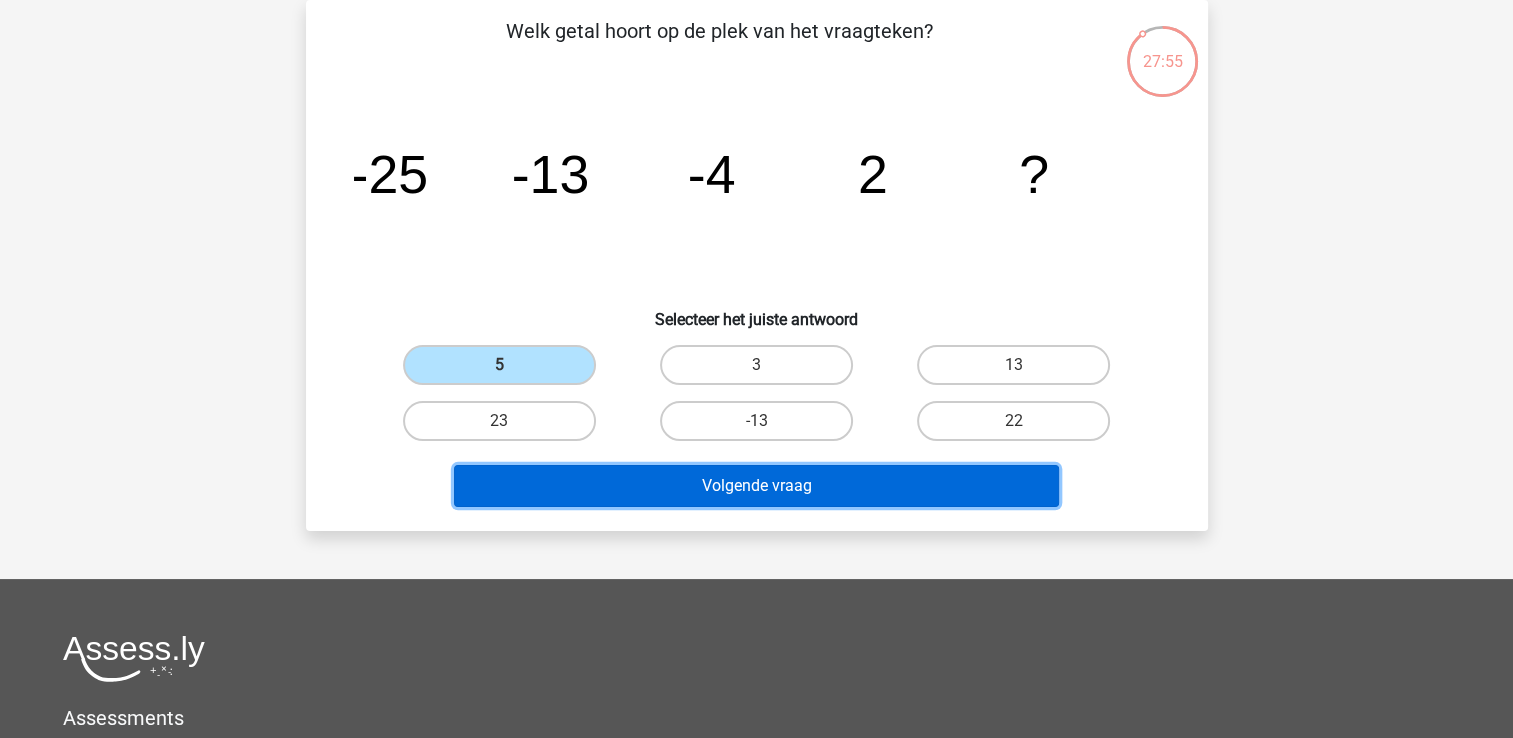 click on "Volgende vraag" at bounding box center (756, 486) 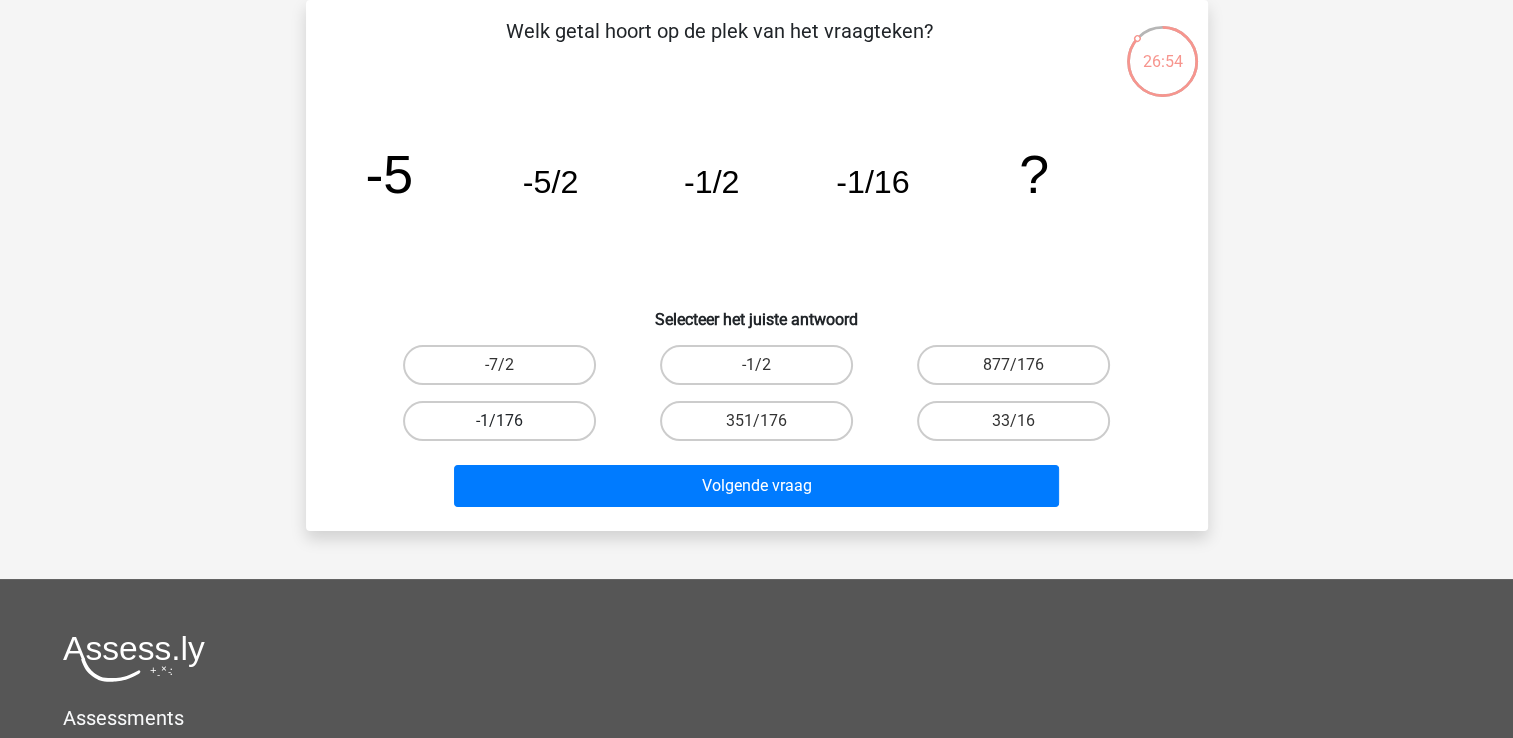 click on "-1/176" at bounding box center (499, 421) 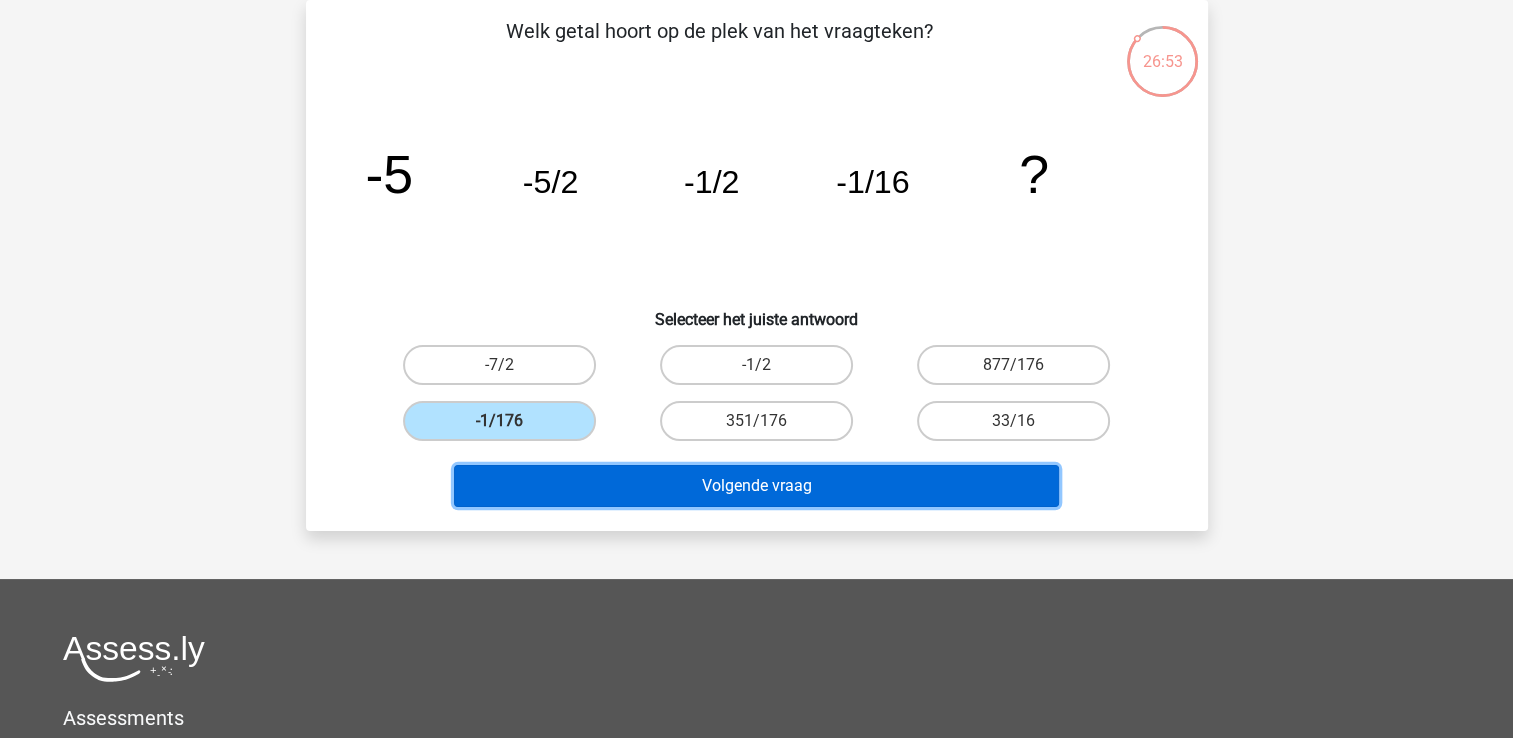 click on "Volgende vraag" at bounding box center [756, 486] 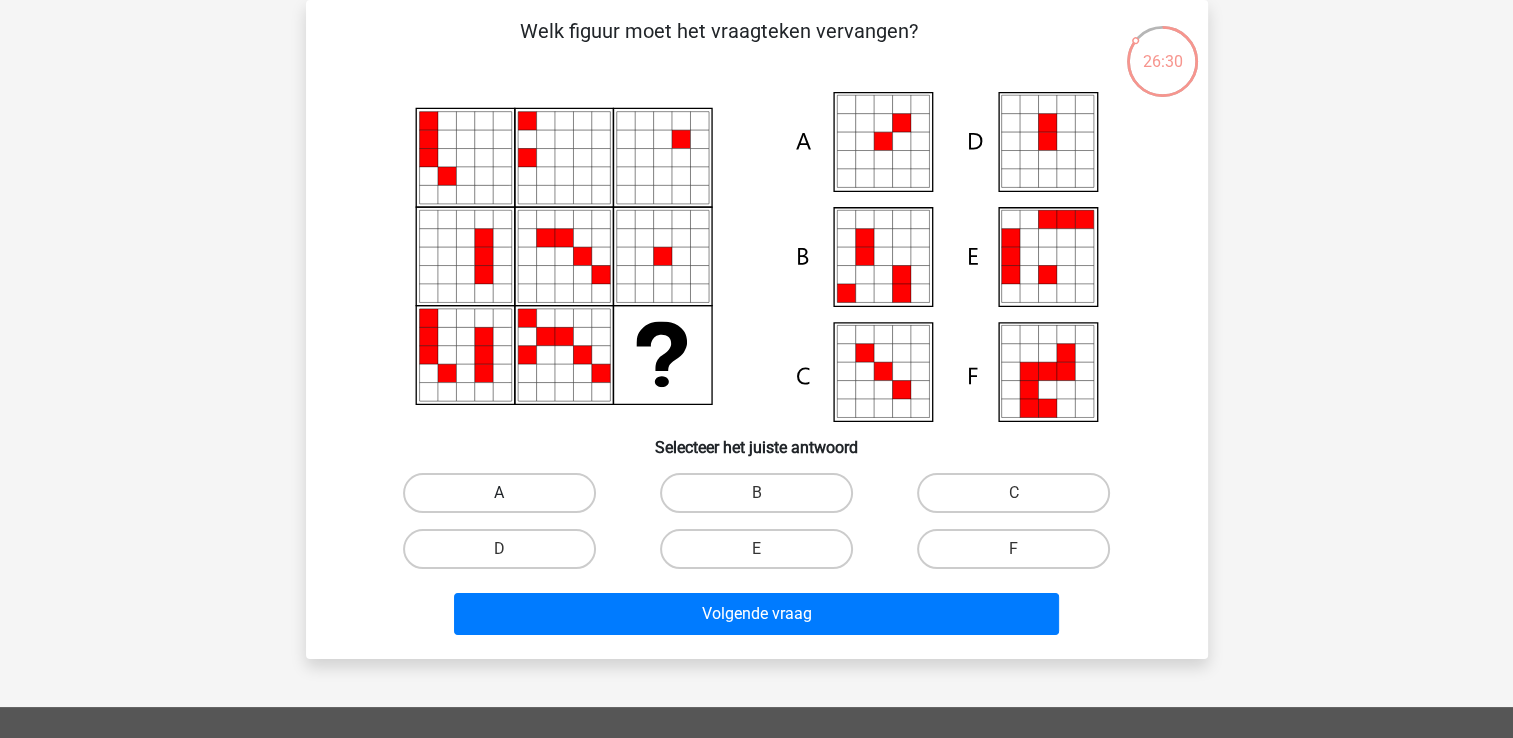 click on "A" at bounding box center [499, 493] 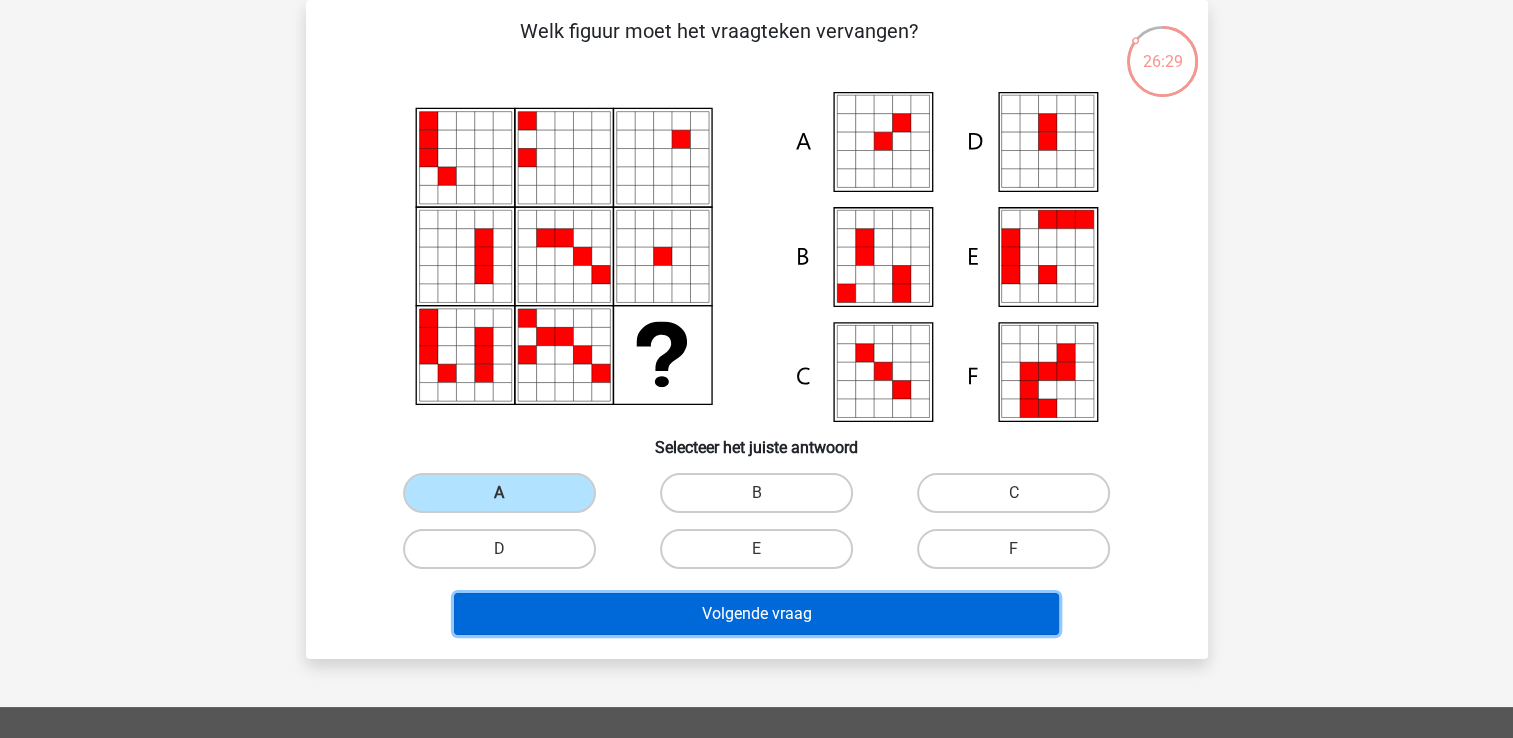 click on "Volgende vraag" at bounding box center [756, 614] 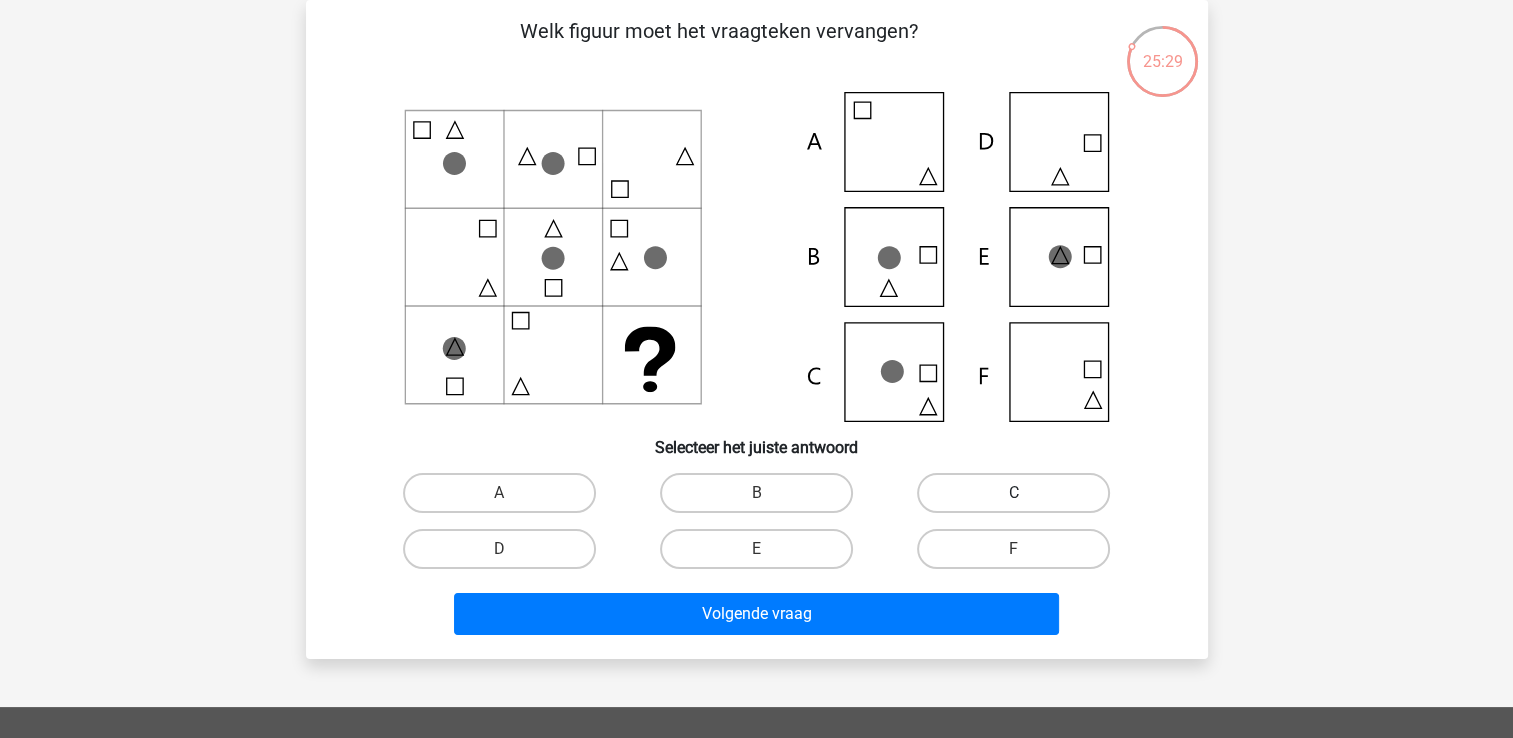 click on "C" at bounding box center [1013, 493] 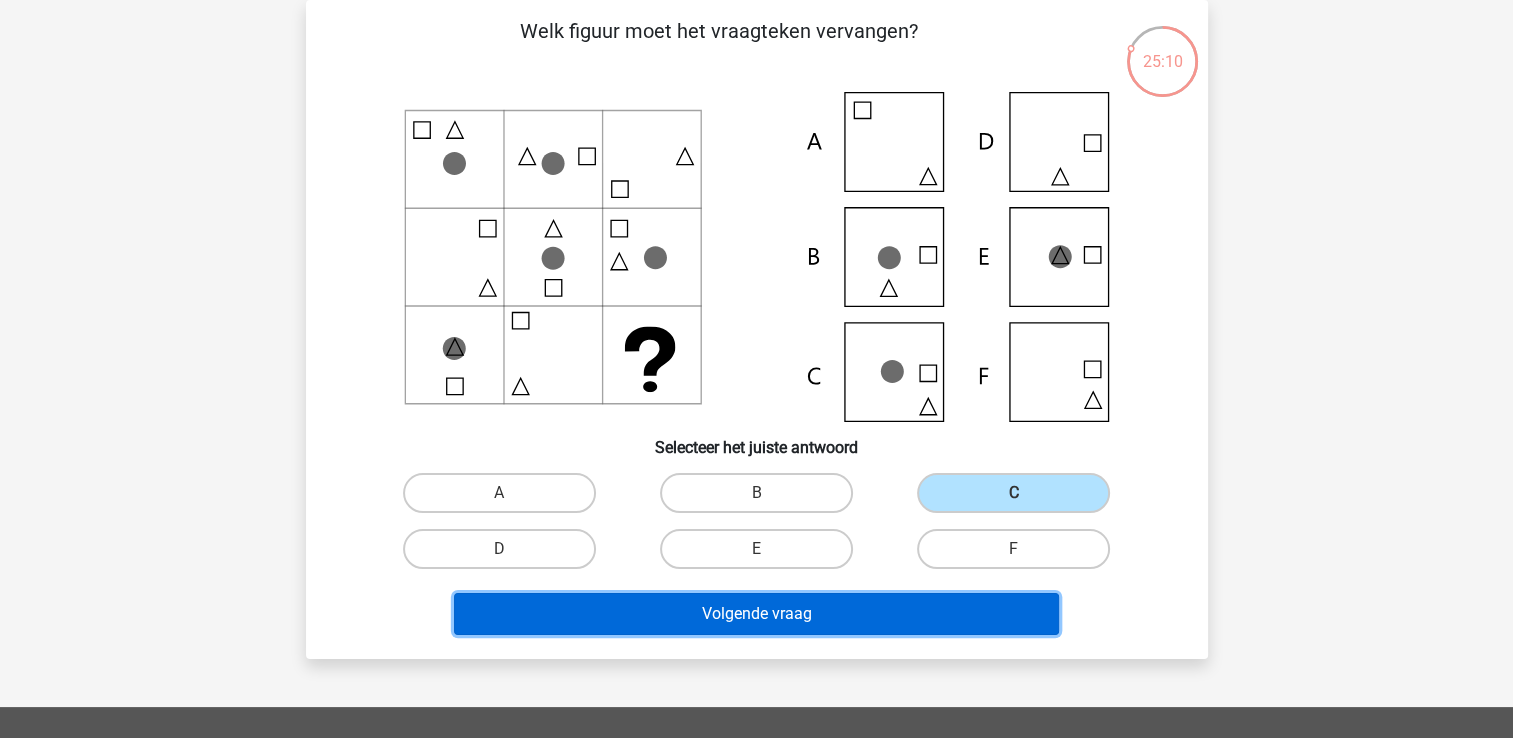 click on "Volgende vraag" at bounding box center [756, 614] 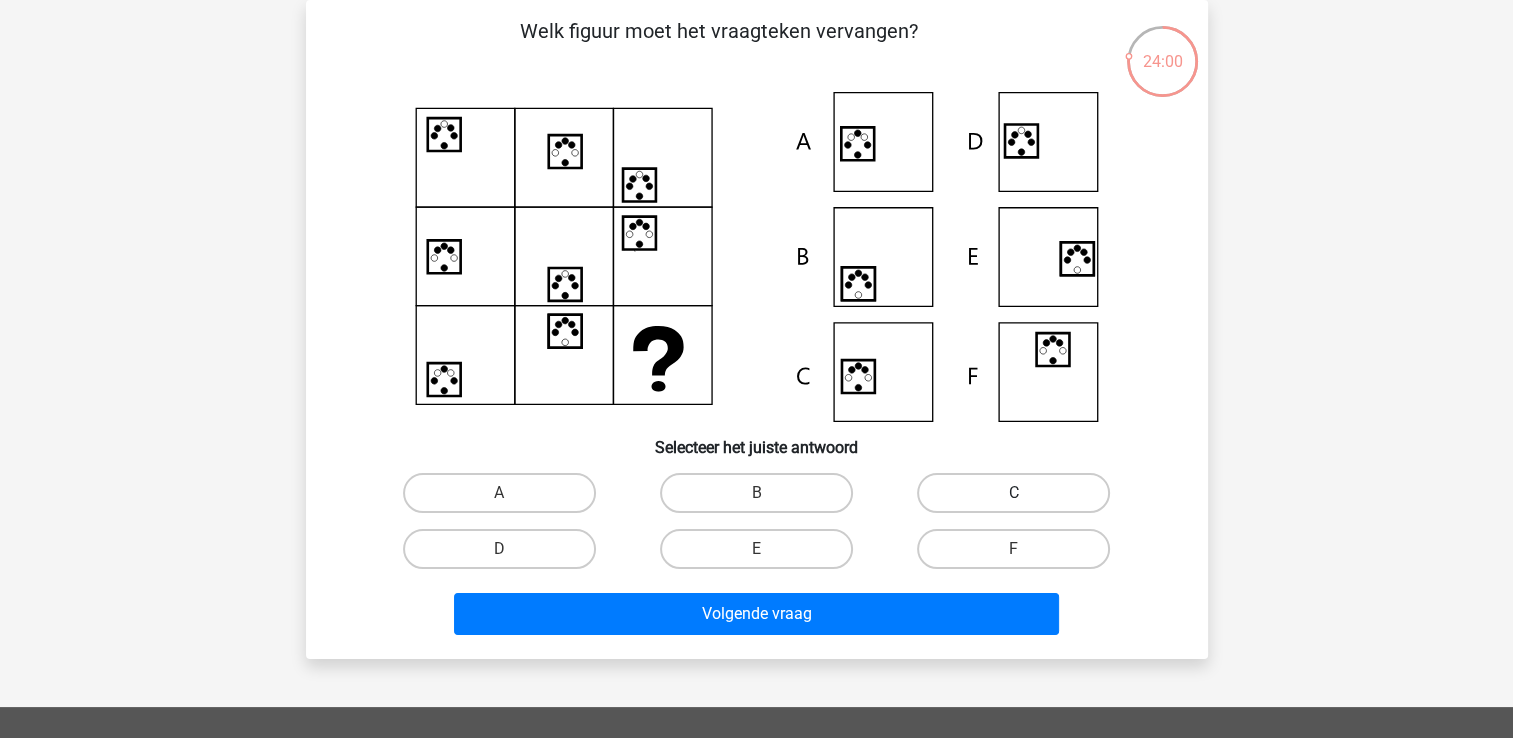 click on "C" at bounding box center (1013, 493) 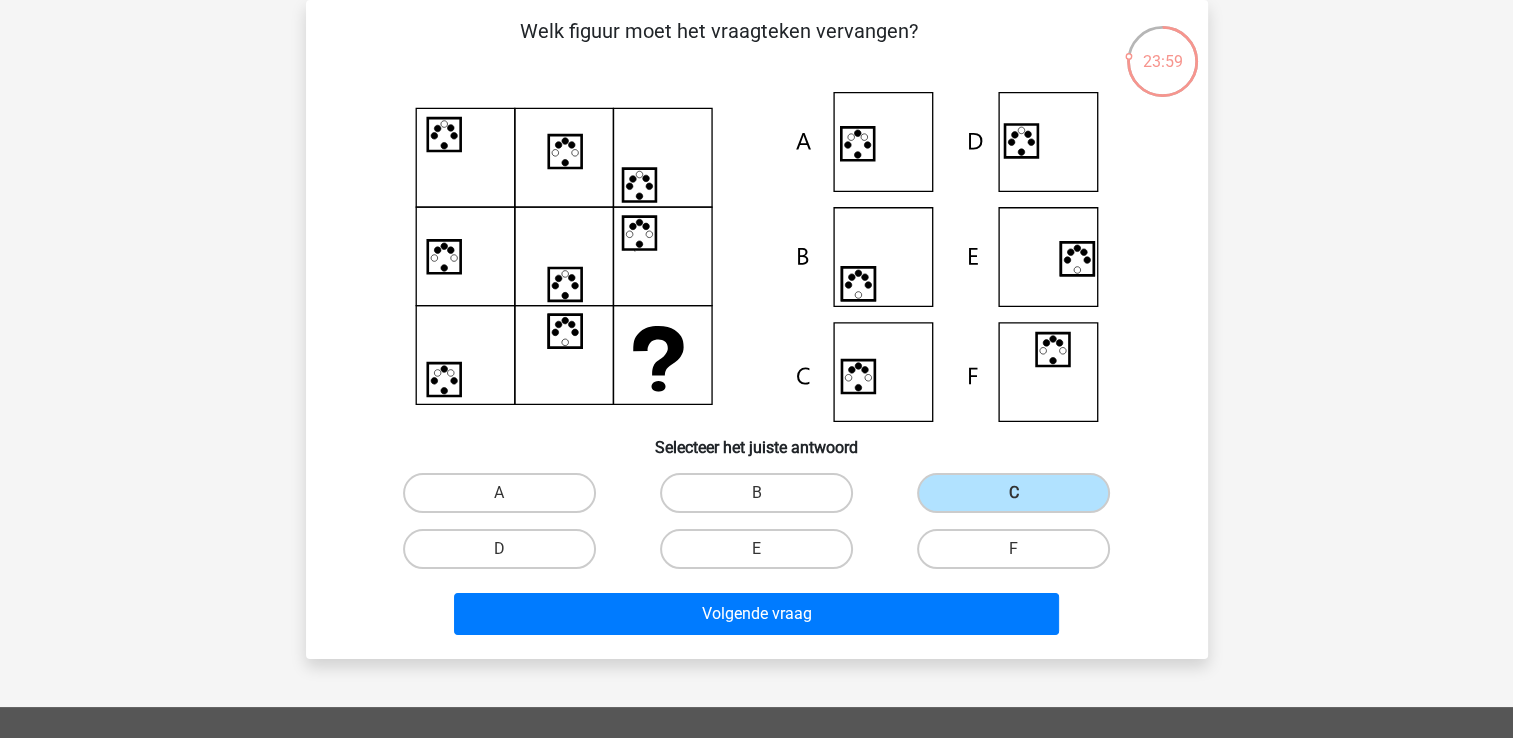 click on "Volgende vraag" at bounding box center [757, 610] 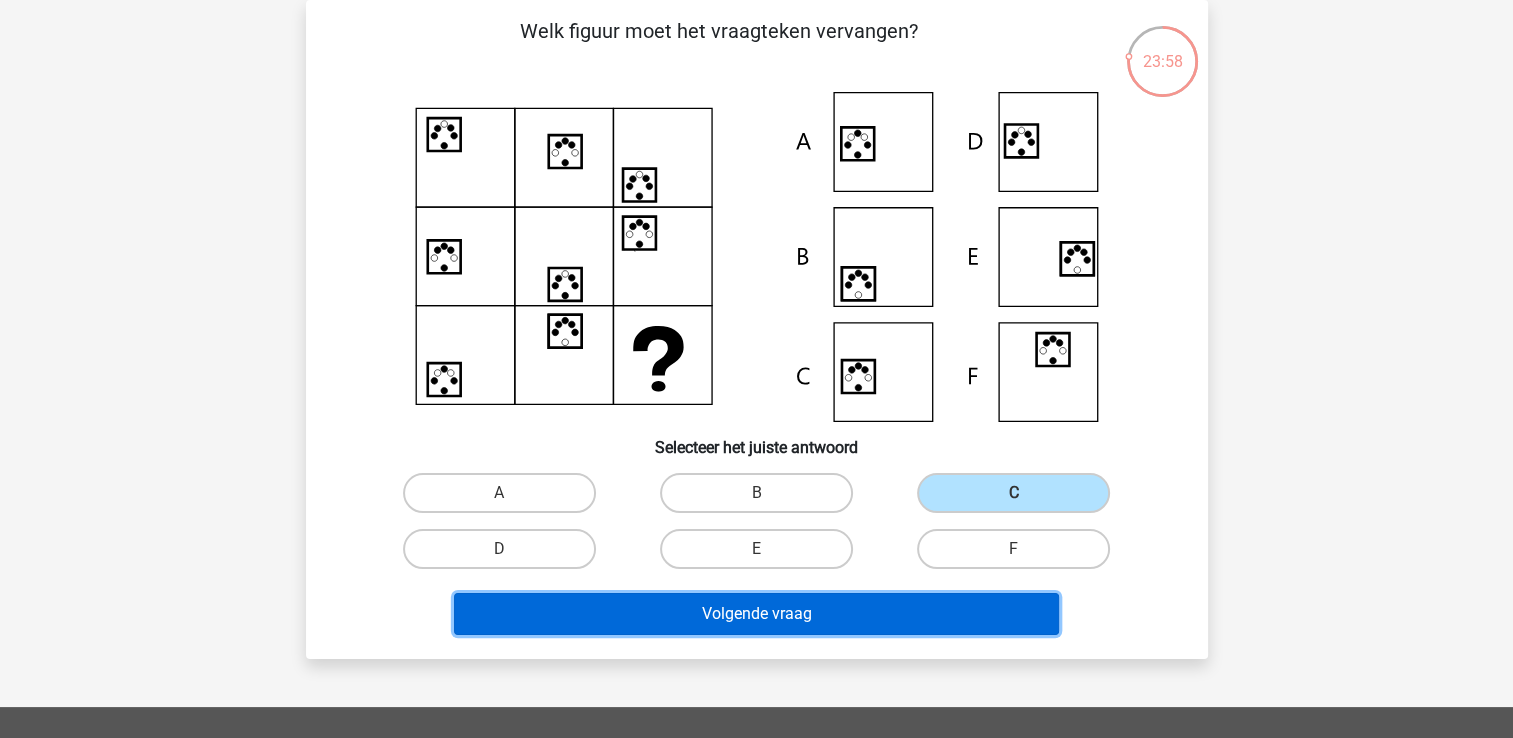 click on "Volgende vraag" at bounding box center [756, 614] 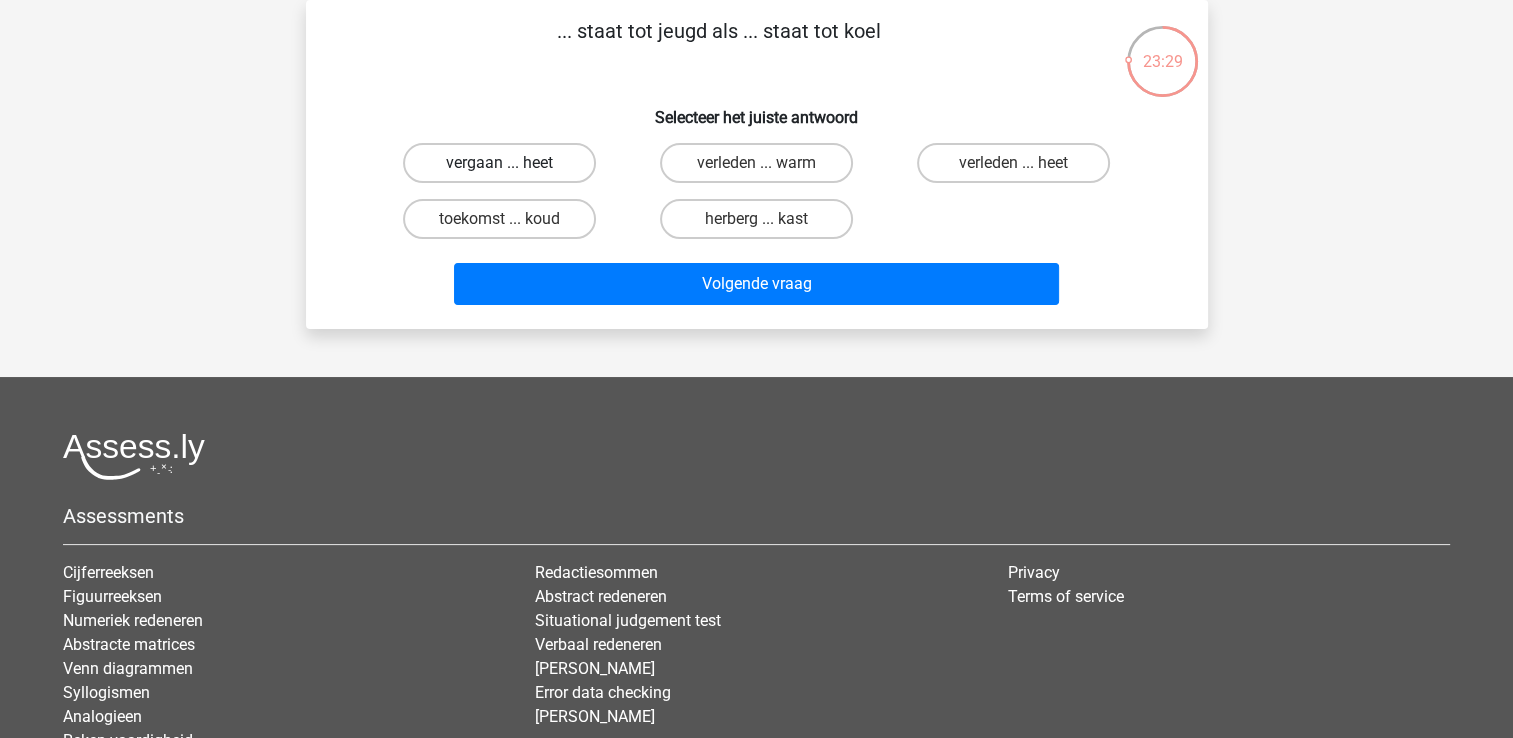 click on "vergaan ... heet" at bounding box center [499, 163] 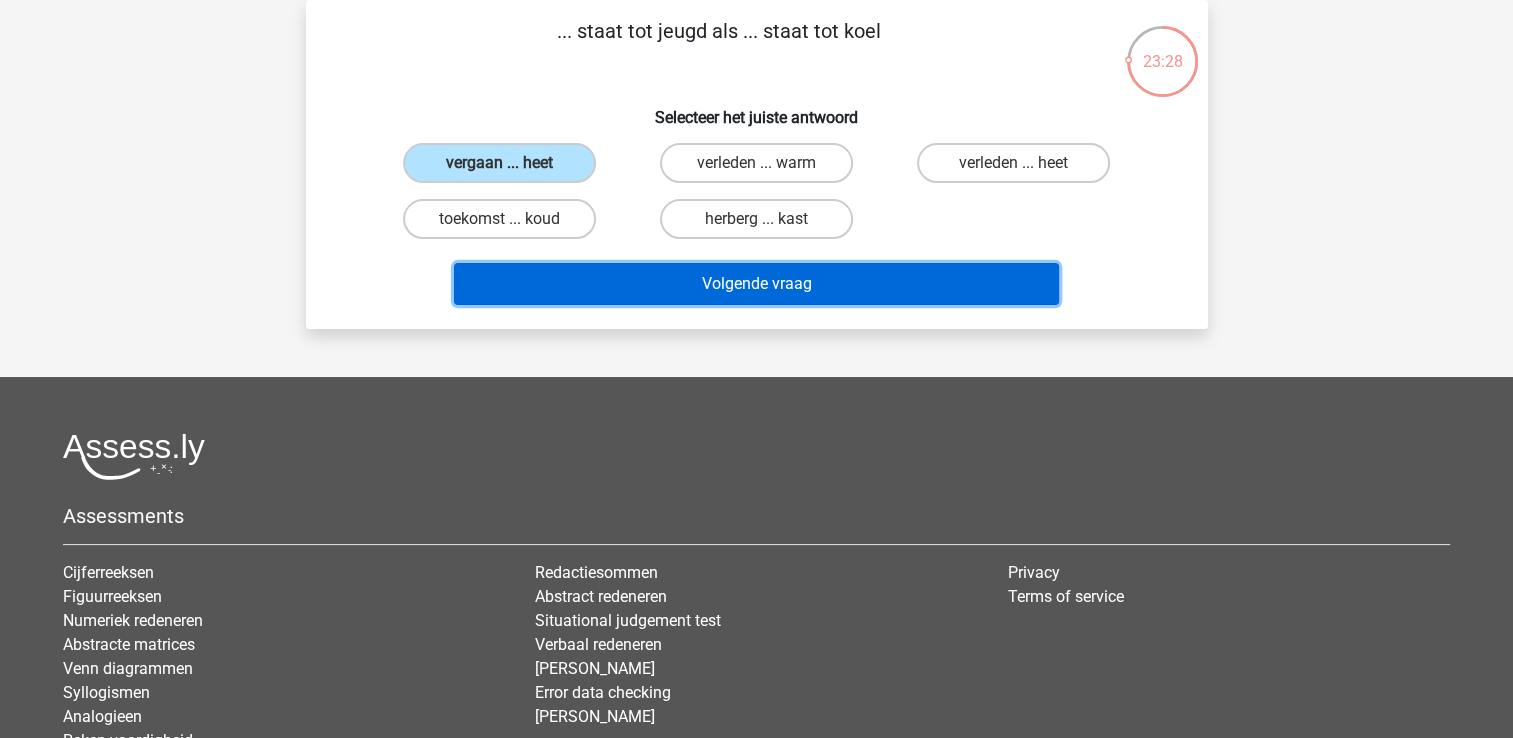 click on "Volgende vraag" at bounding box center (756, 284) 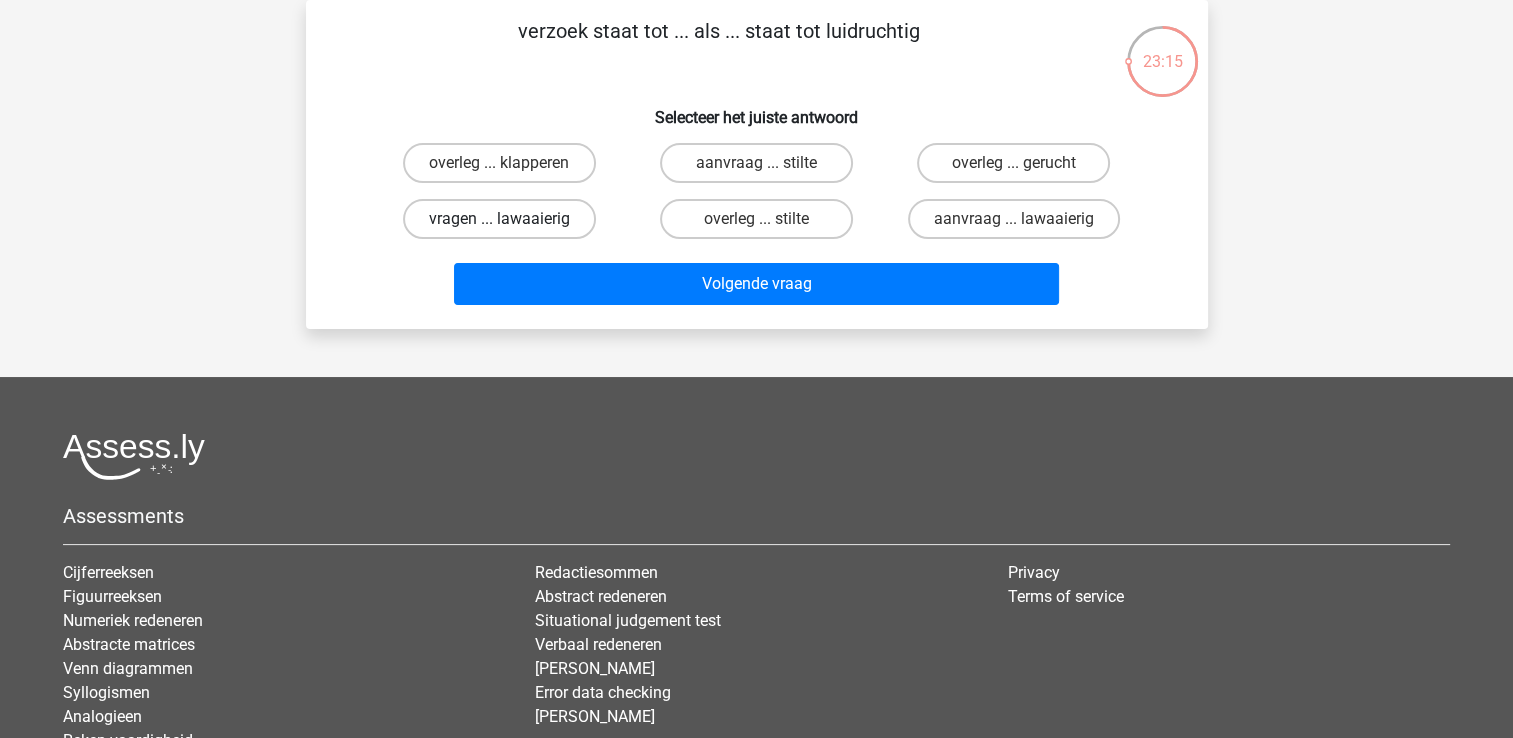 click on "vragen ... lawaaierig" at bounding box center (499, 219) 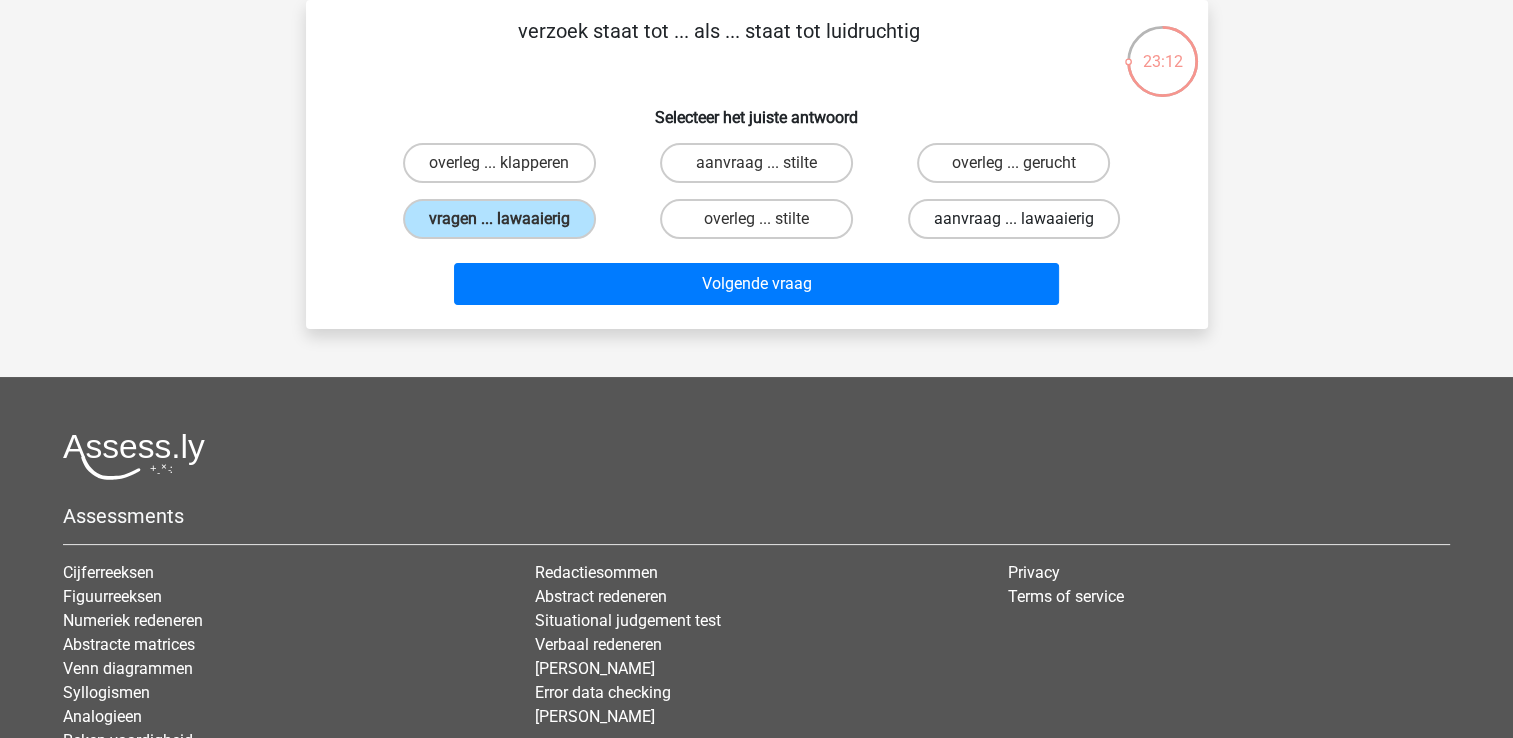 click on "aanvraag ... lawaaierig" at bounding box center [1014, 219] 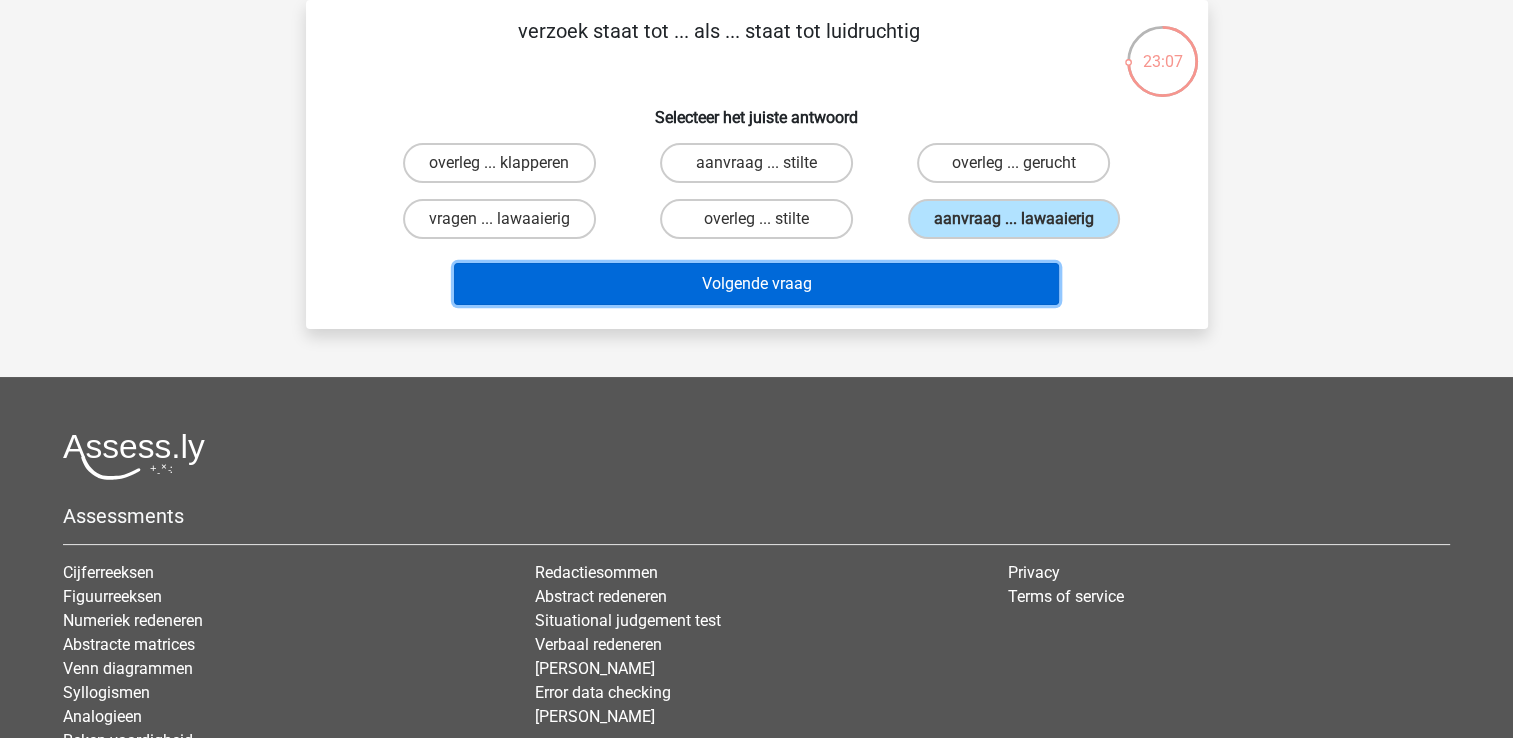 click on "Volgende vraag" at bounding box center (756, 284) 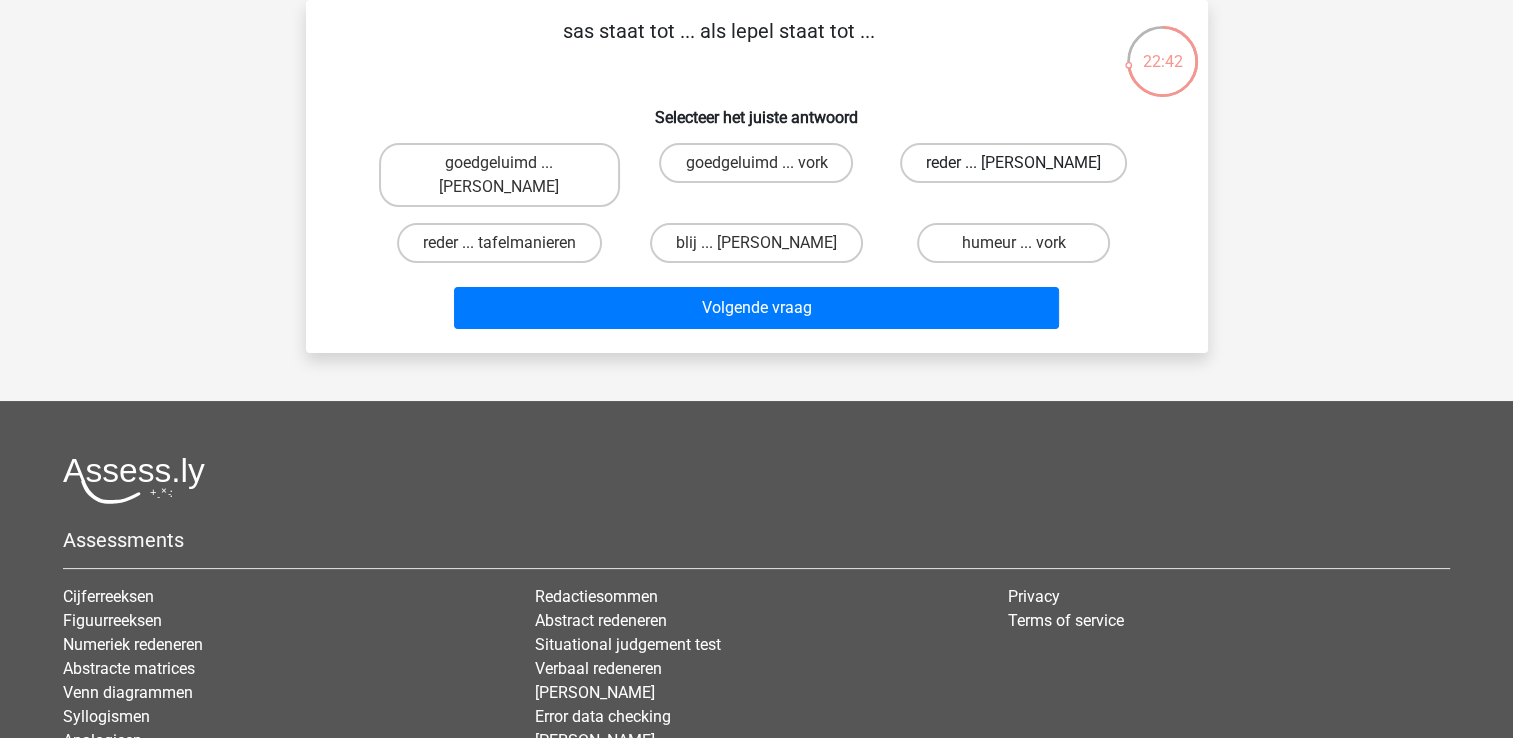 click on "reder ... anna" at bounding box center (1013, 163) 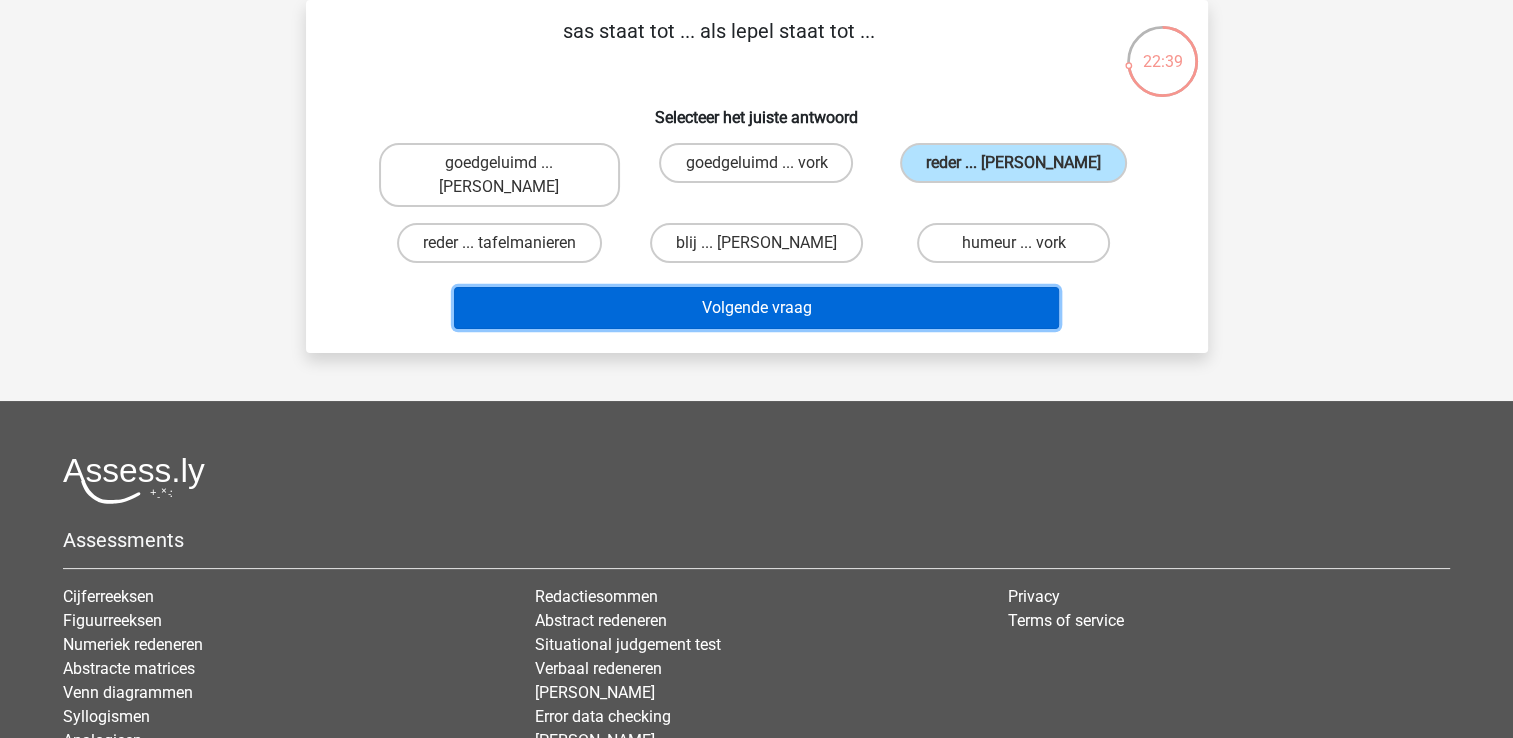 click on "Volgende vraag" at bounding box center [756, 308] 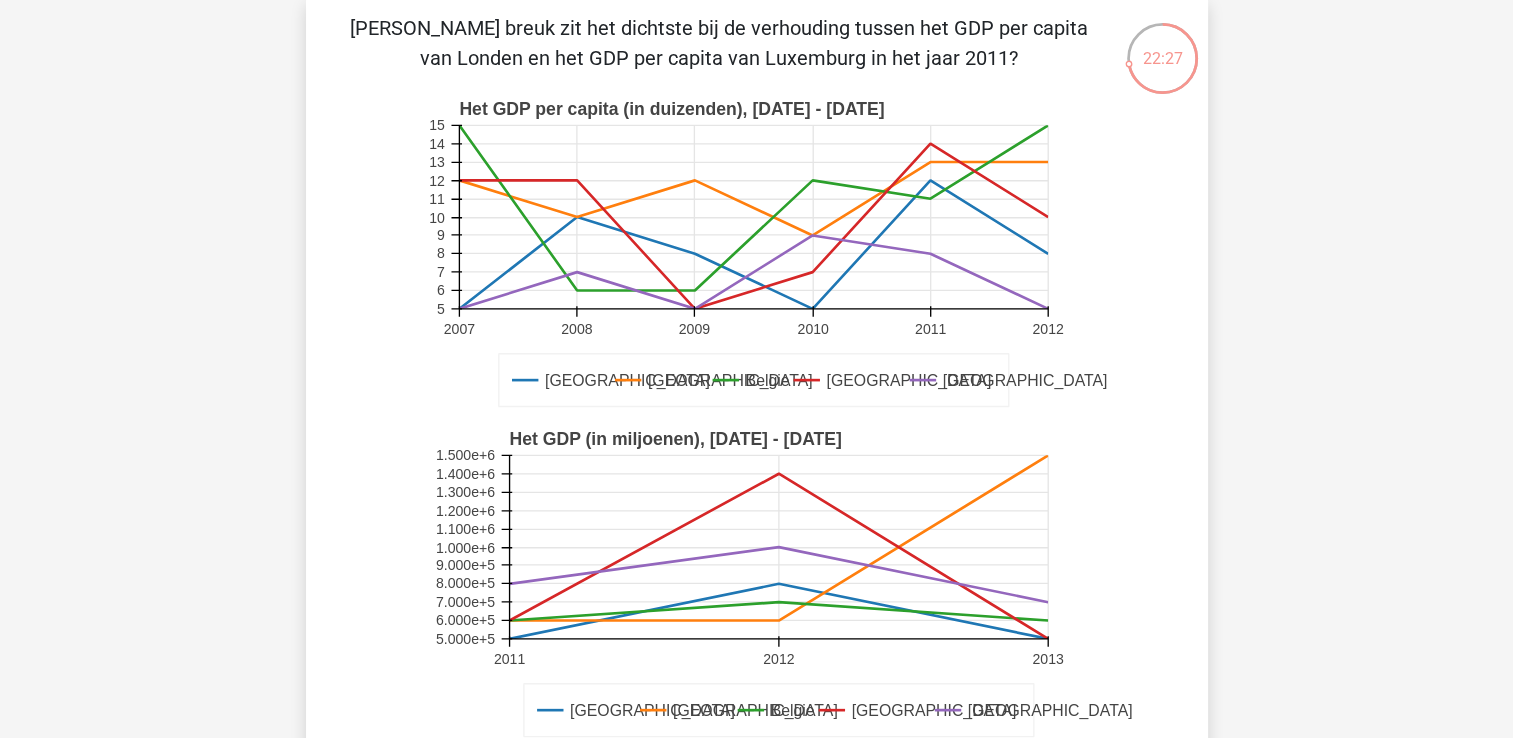 scroll, scrollTop: 92, scrollLeft: 0, axis: vertical 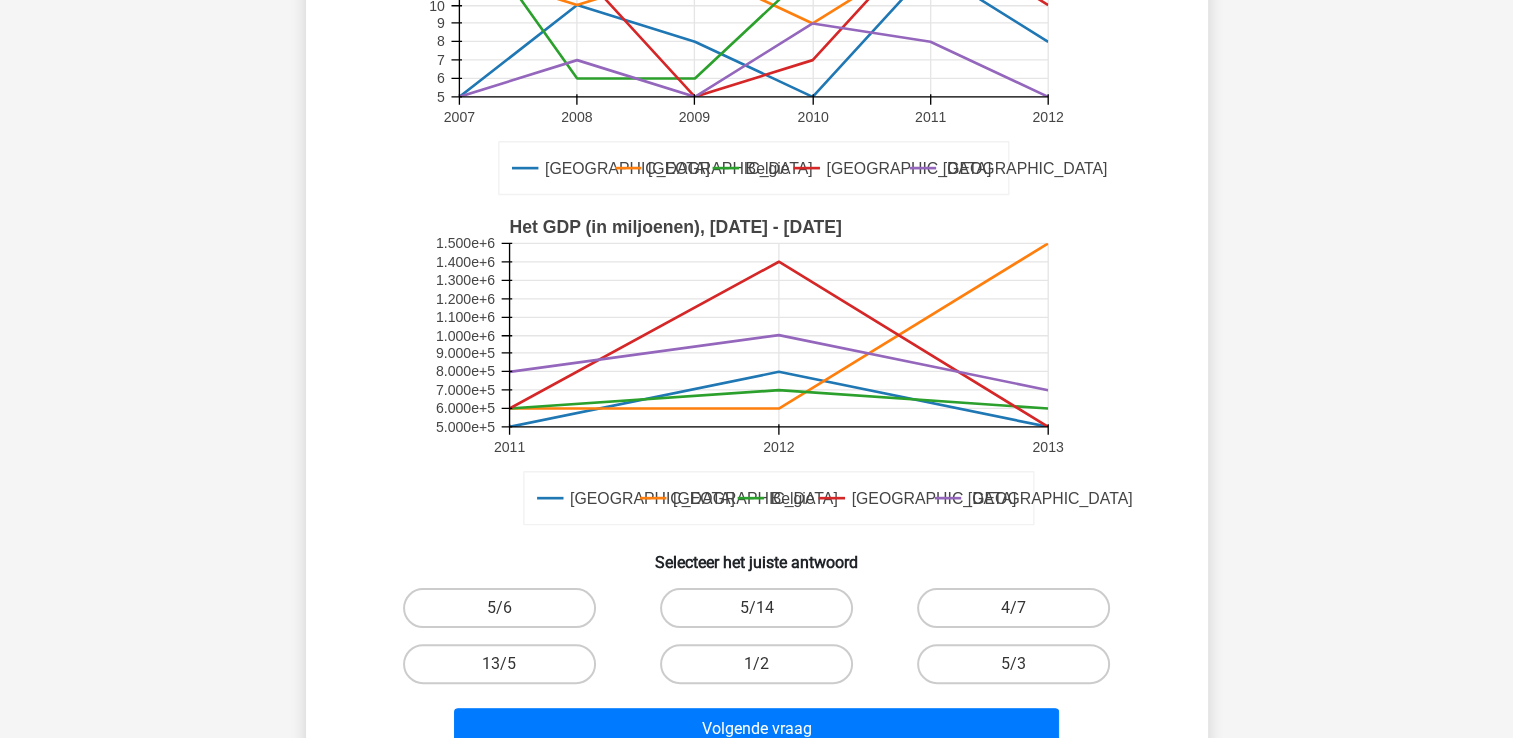 click on "4/7" at bounding box center [1020, 614] 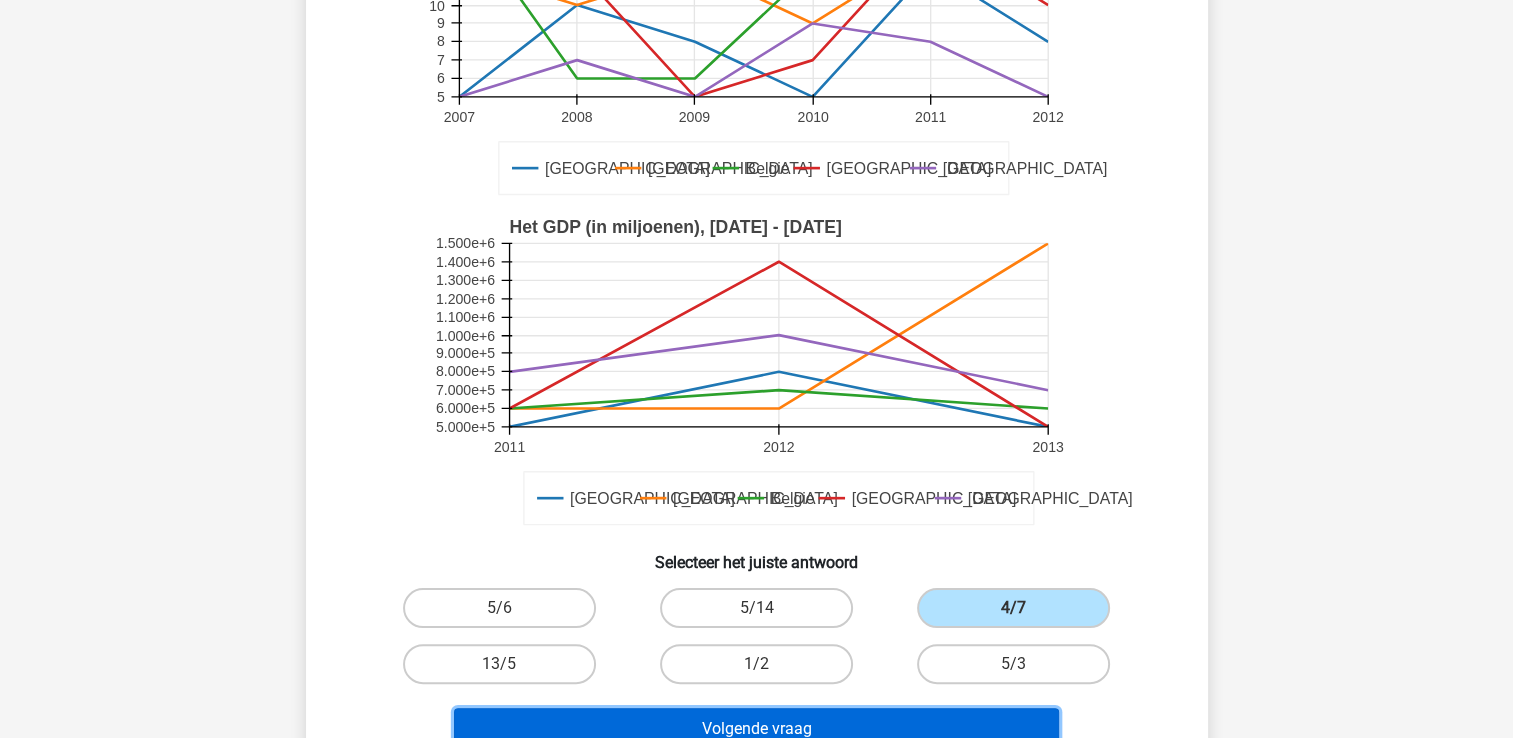 click on "Volgende vraag" at bounding box center (756, 729) 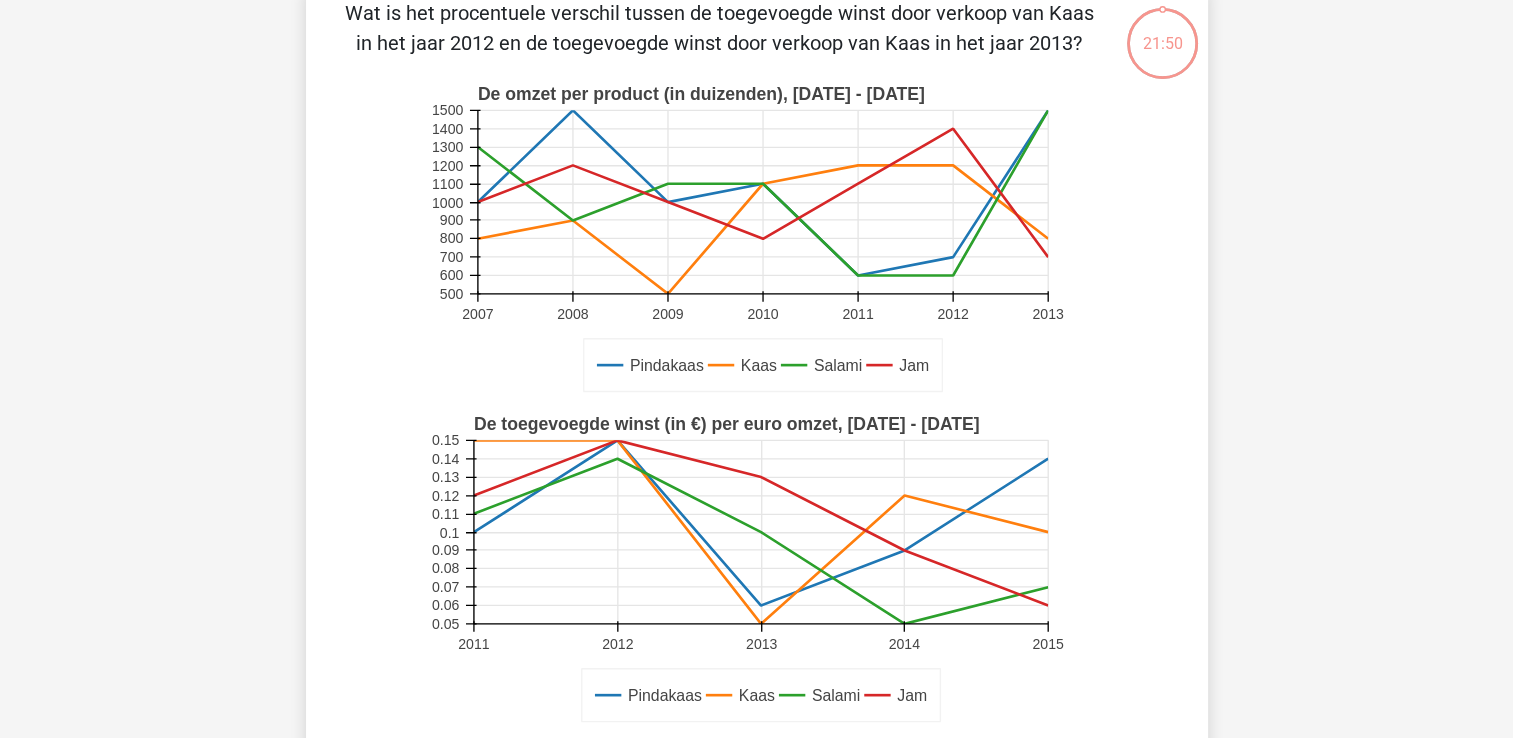 scroll, scrollTop: 92, scrollLeft: 0, axis: vertical 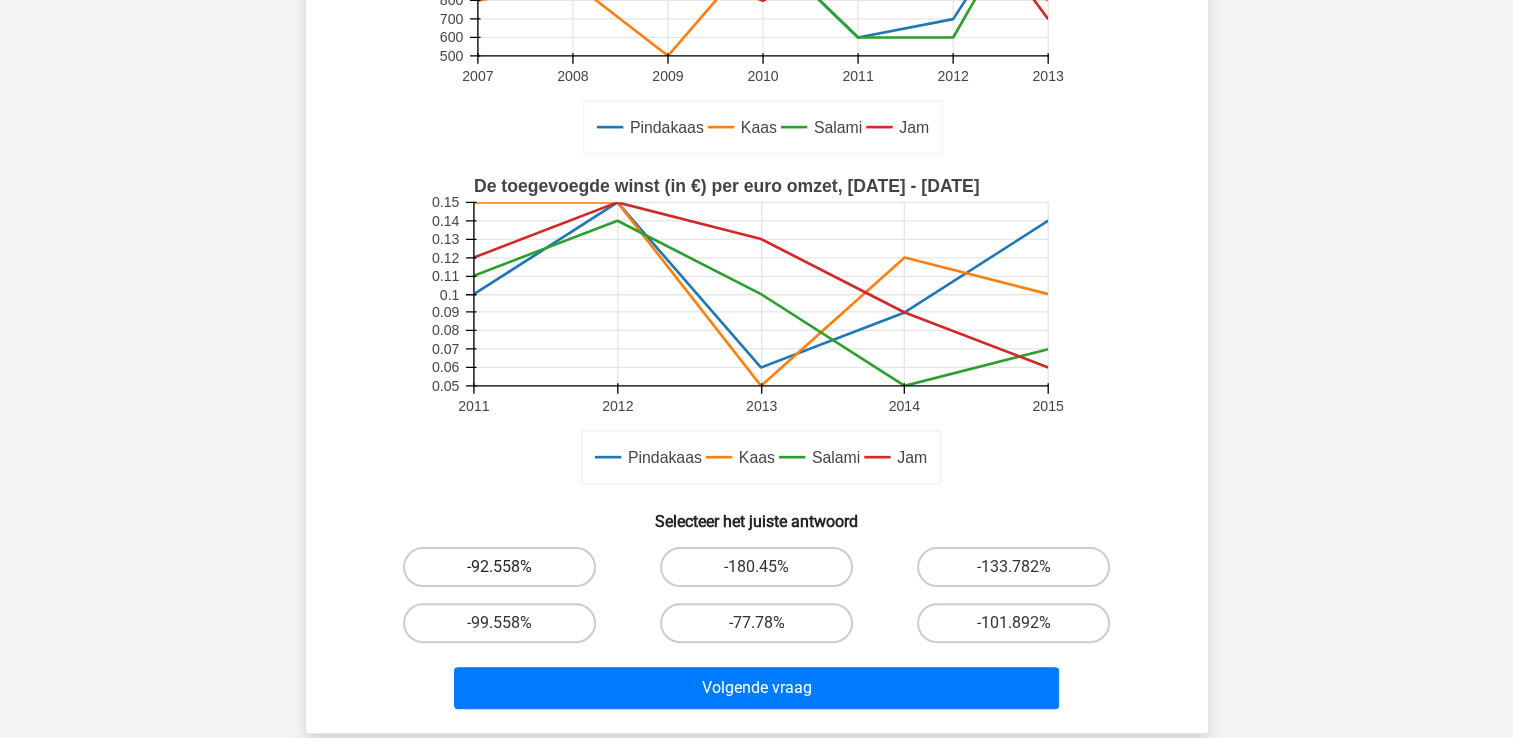 click on "-92.558%" at bounding box center (499, 567) 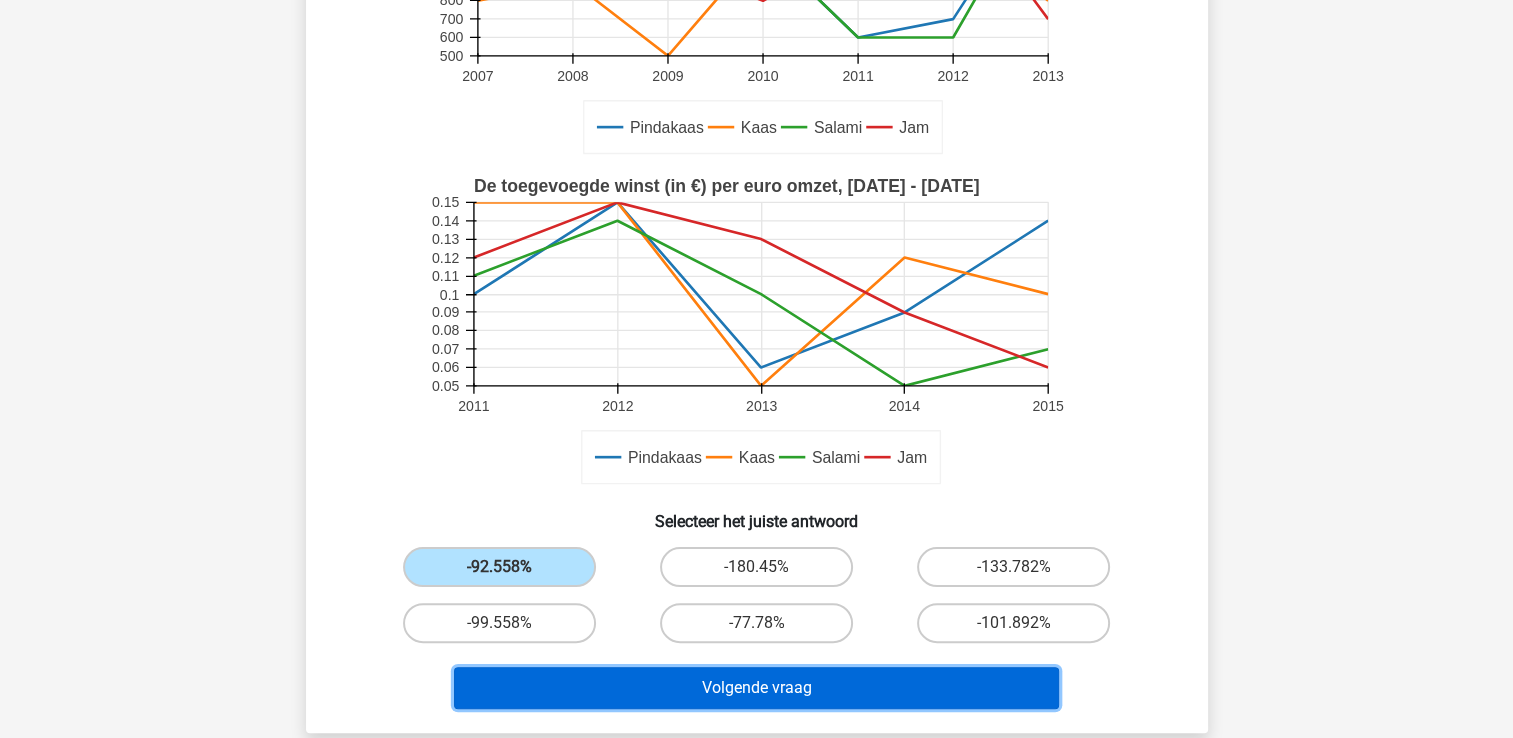 click on "Volgende vraag" at bounding box center (756, 688) 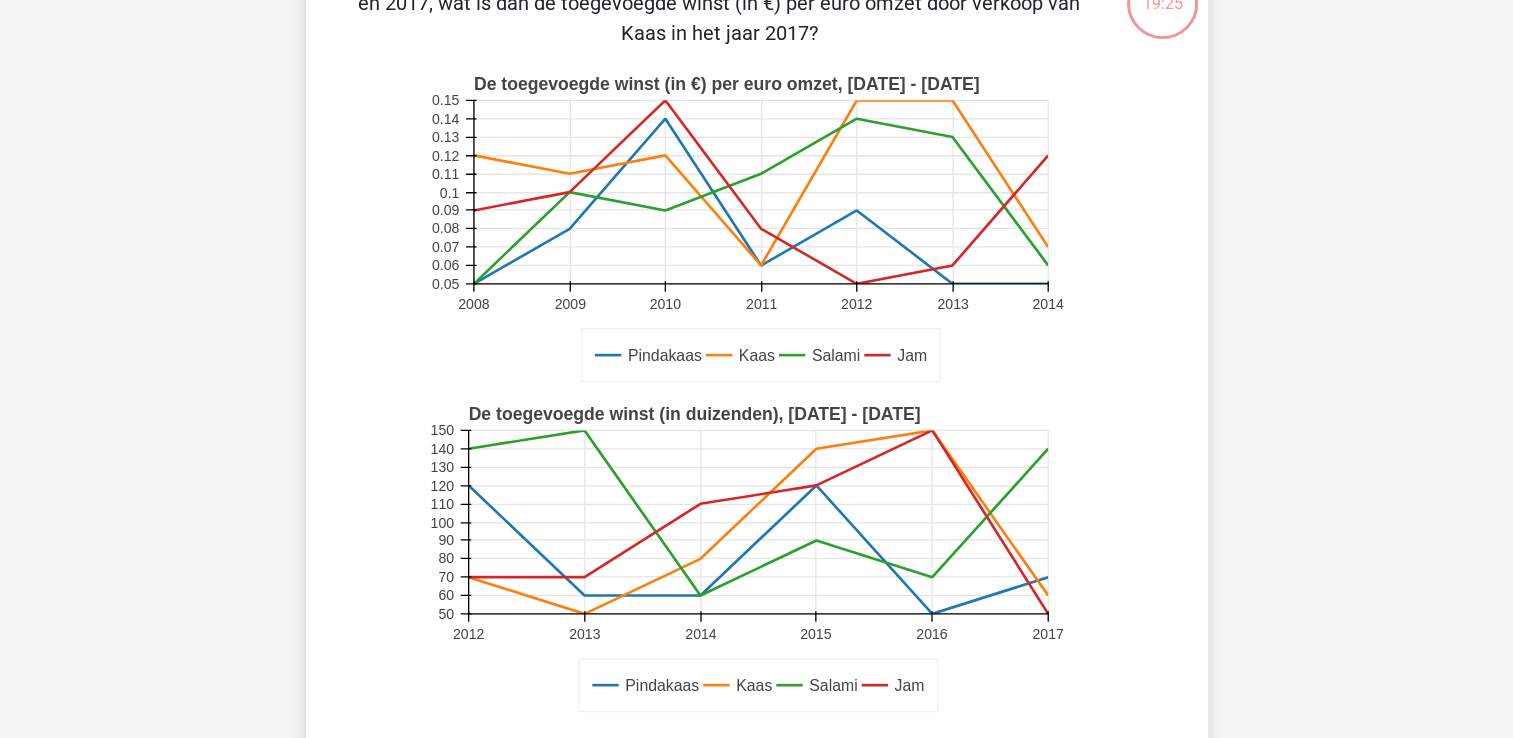 scroll, scrollTop: 92, scrollLeft: 0, axis: vertical 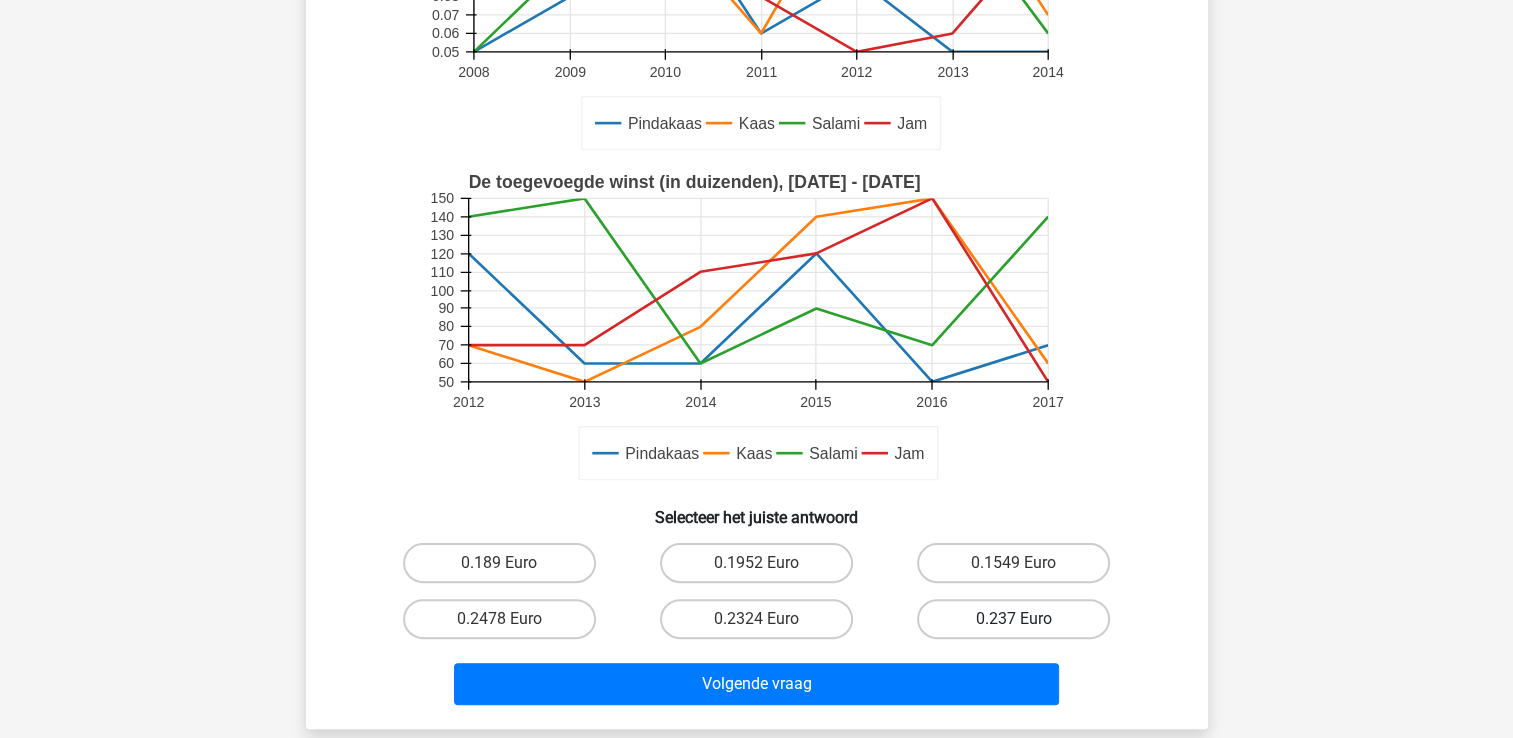 click on "0.237 Euro" at bounding box center (1013, 619) 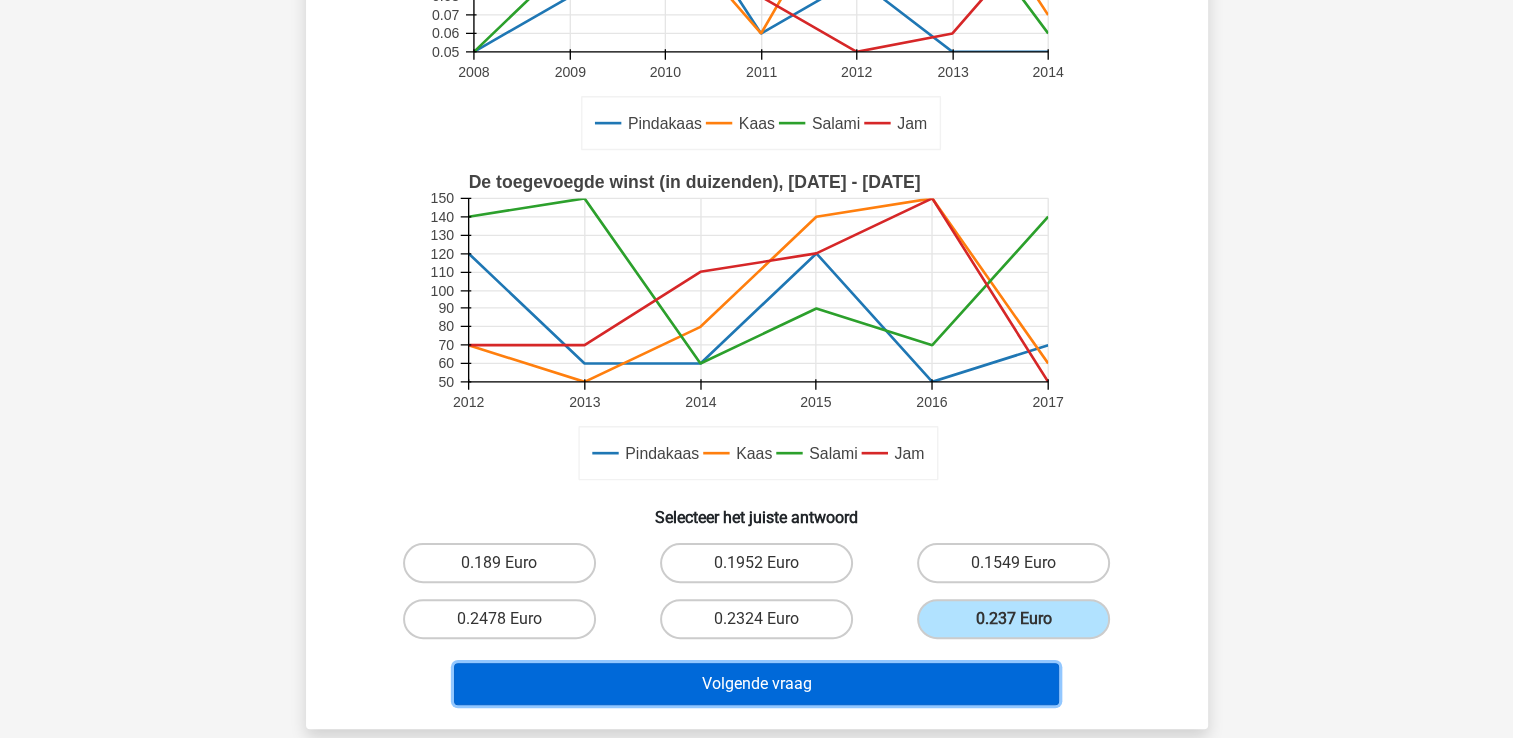 click on "Volgende vraag" at bounding box center [756, 684] 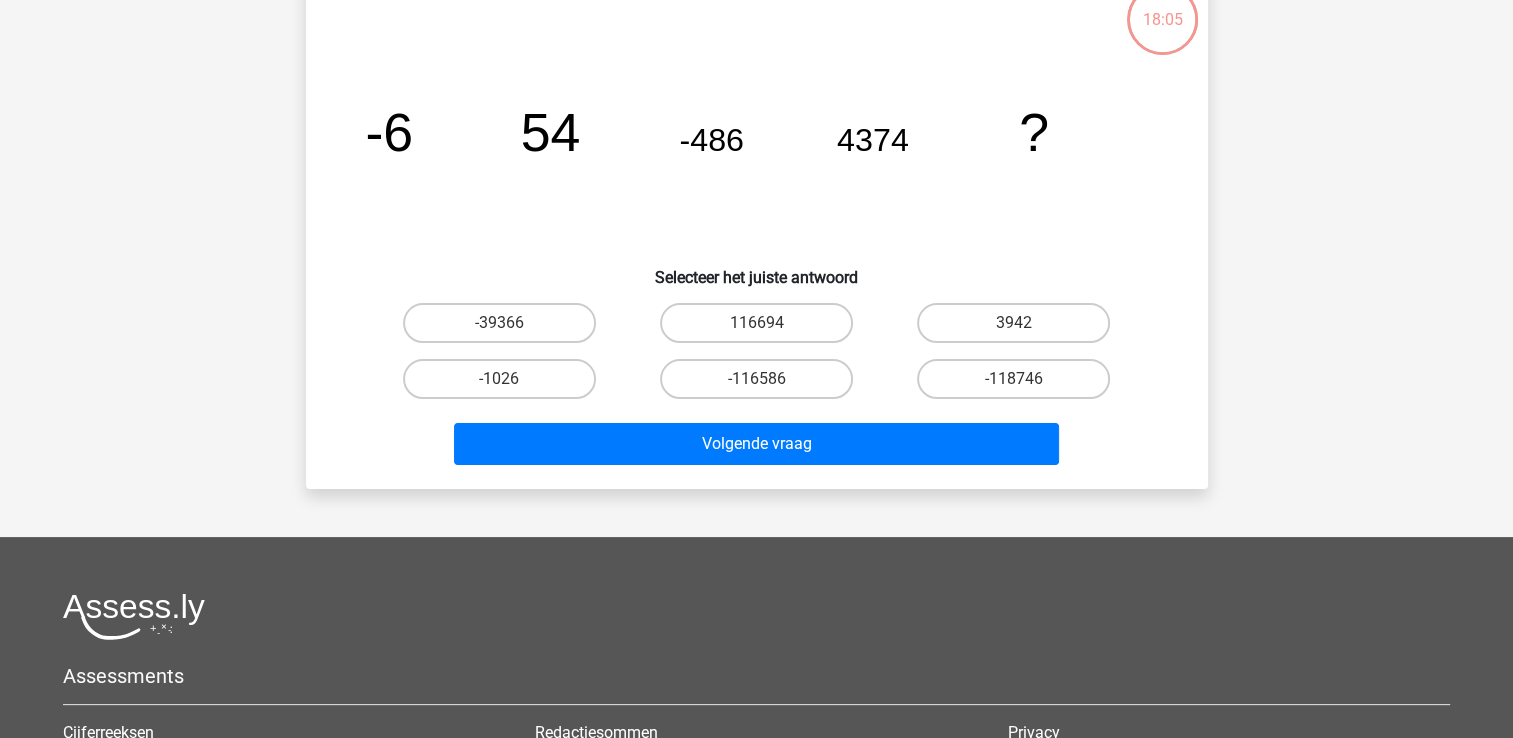 scroll, scrollTop: 92, scrollLeft: 0, axis: vertical 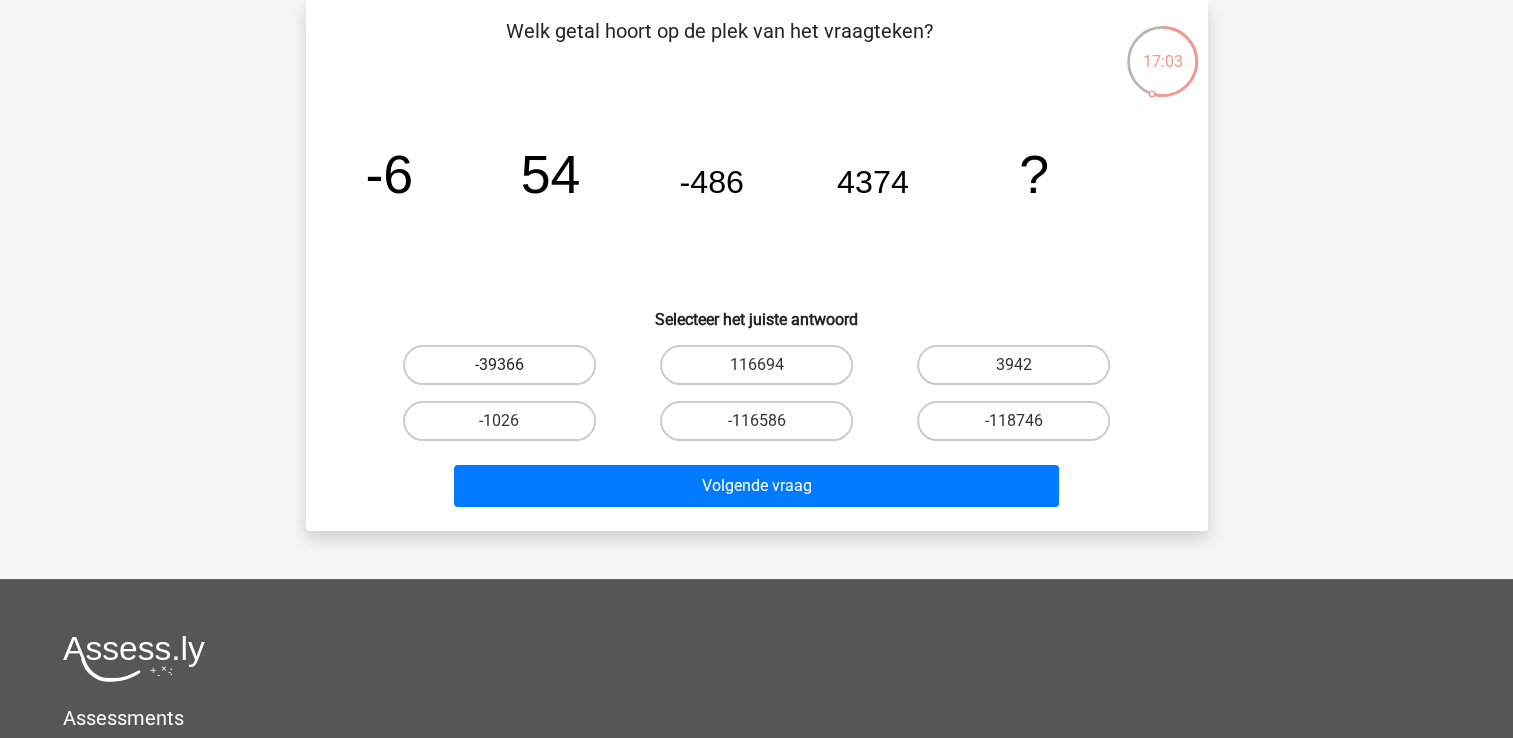 click on "-39366" at bounding box center [499, 365] 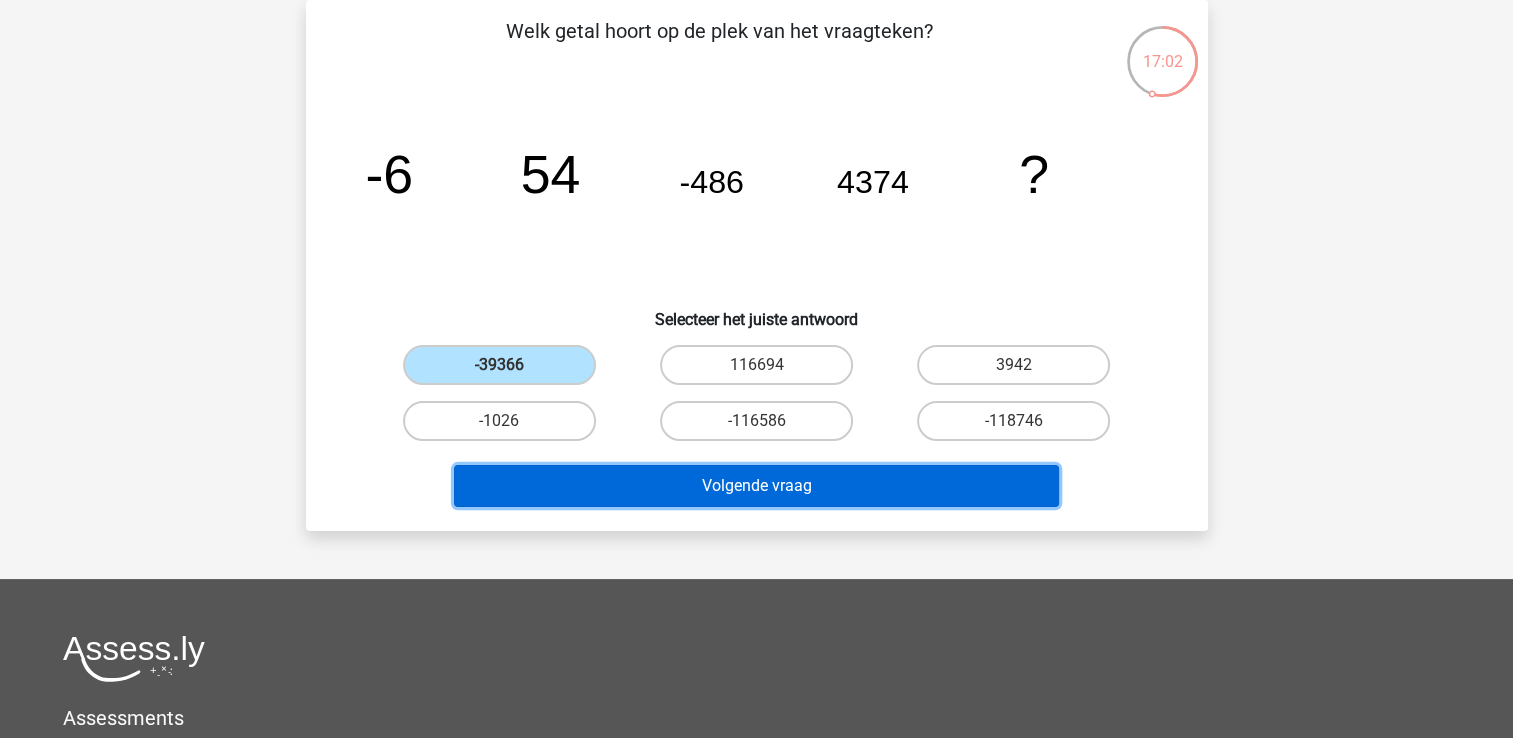 click on "Volgende vraag" at bounding box center [756, 486] 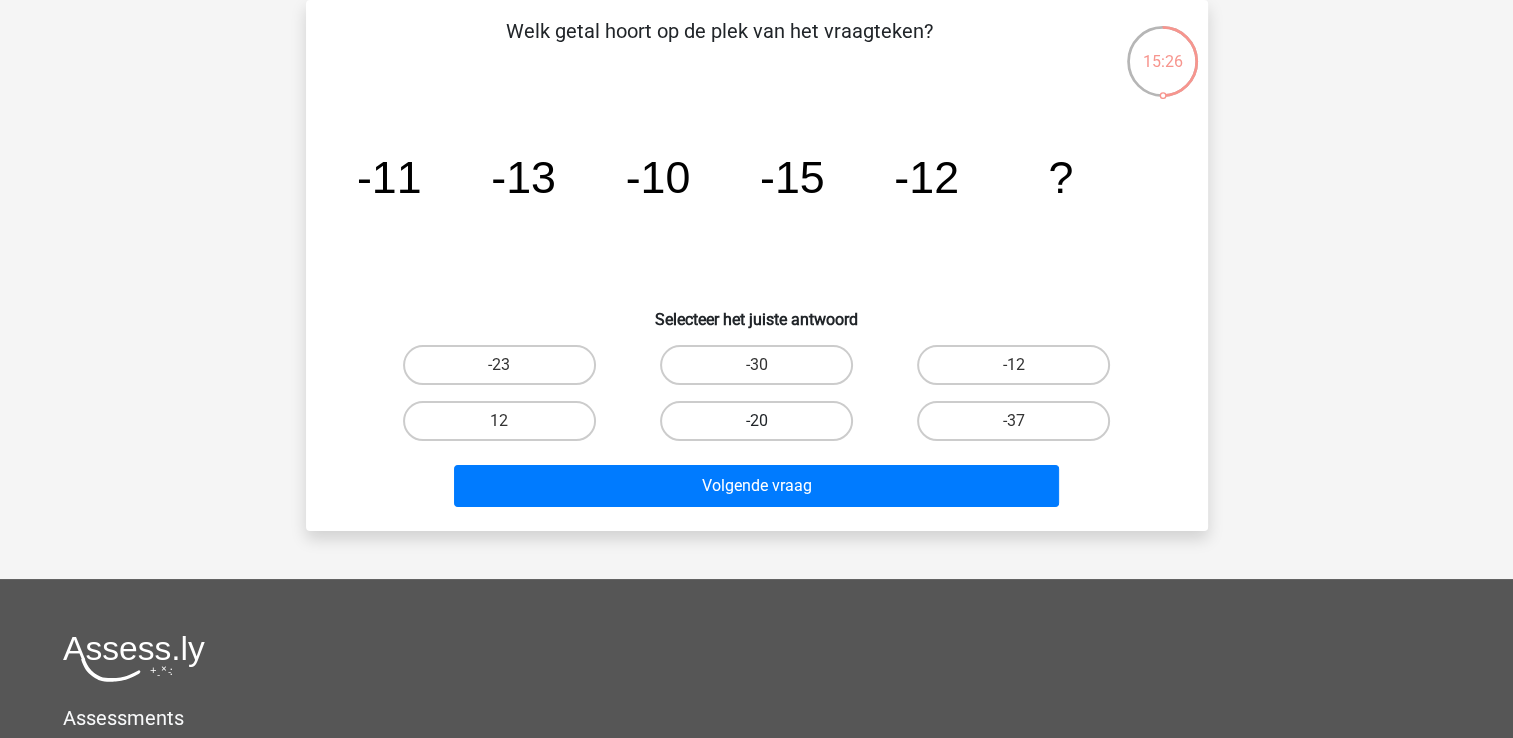 click on "-20" at bounding box center (756, 421) 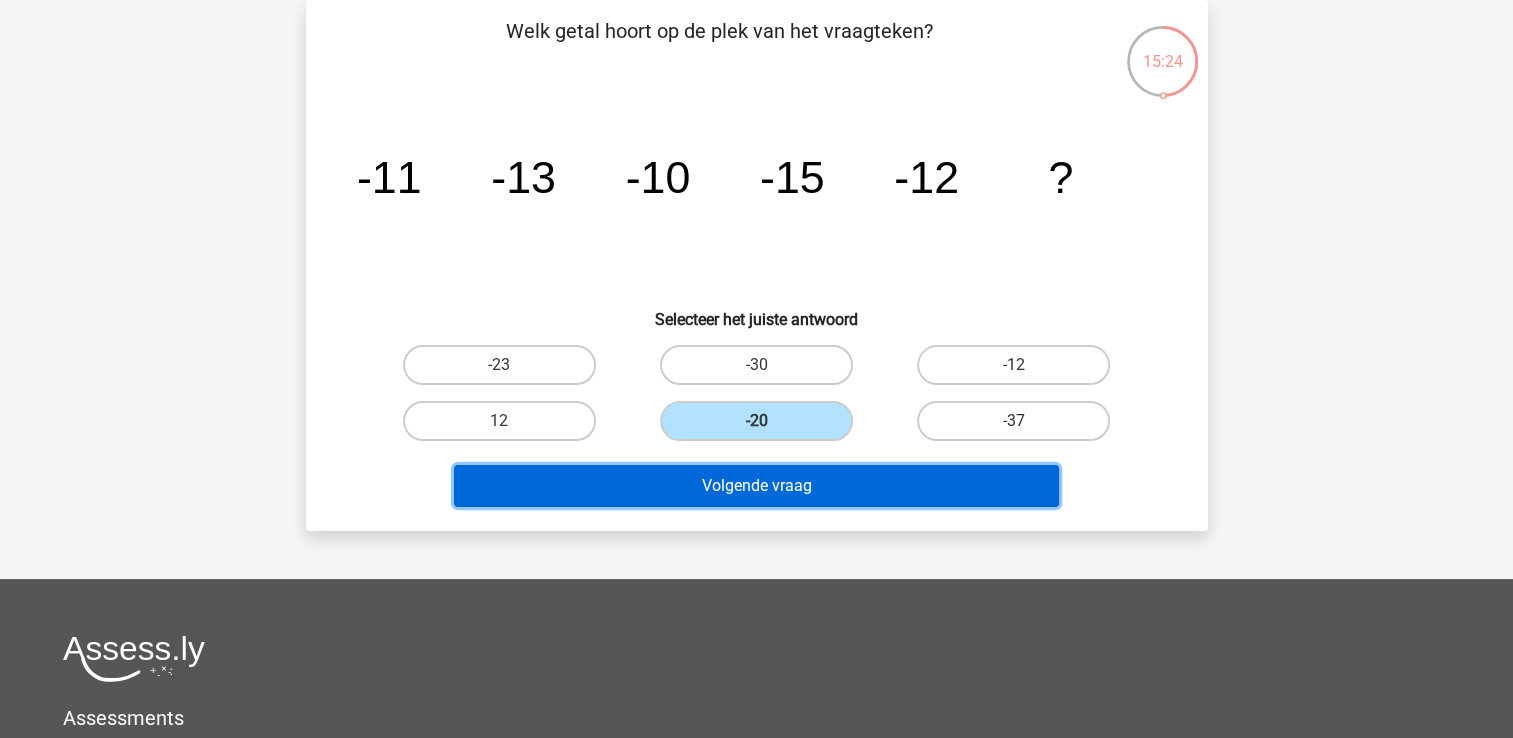 click on "Volgende vraag" at bounding box center [756, 486] 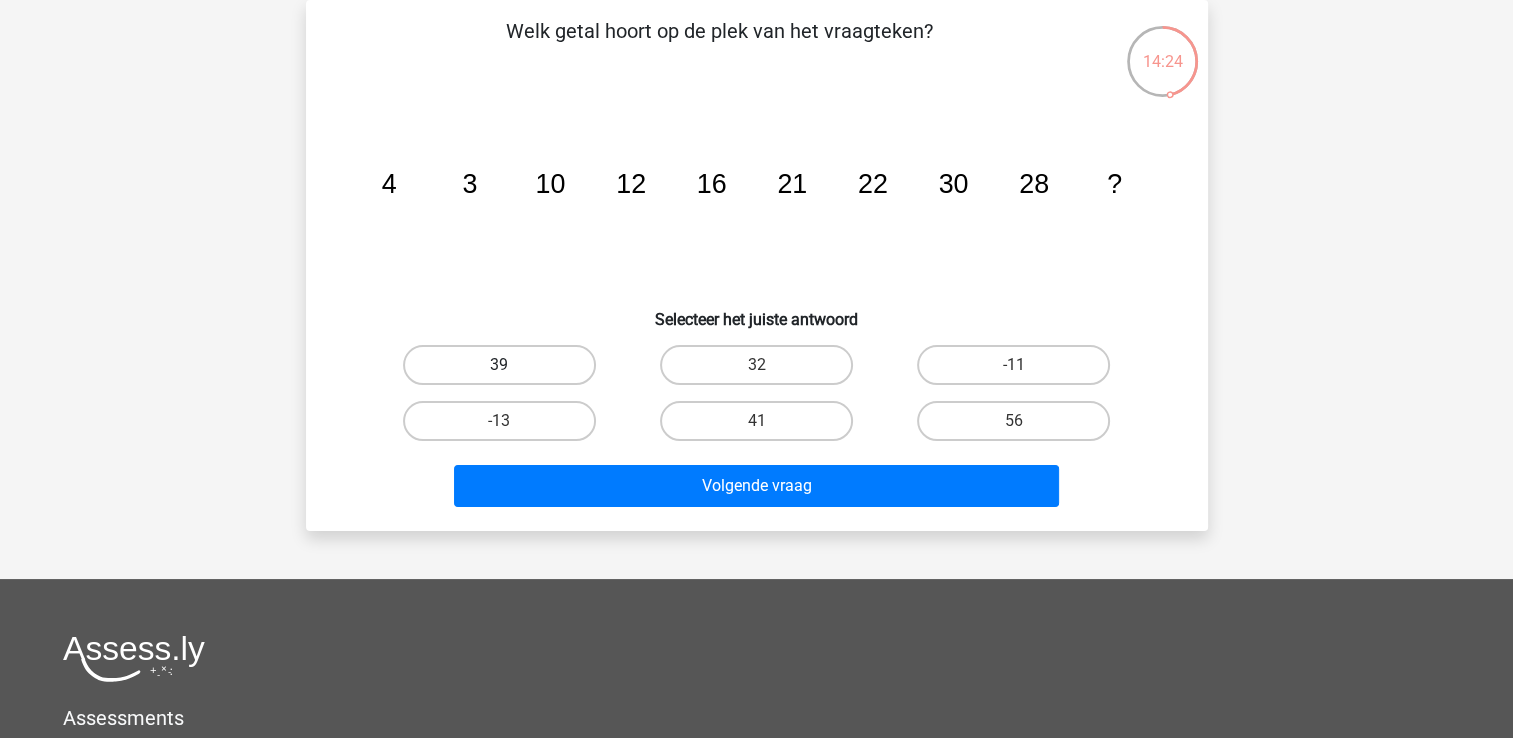 click on "39" at bounding box center (499, 365) 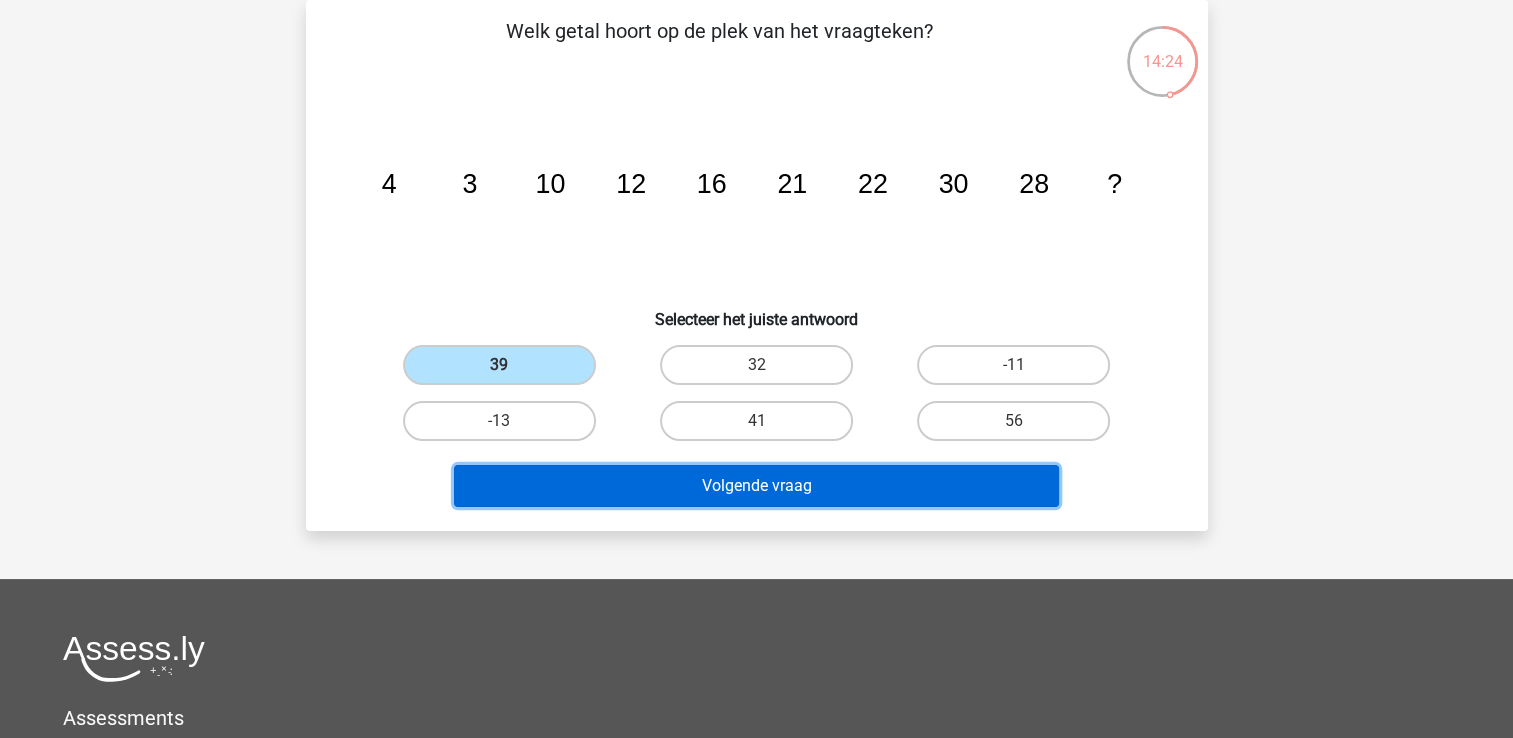 click on "Volgende vraag" at bounding box center (756, 486) 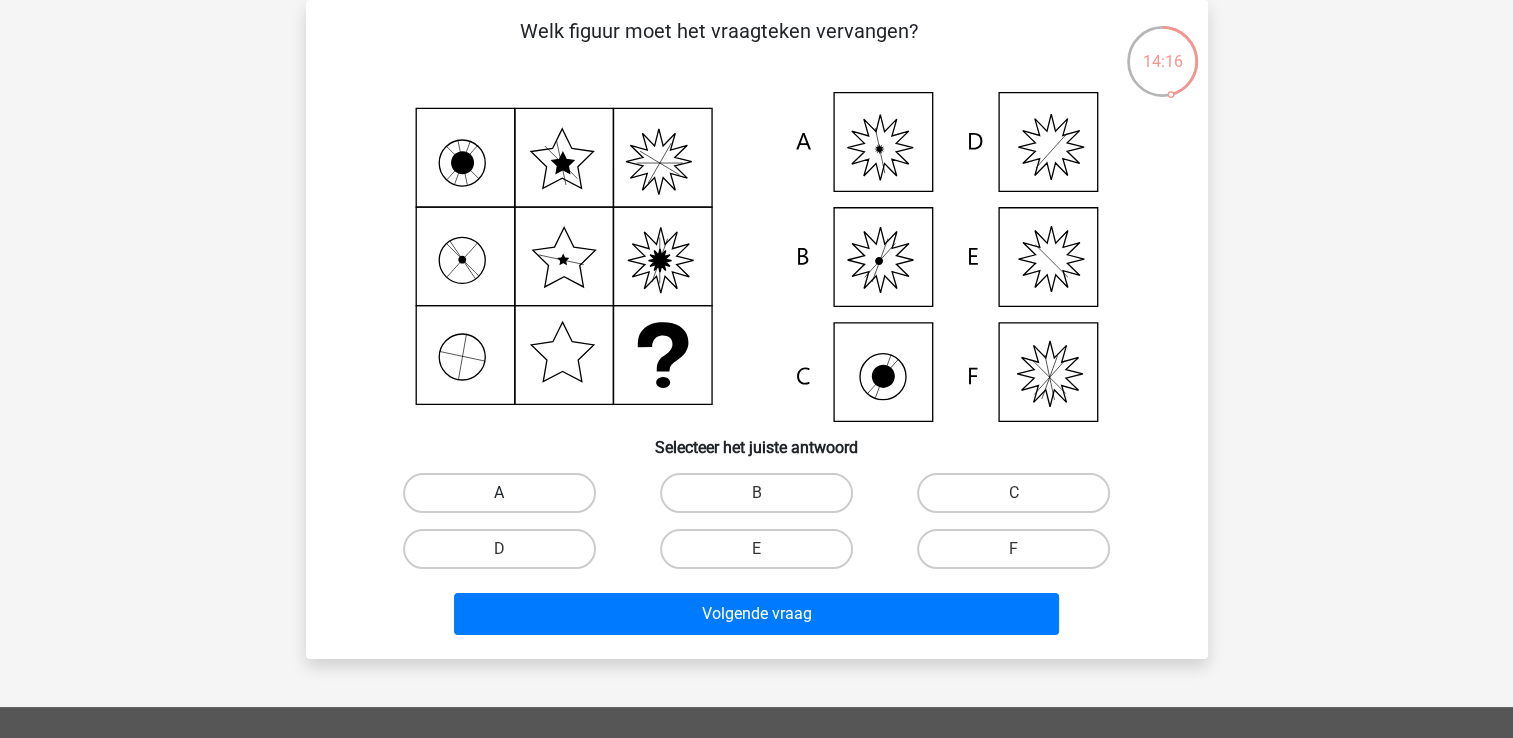 click on "A" at bounding box center [499, 493] 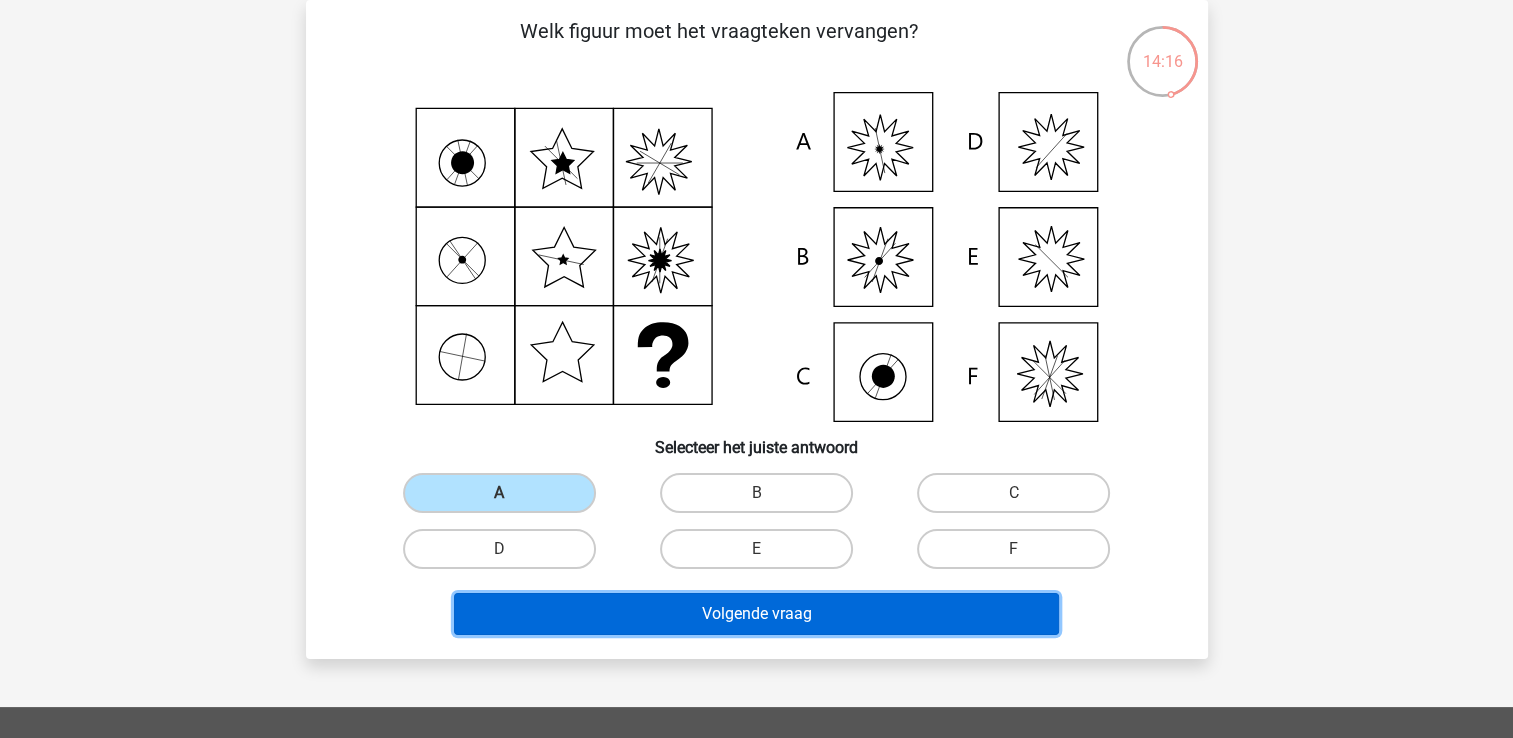 click on "Volgende vraag" at bounding box center [756, 614] 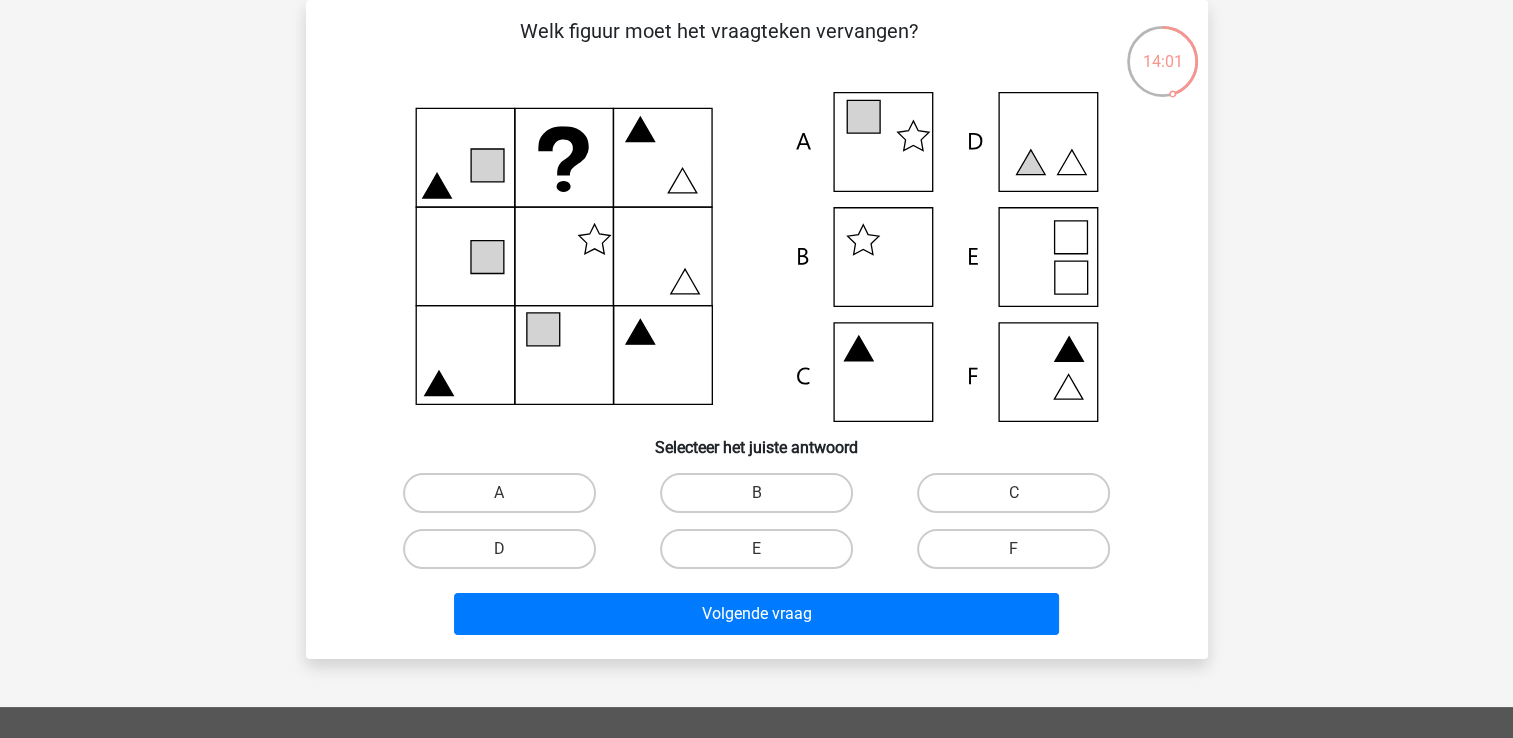 click on "A" at bounding box center [505, 499] 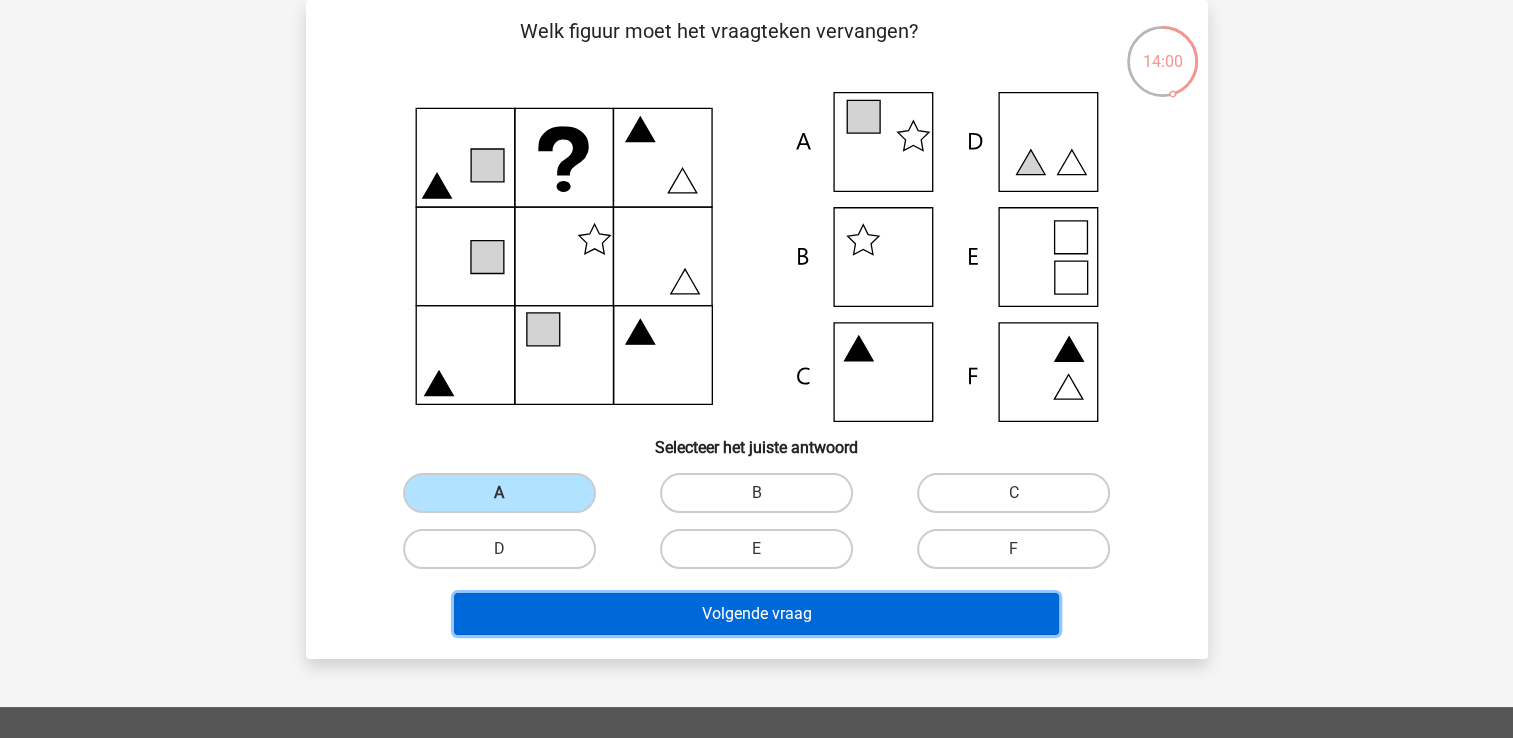 click on "Volgende vraag" at bounding box center (756, 614) 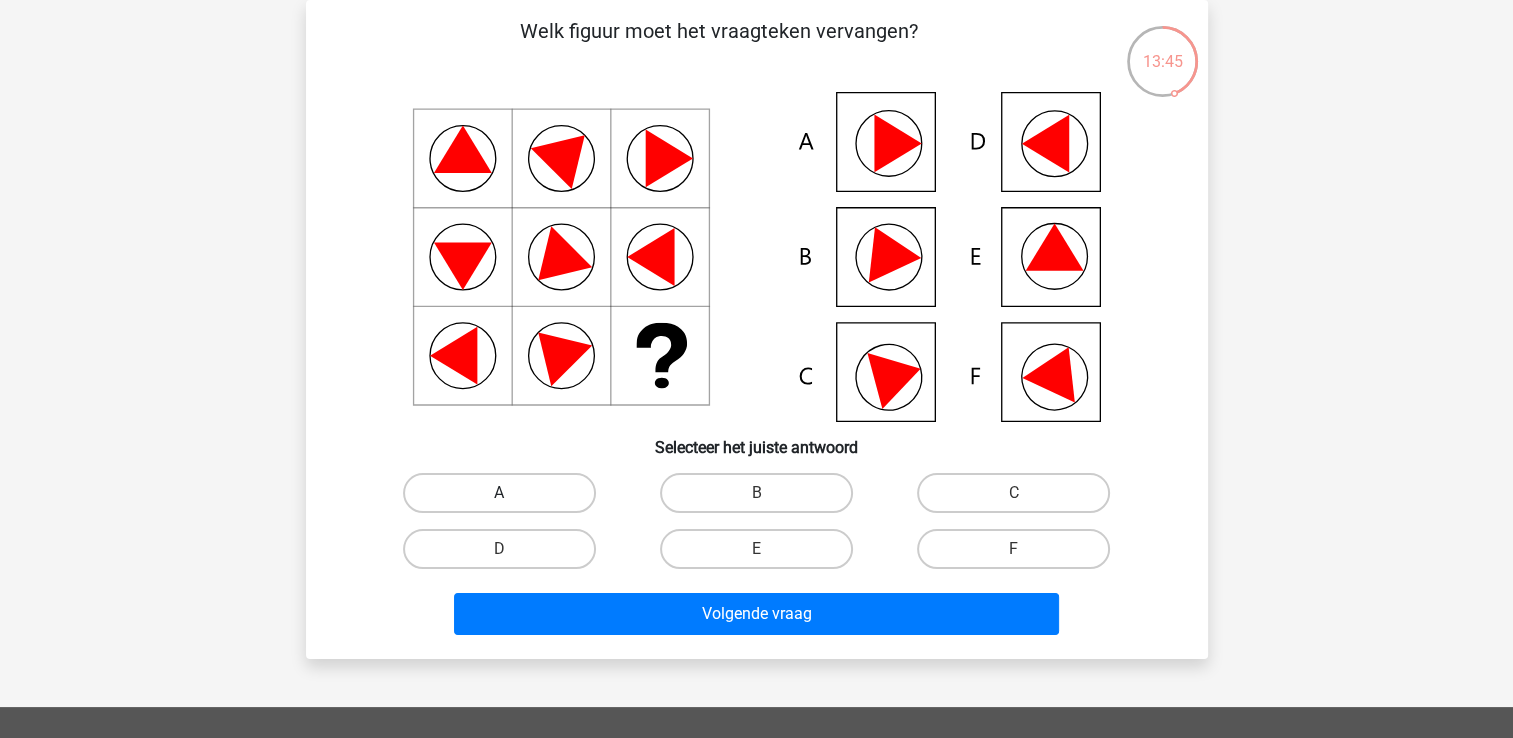 click on "A" at bounding box center (499, 493) 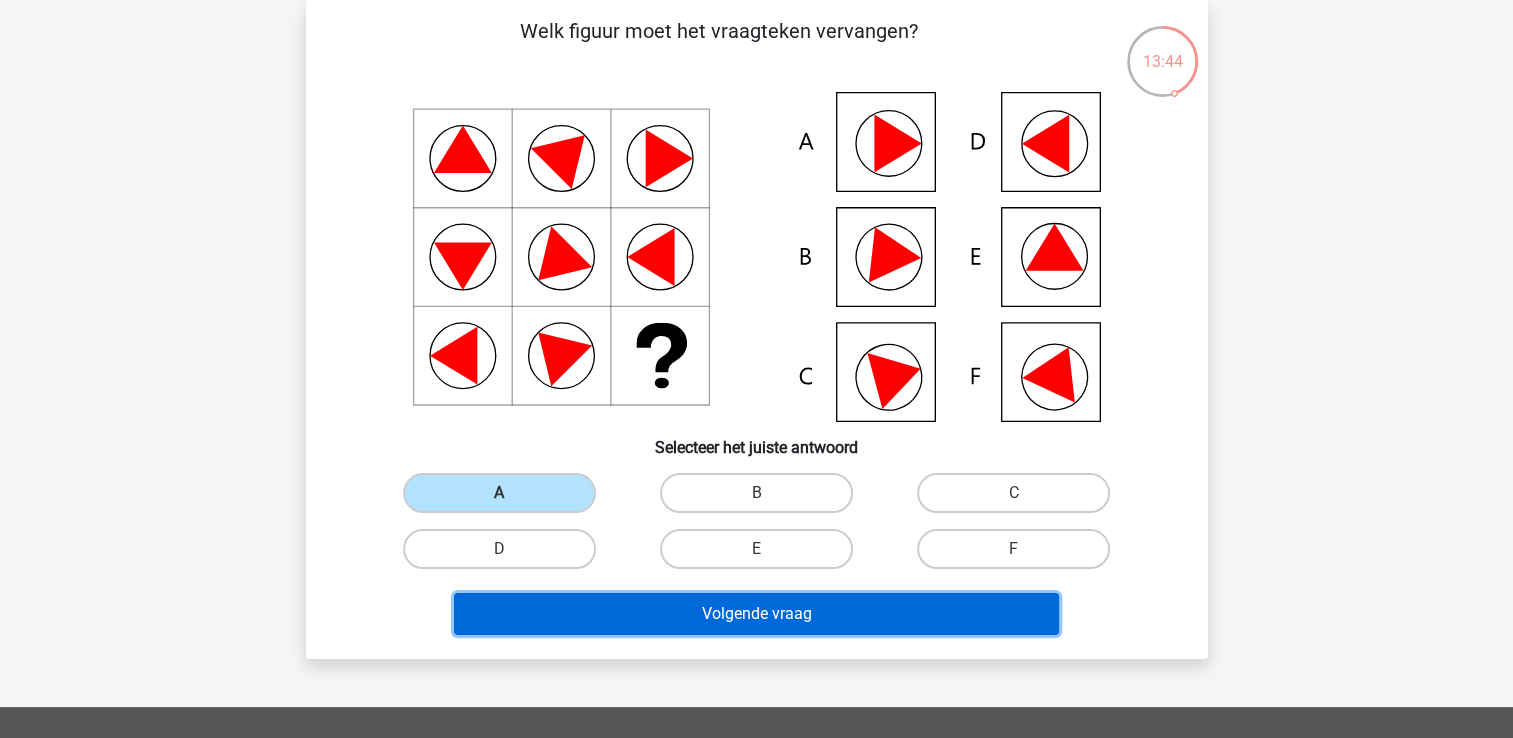 click on "Volgende vraag" at bounding box center [756, 614] 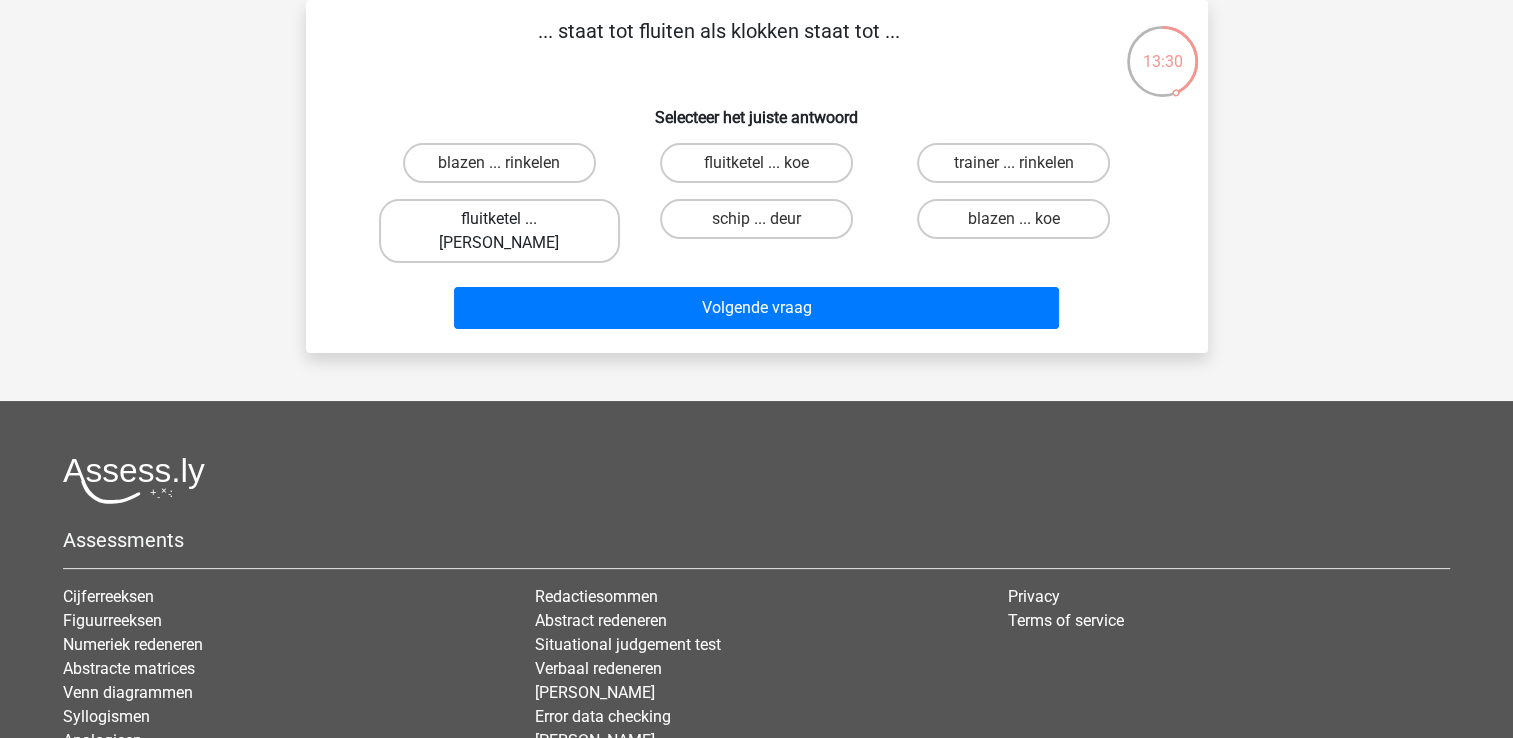 click on "fluitketel ... luiden" at bounding box center (499, 231) 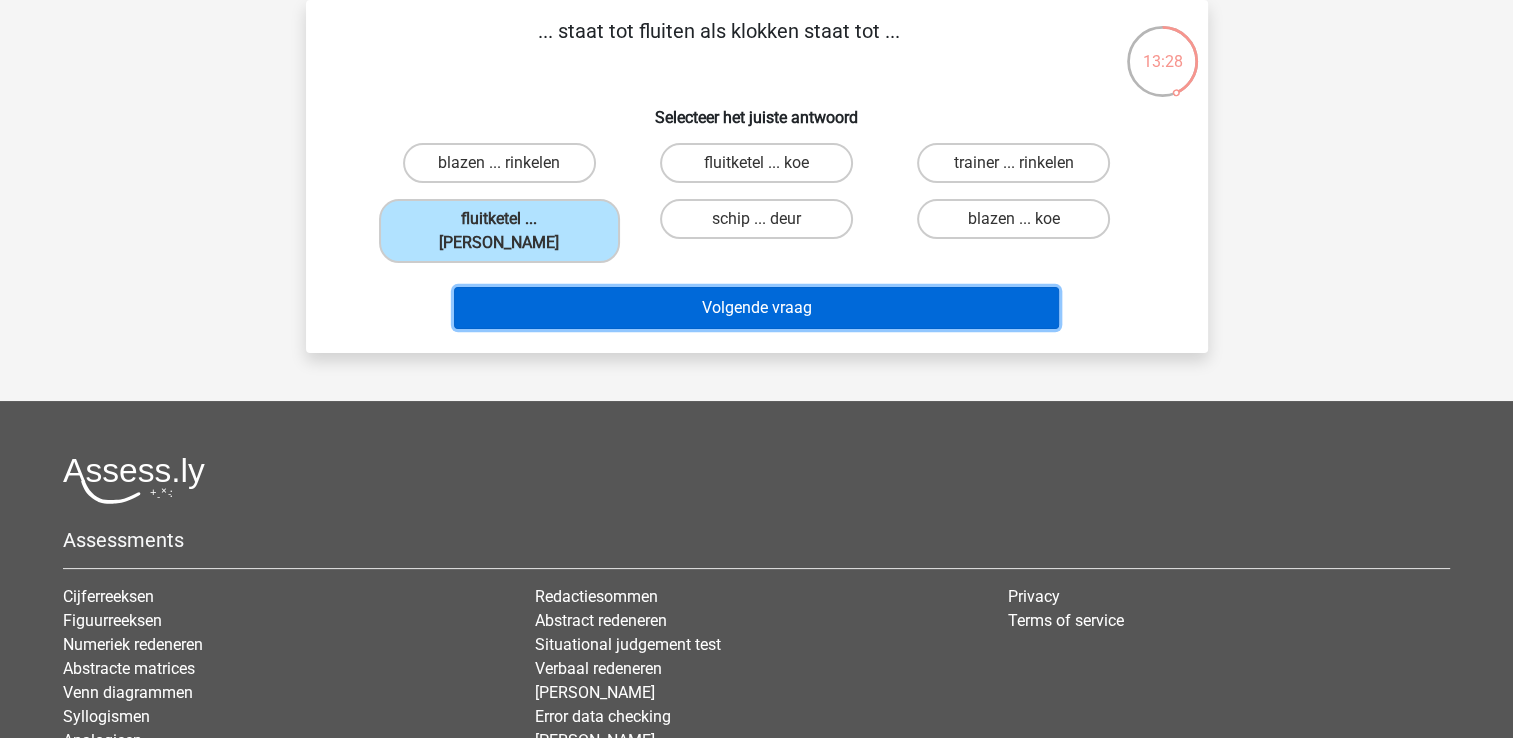 click on "Volgende vraag" at bounding box center (756, 308) 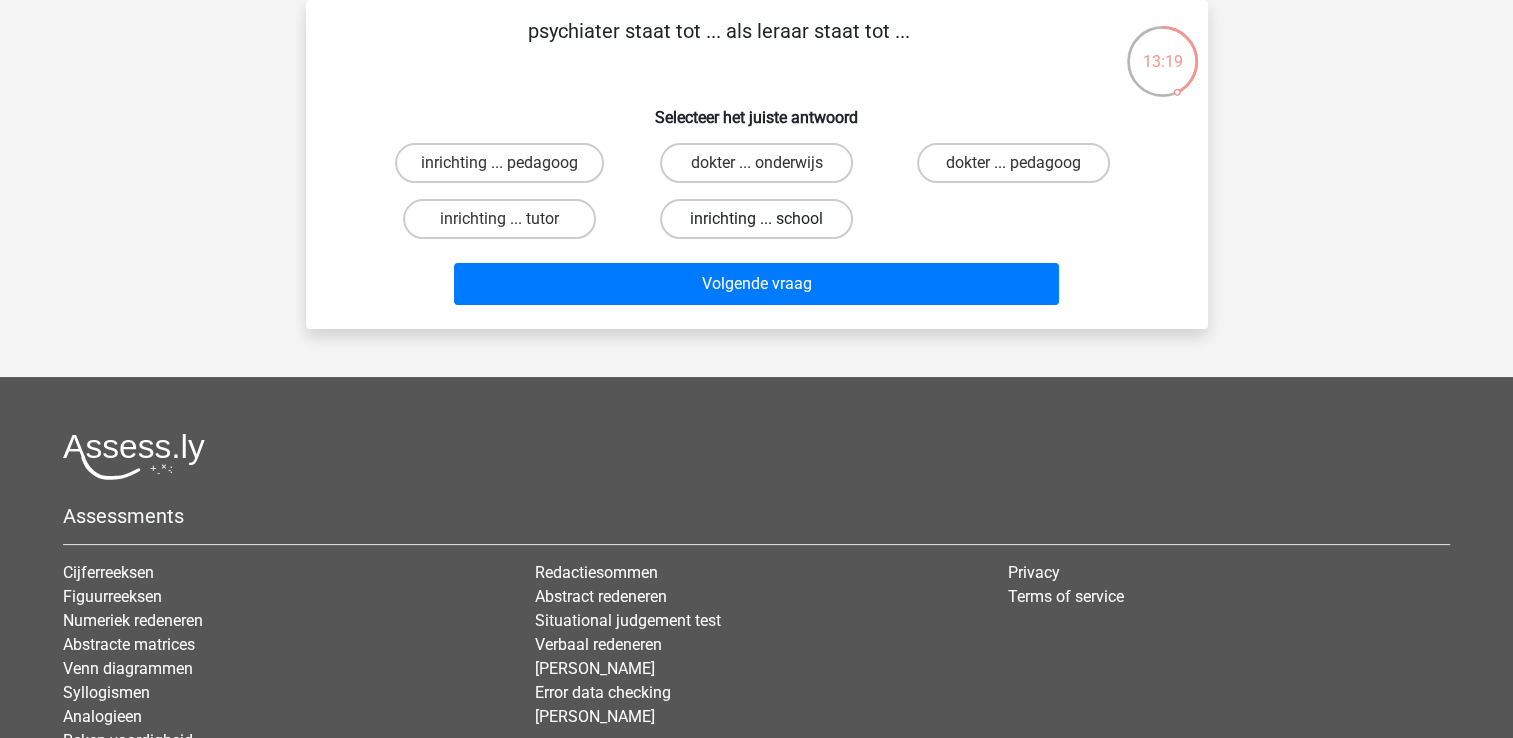 click on "inrichting ... school" at bounding box center (756, 219) 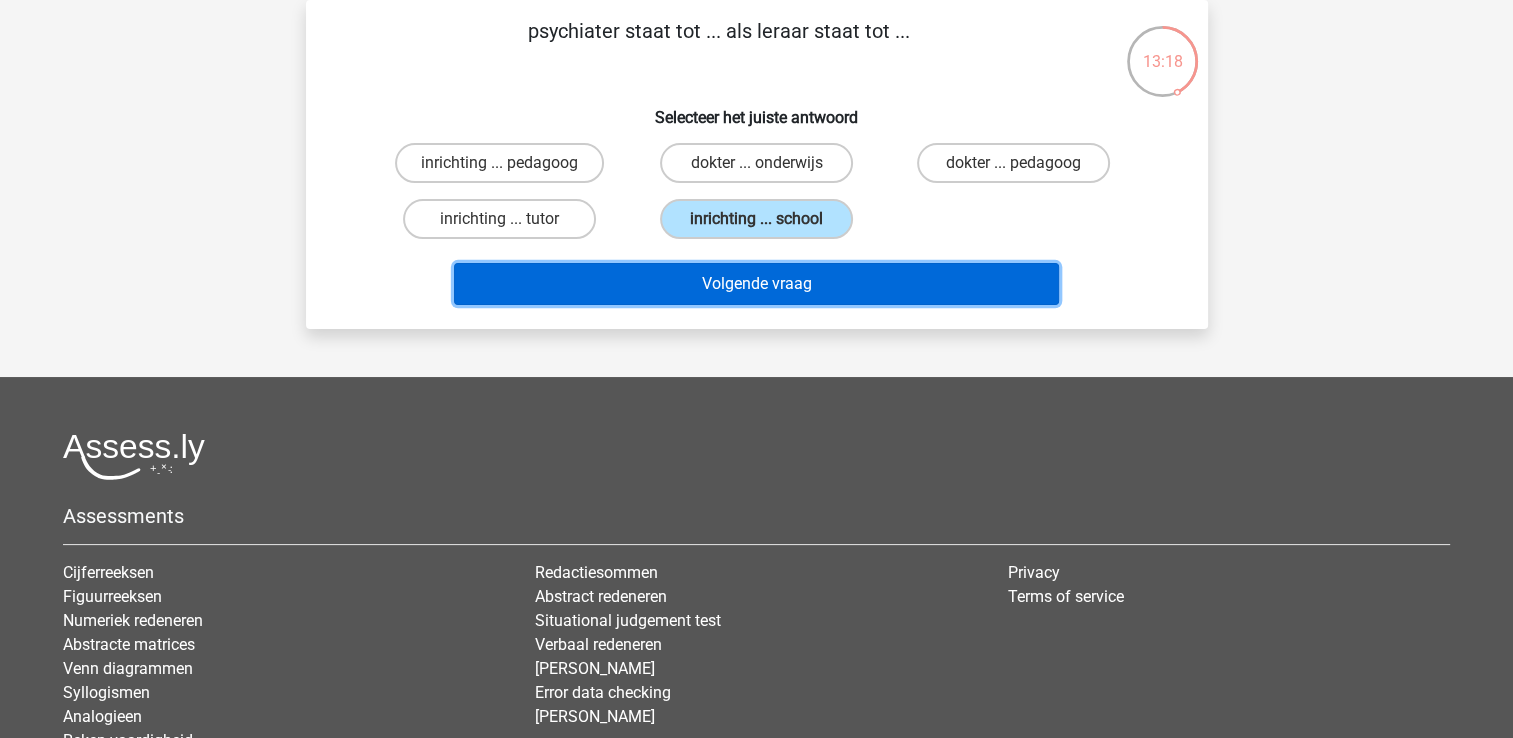 click on "Volgende vraag" at bounding box center [756, 284] 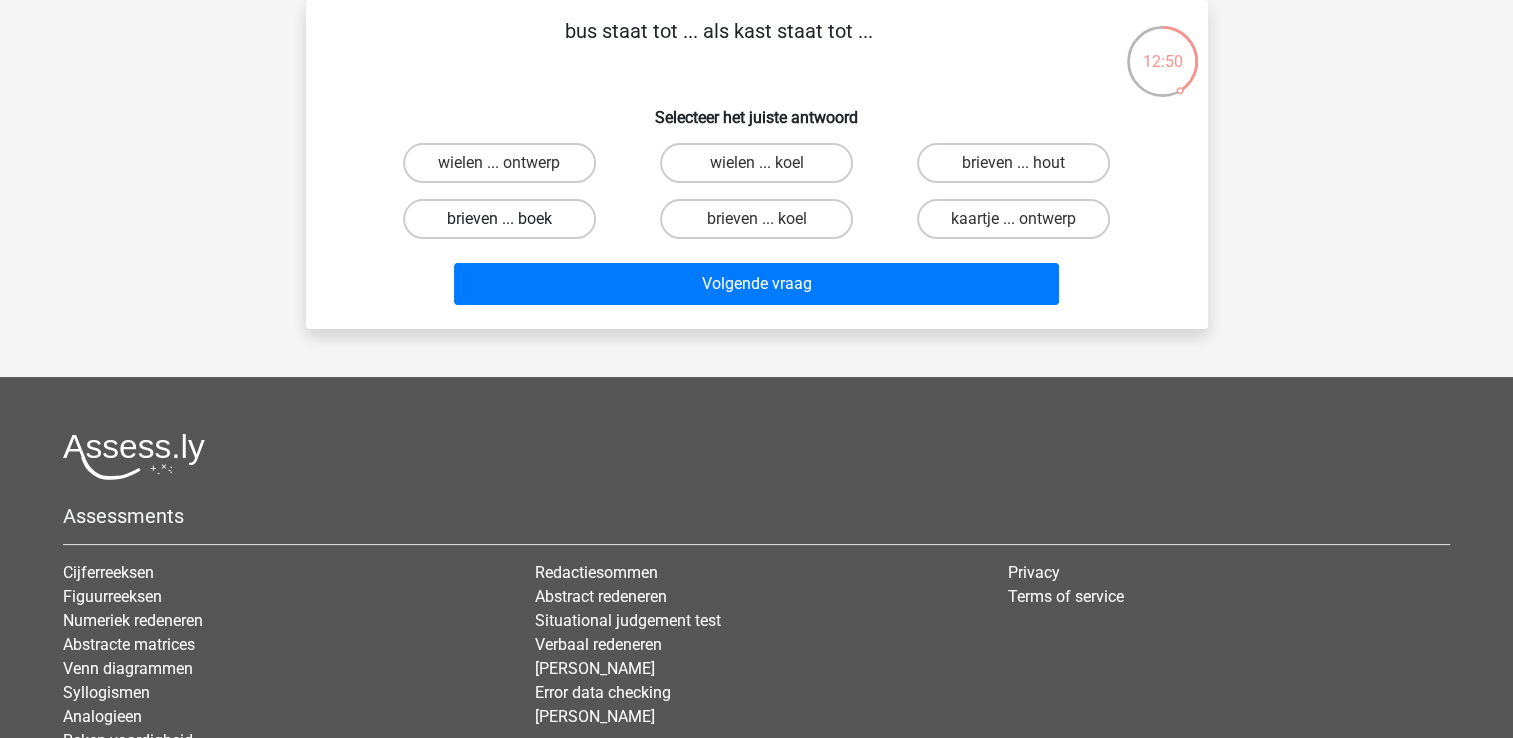 click on "brieven ... boek" at bounding box center (499, 219) 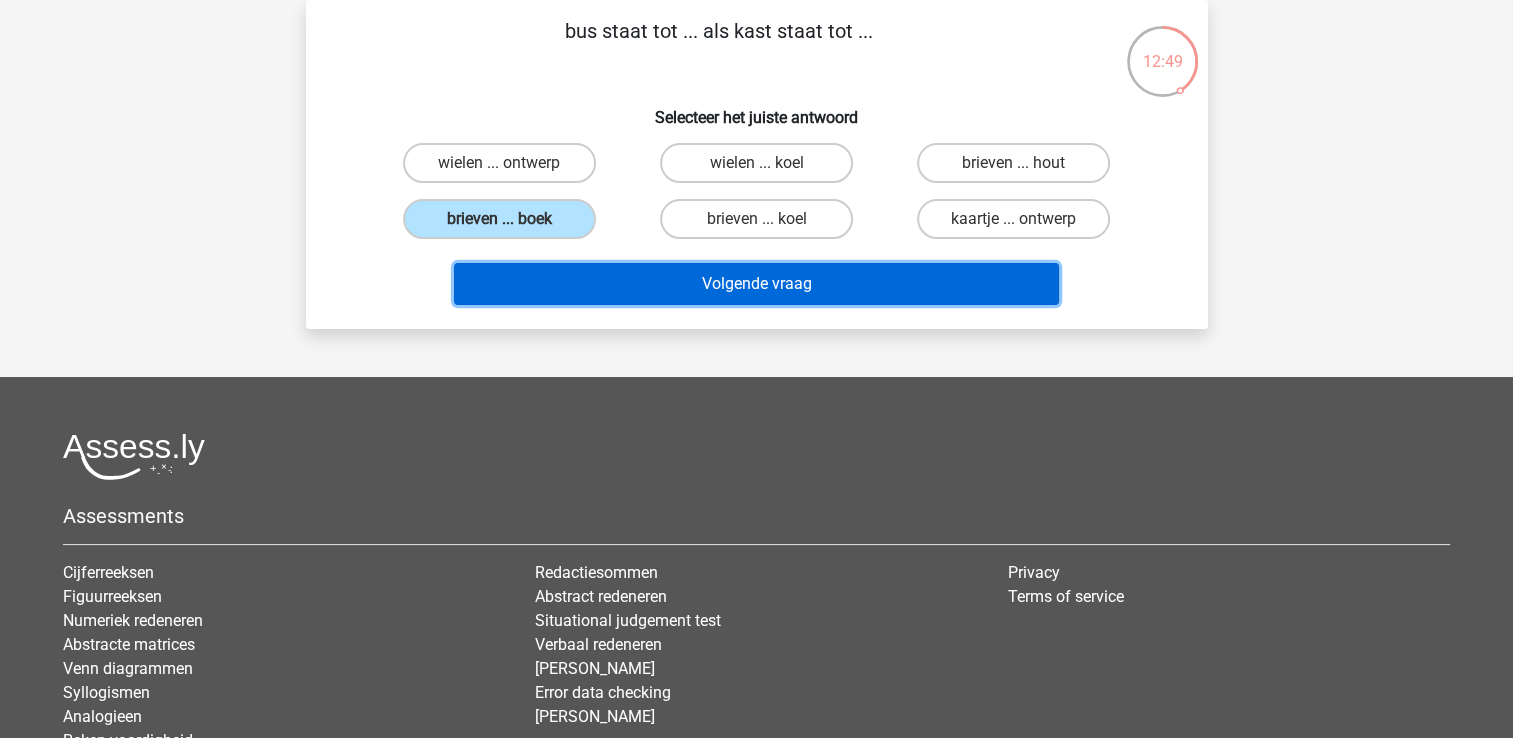 click on "Volgende vraag" at bounding box center [756, 284] 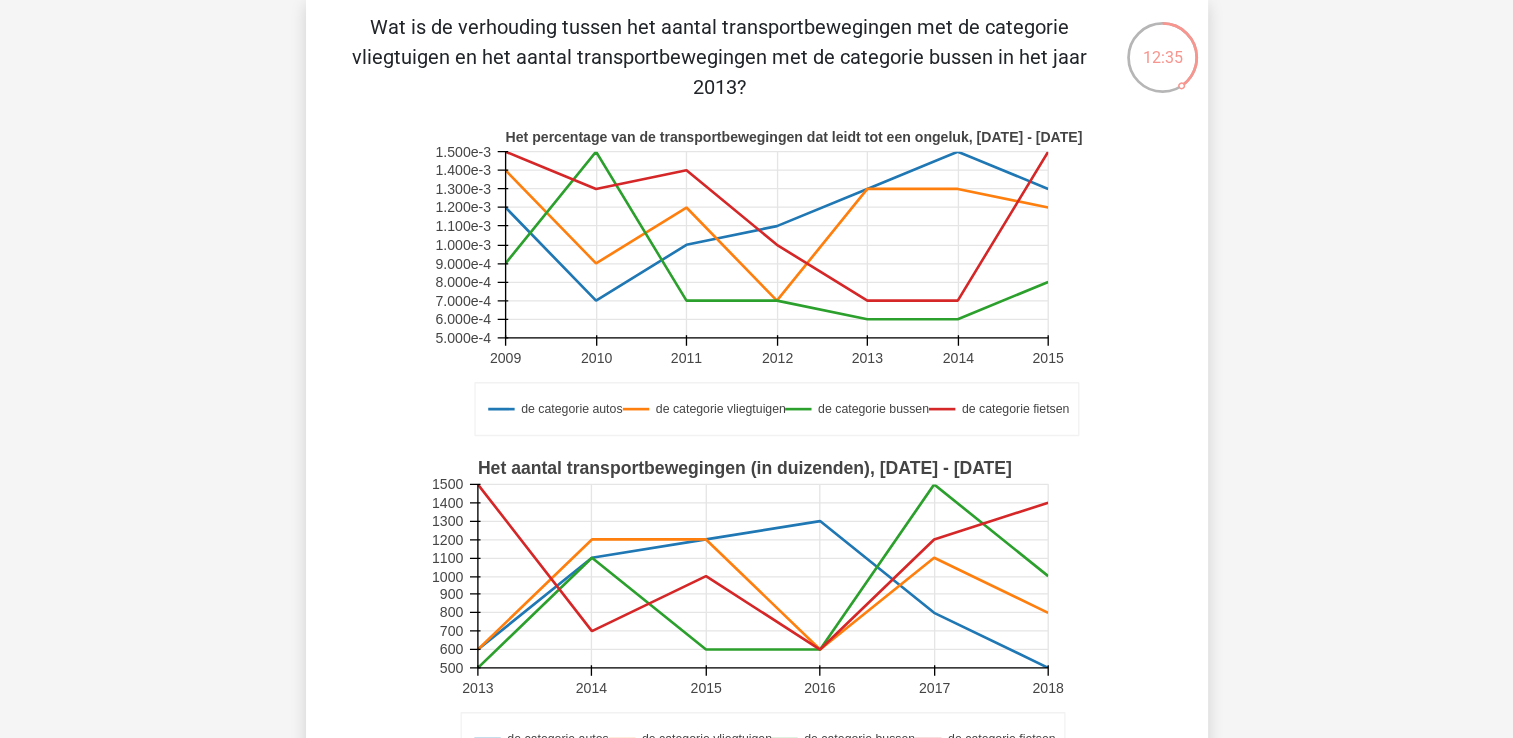 scroll, scrollTop: 99, scrollLeft: 0, axis: vertical 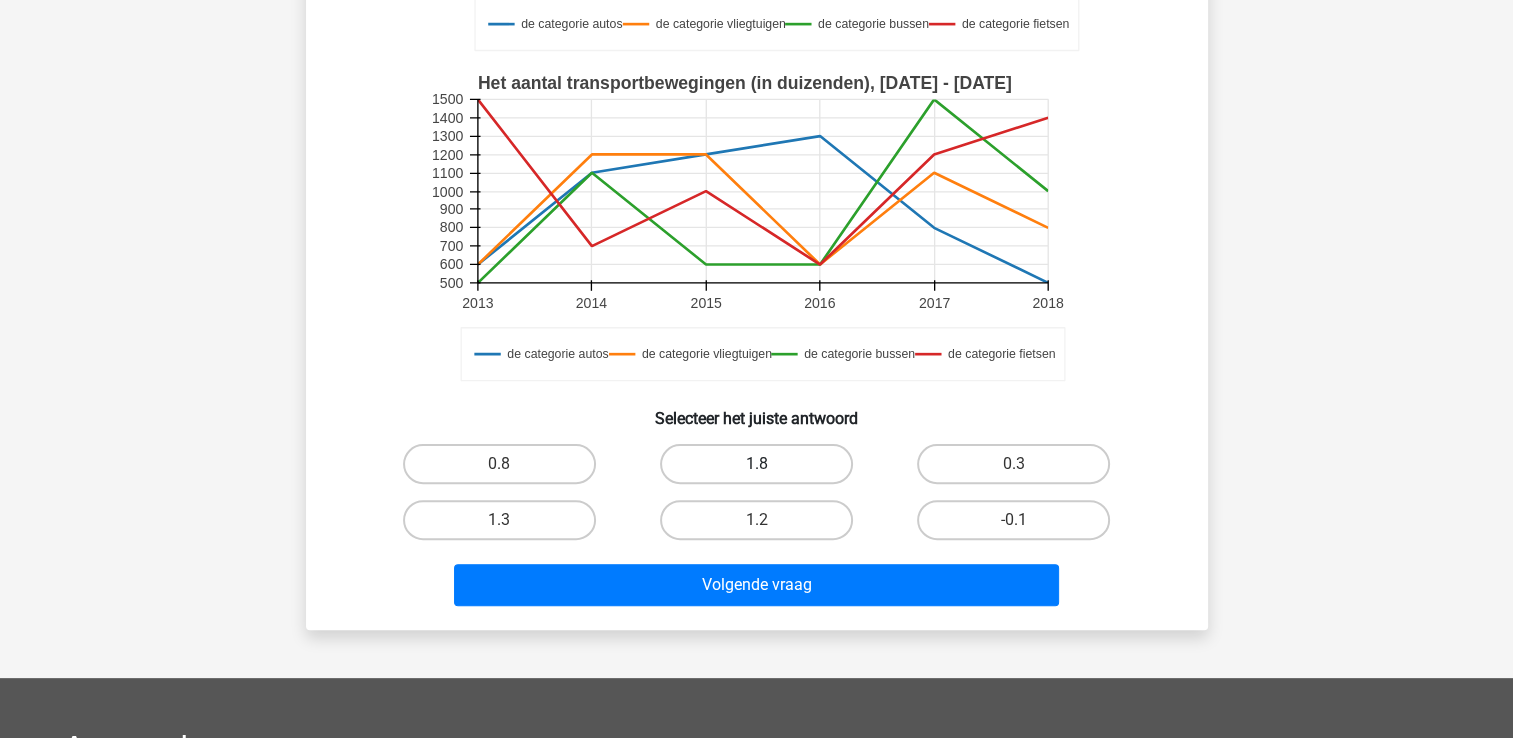 click on "1.8" at bounding box center [756, 464] 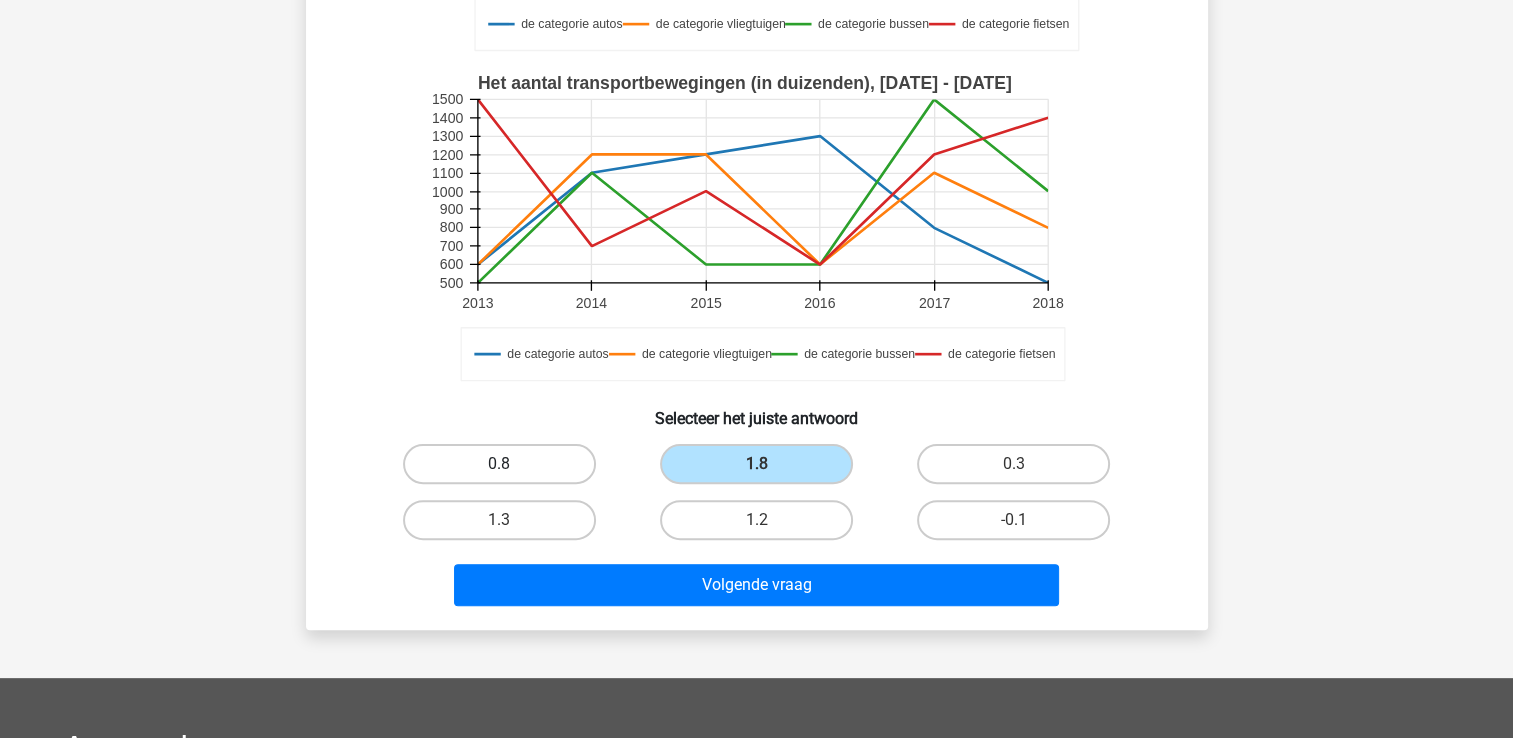 click on "0.8" at bounding box center (499, 464) 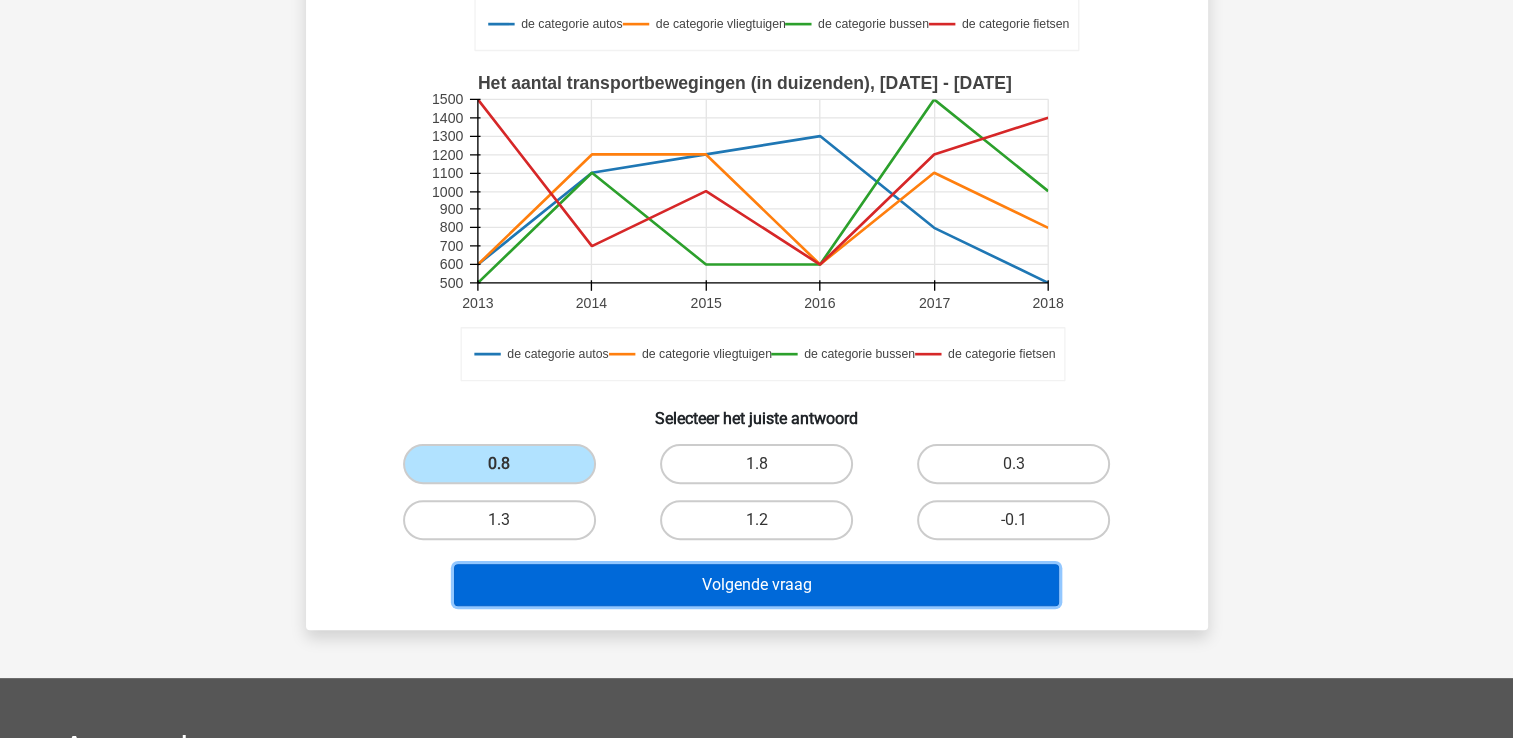 click on "Volgende vraag" at bounding box center [756, 585] 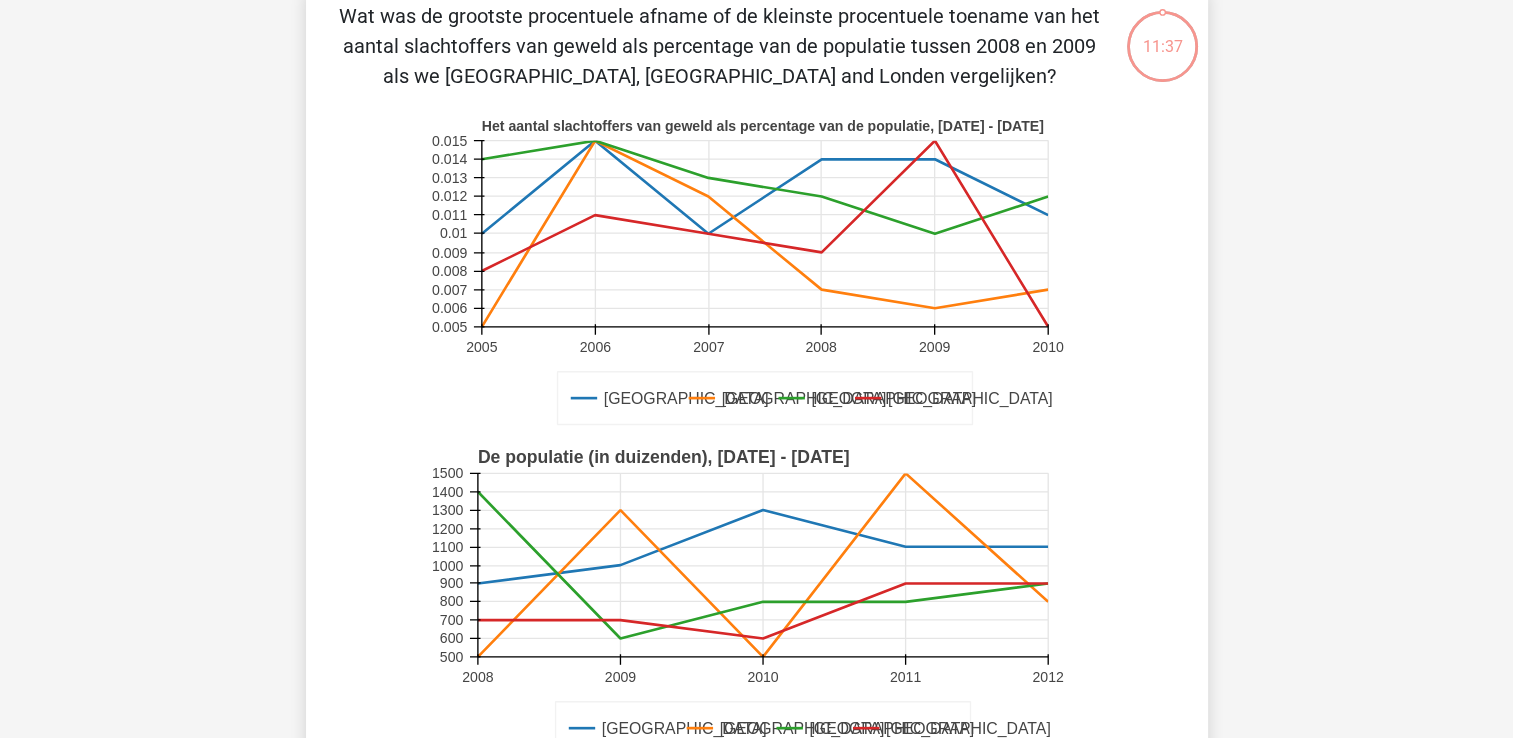 scroll, scrollTop: 92, scrollLeft: 0, axis: vertical 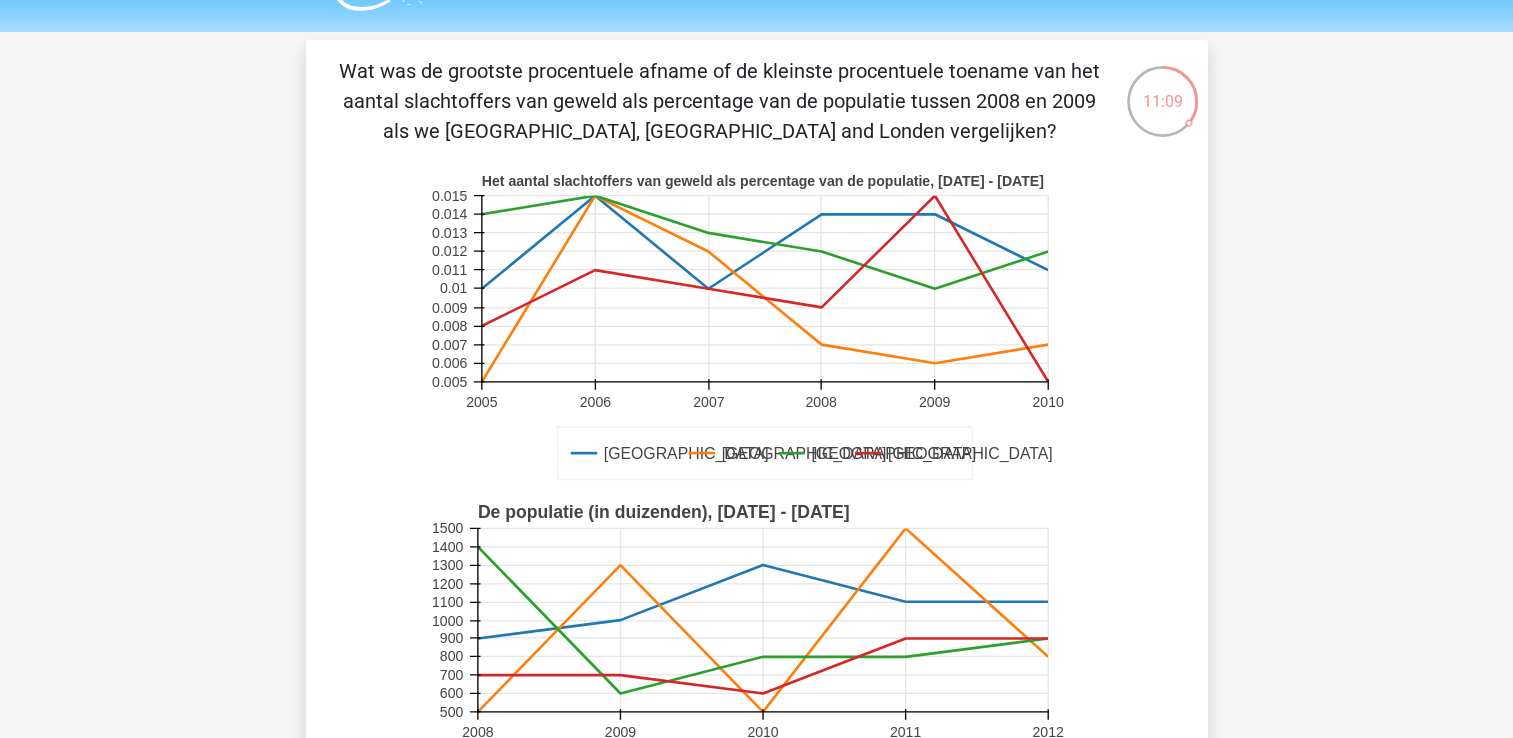 click 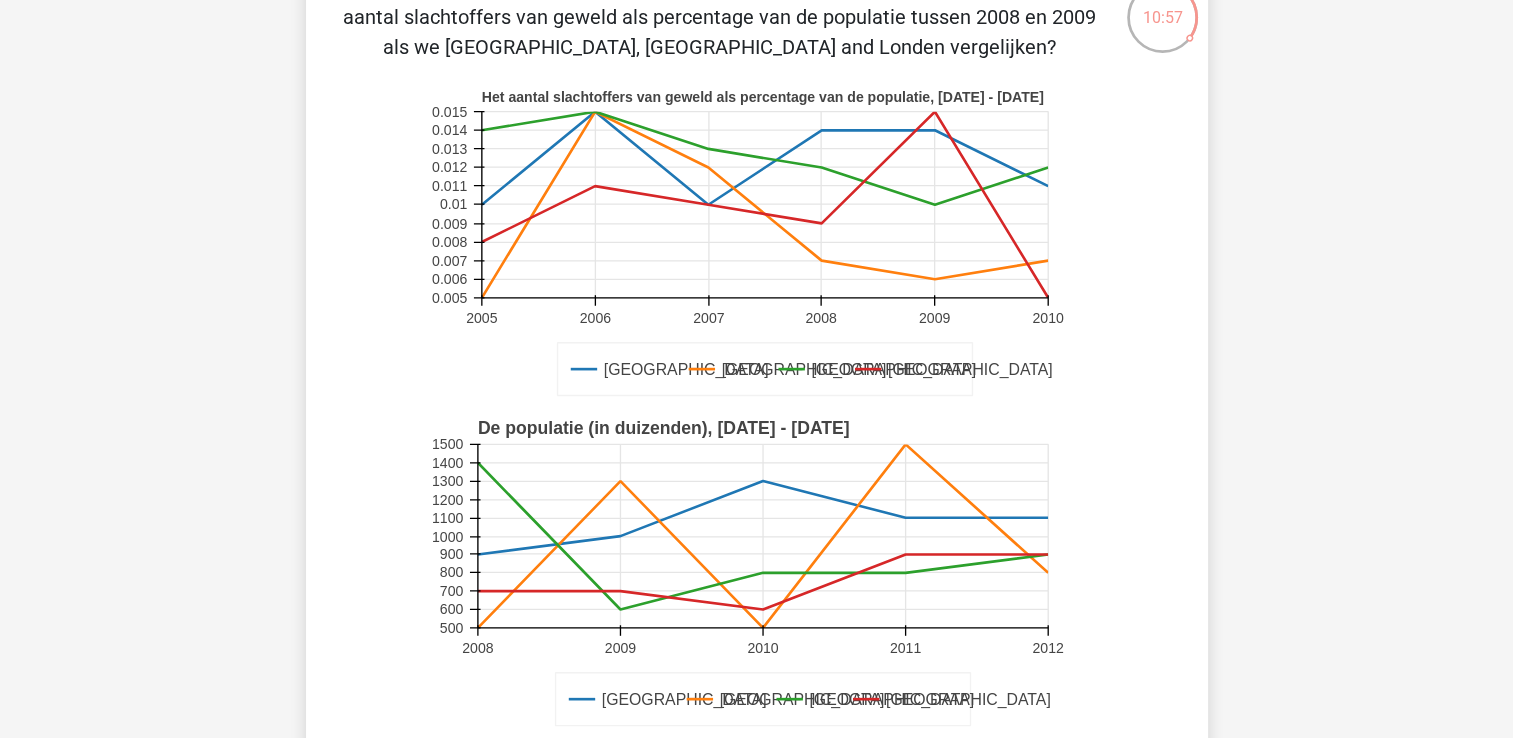 scroll, scrollTop: 139, scrollLeft: 0, axis: vertical 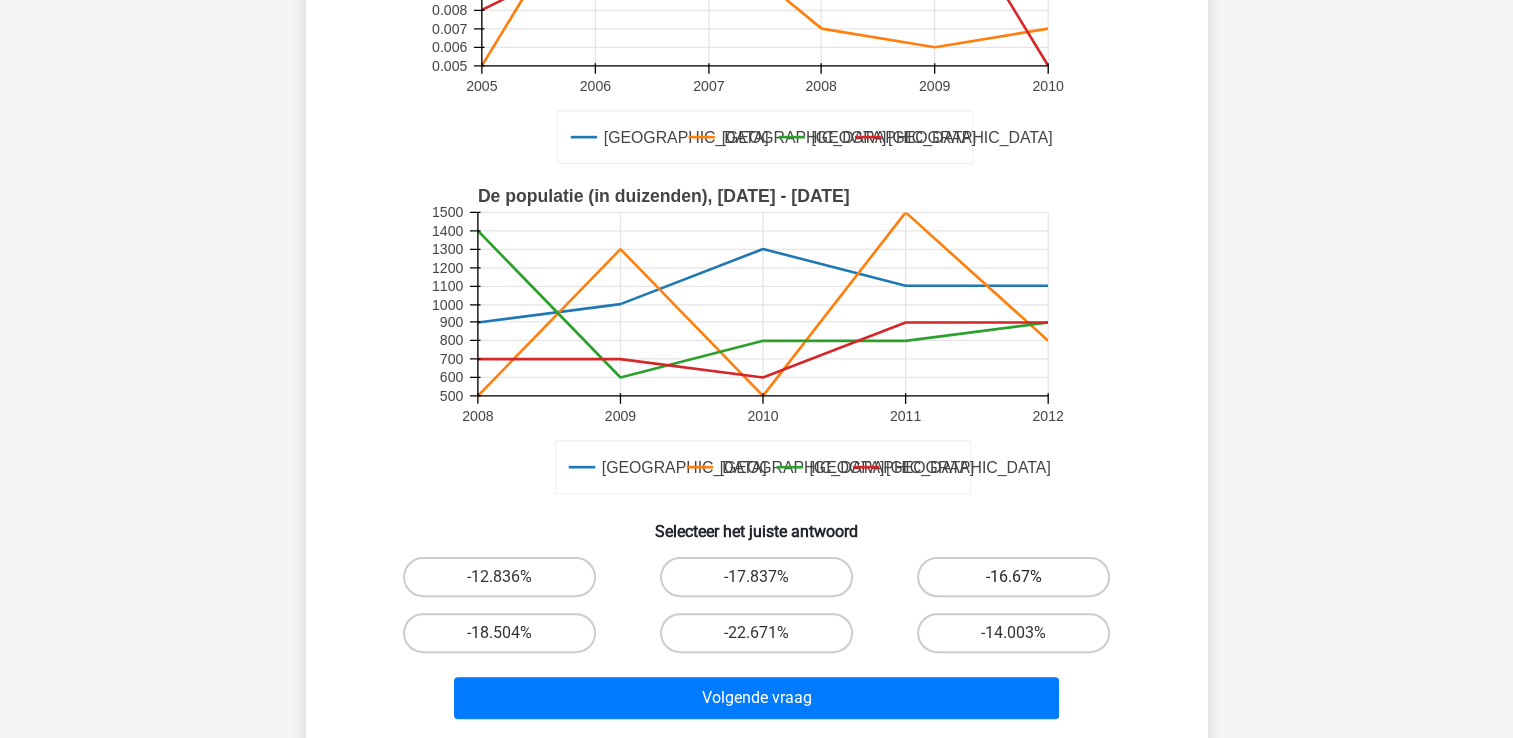 click on "-16.67%" at bounding box center (1013, 577) 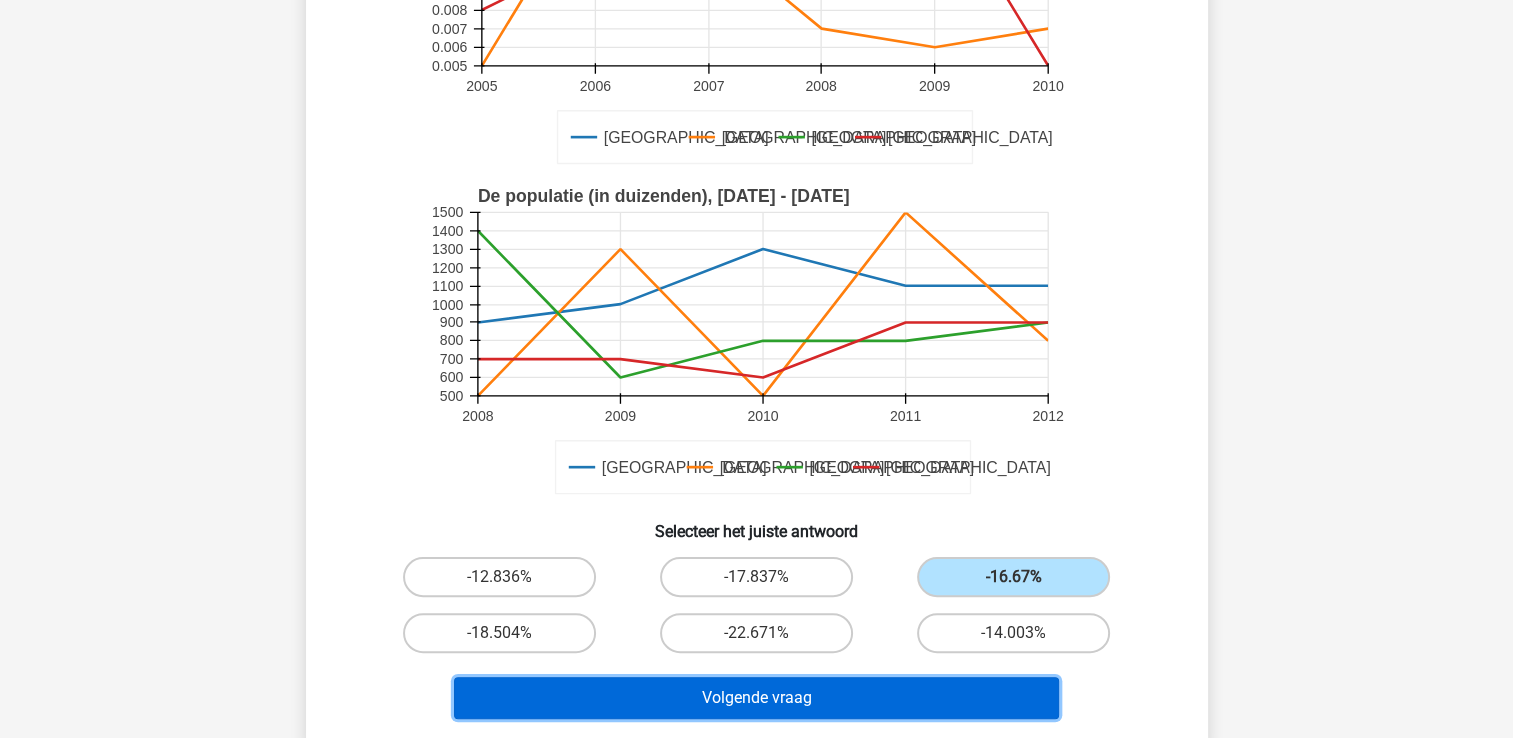 click on "Volgende vraag" at bounding box center (756, 698) 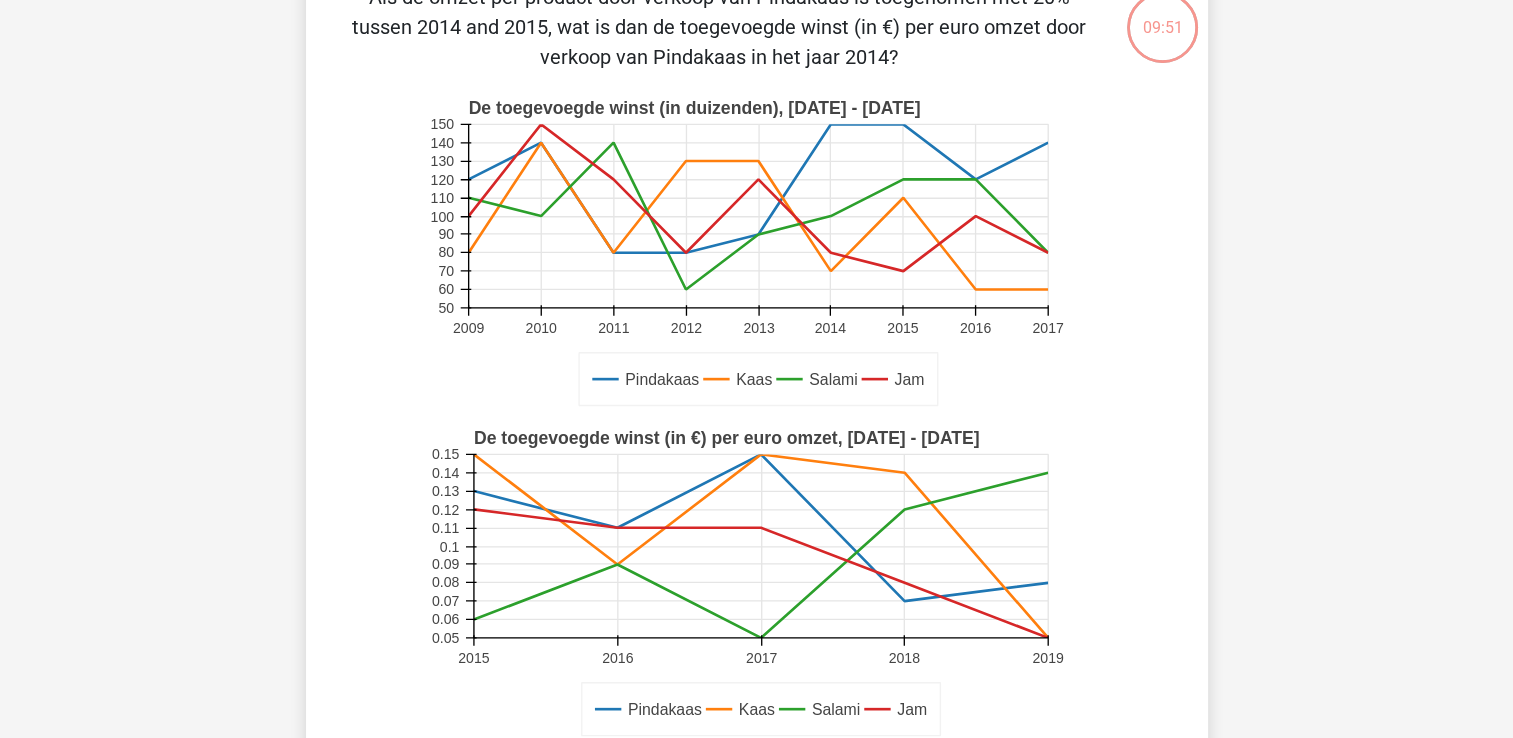 scroll, scrollTop: 92, scrollLeft: 0, axis: vertical 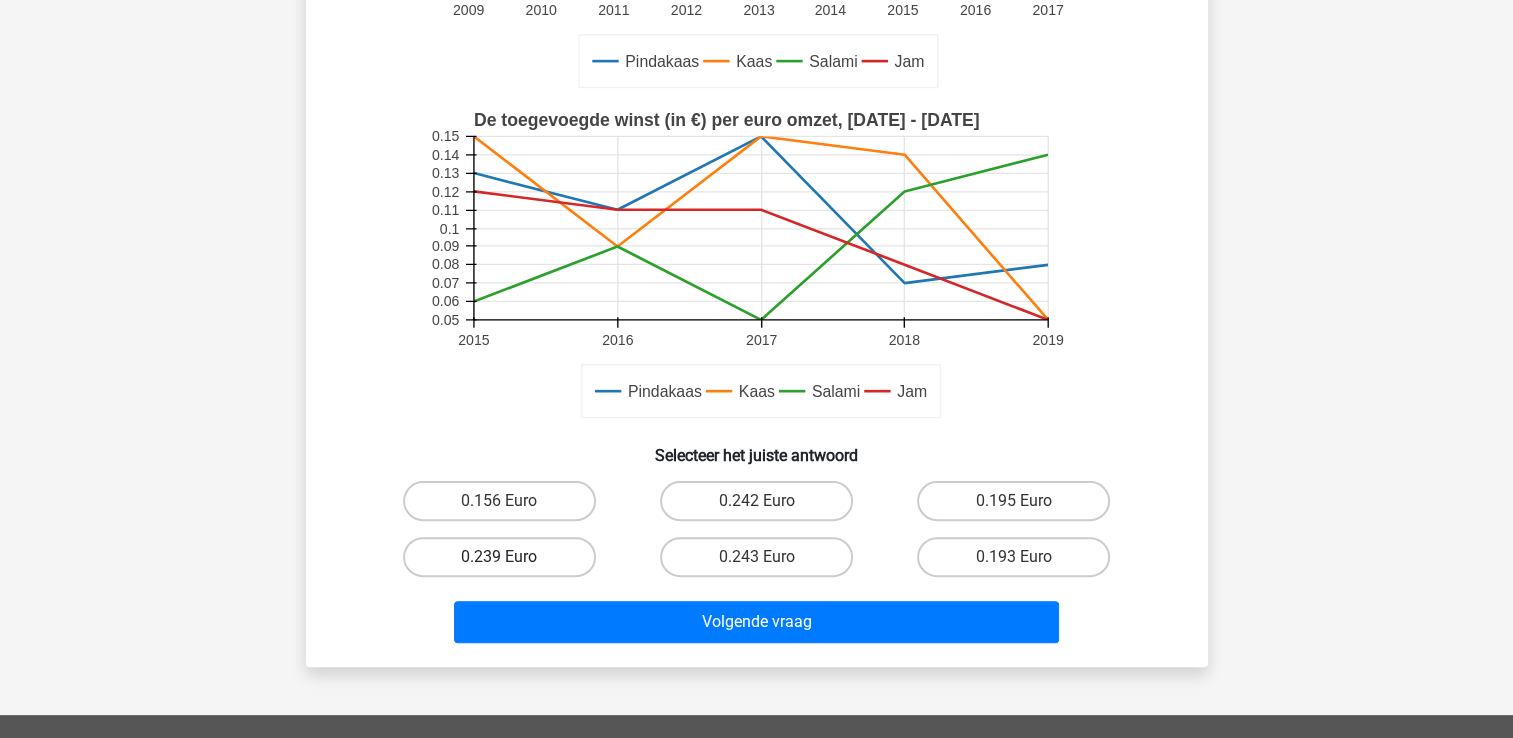 click on "0.239 Euro" at bounding box center (499, 557) 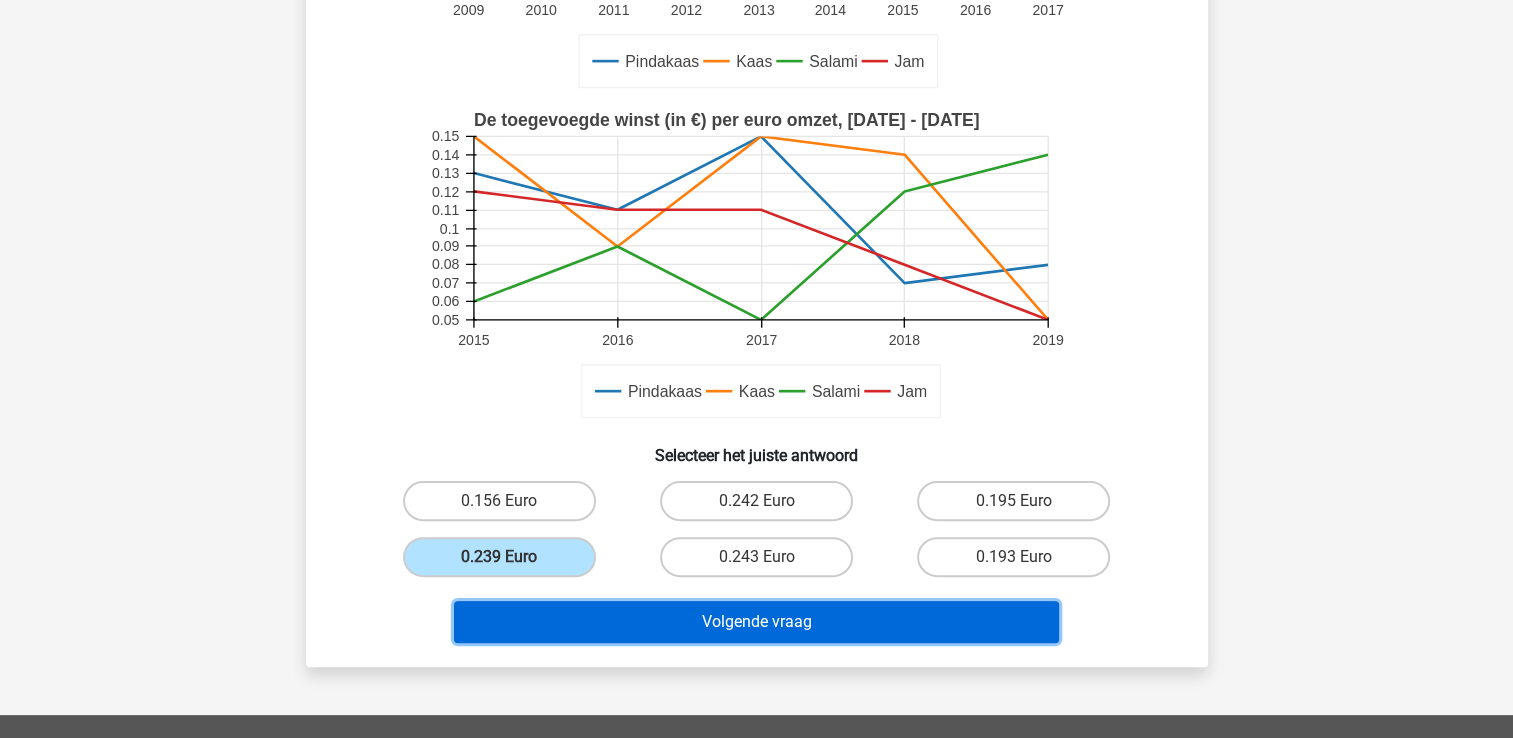 click on "Volgende vraag" at bounding box center (756, 622) 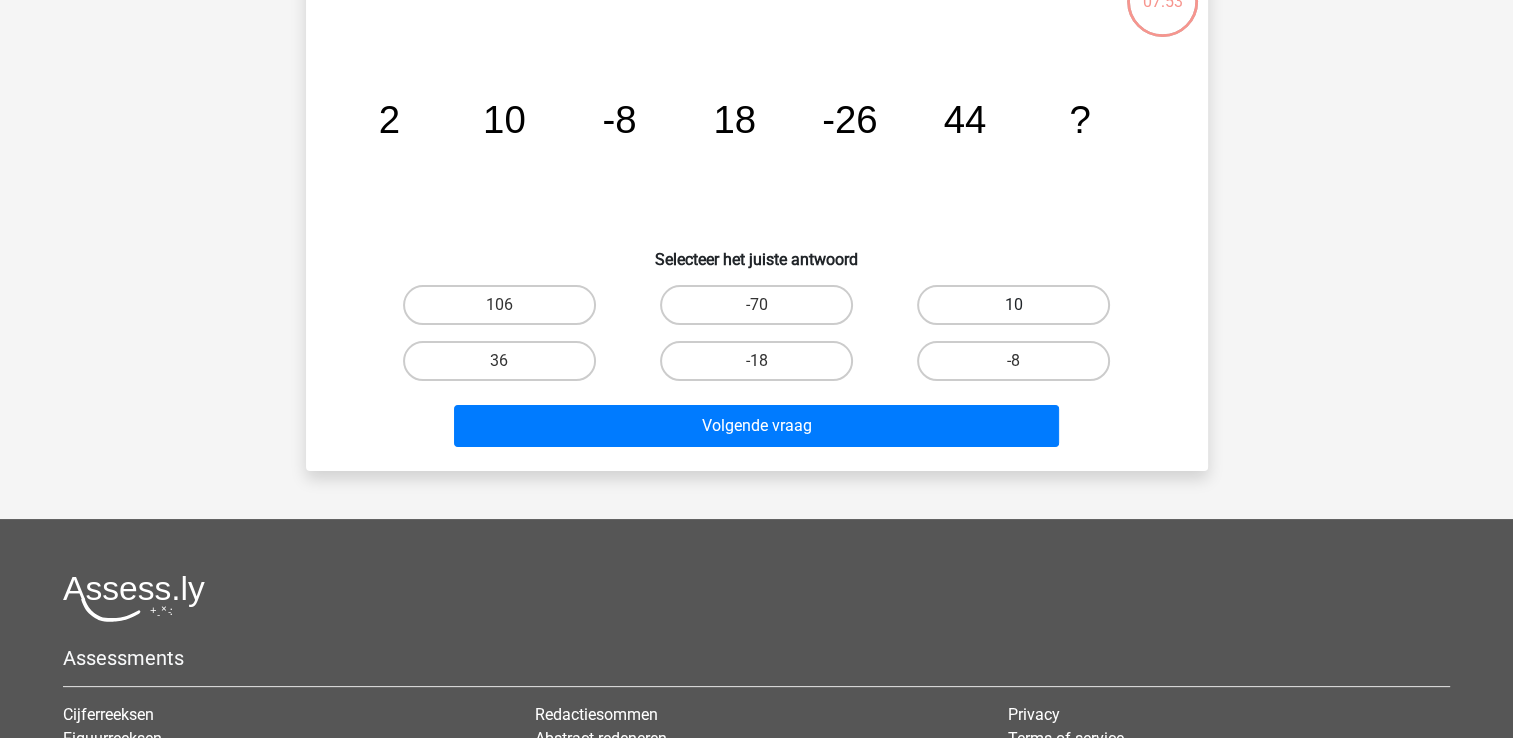 scroll, scrollTop: 92, scrollLeft: 0, axis: vertical 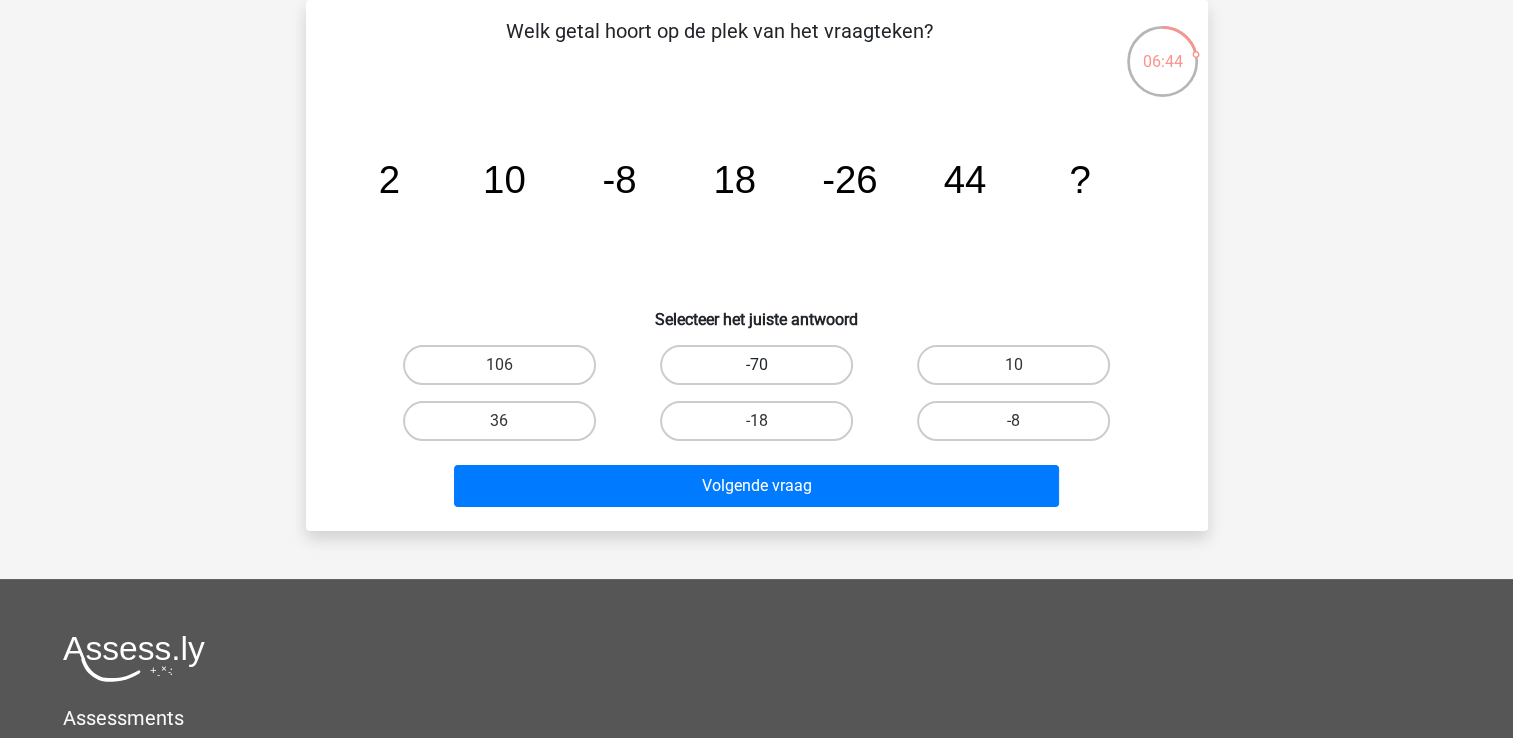 click on "-70" at bounding box center (756, 365) 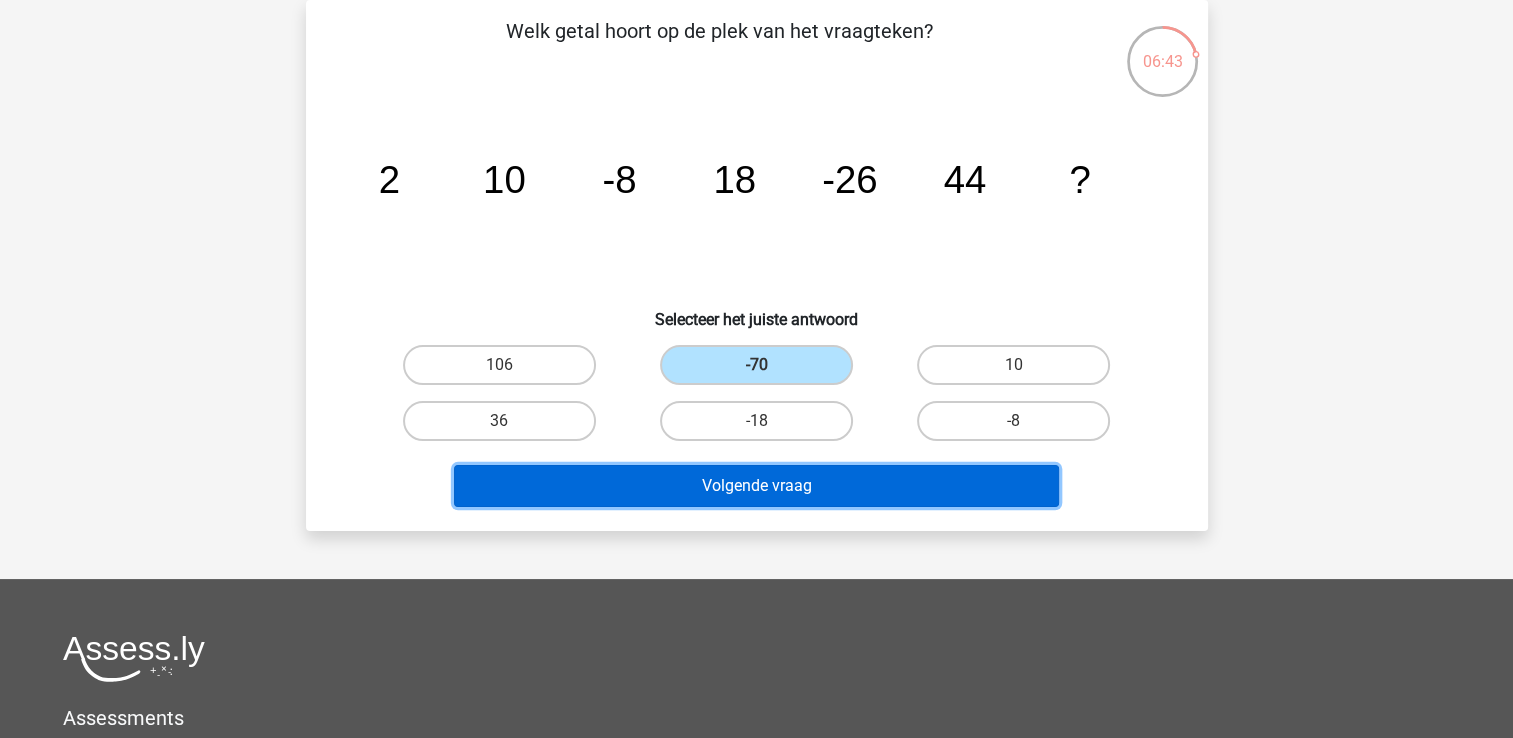 click on "Volgende vraag" at bounding box center (756, 486) 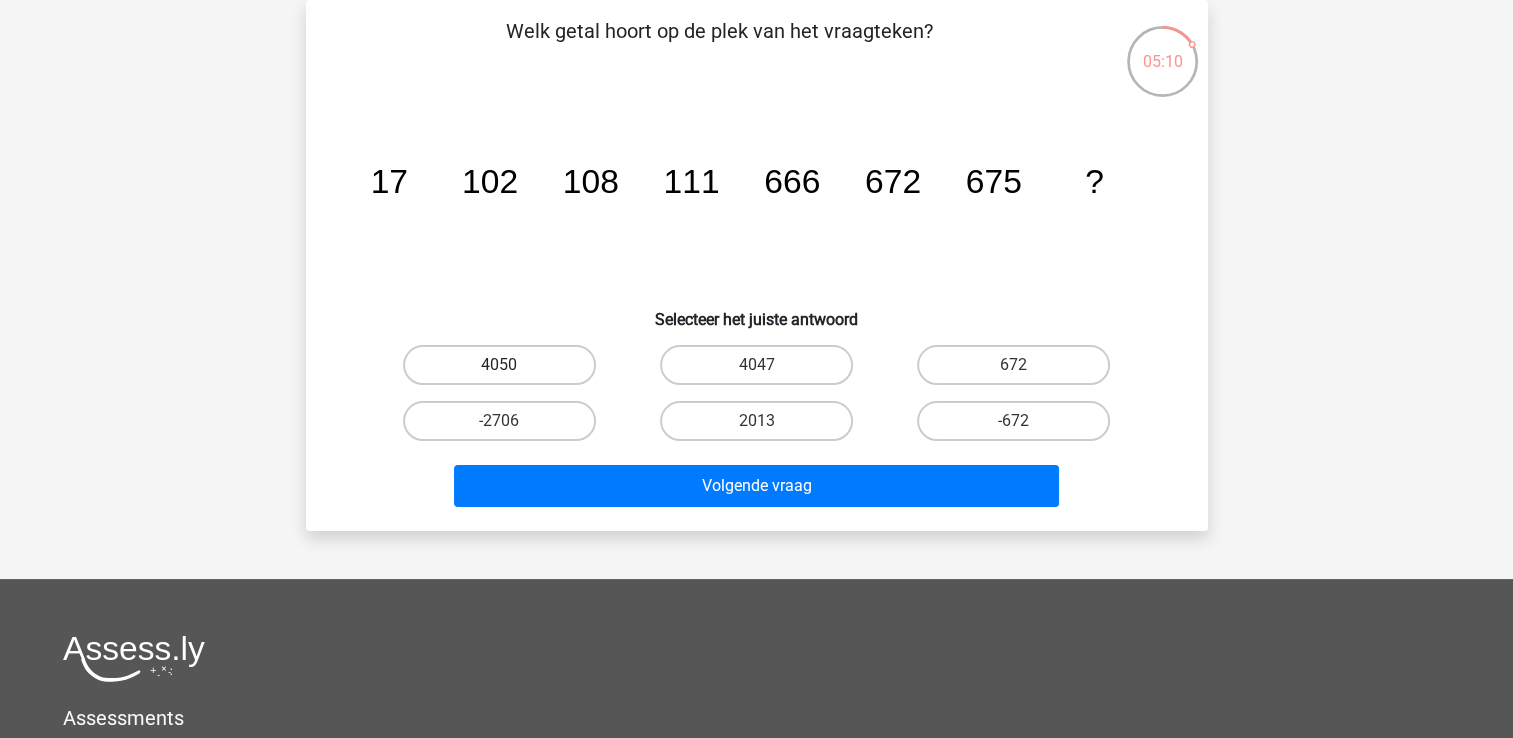 click on "4050" at bounding box center (499, 365) 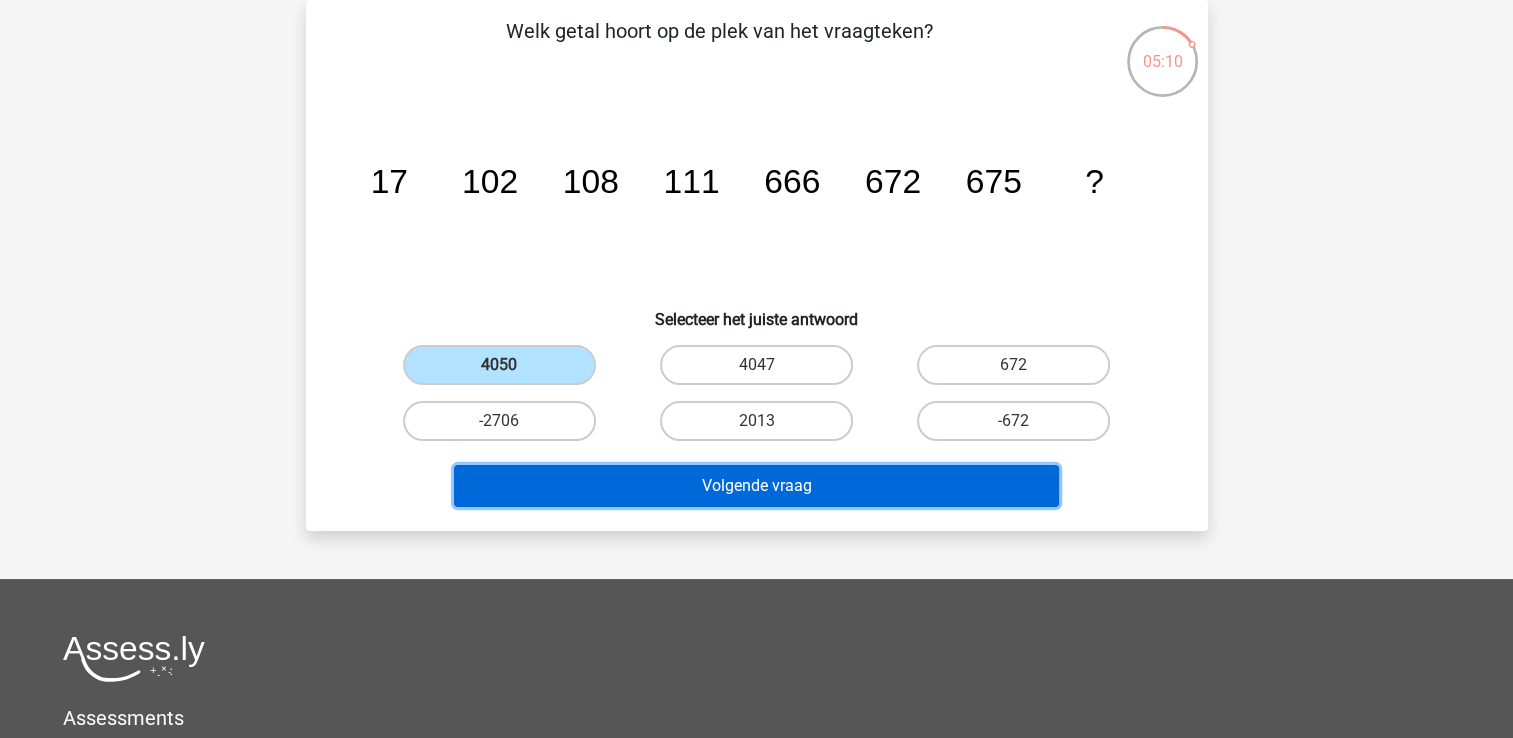 click on "Volgende vraag" at bounding box center [756, 486] 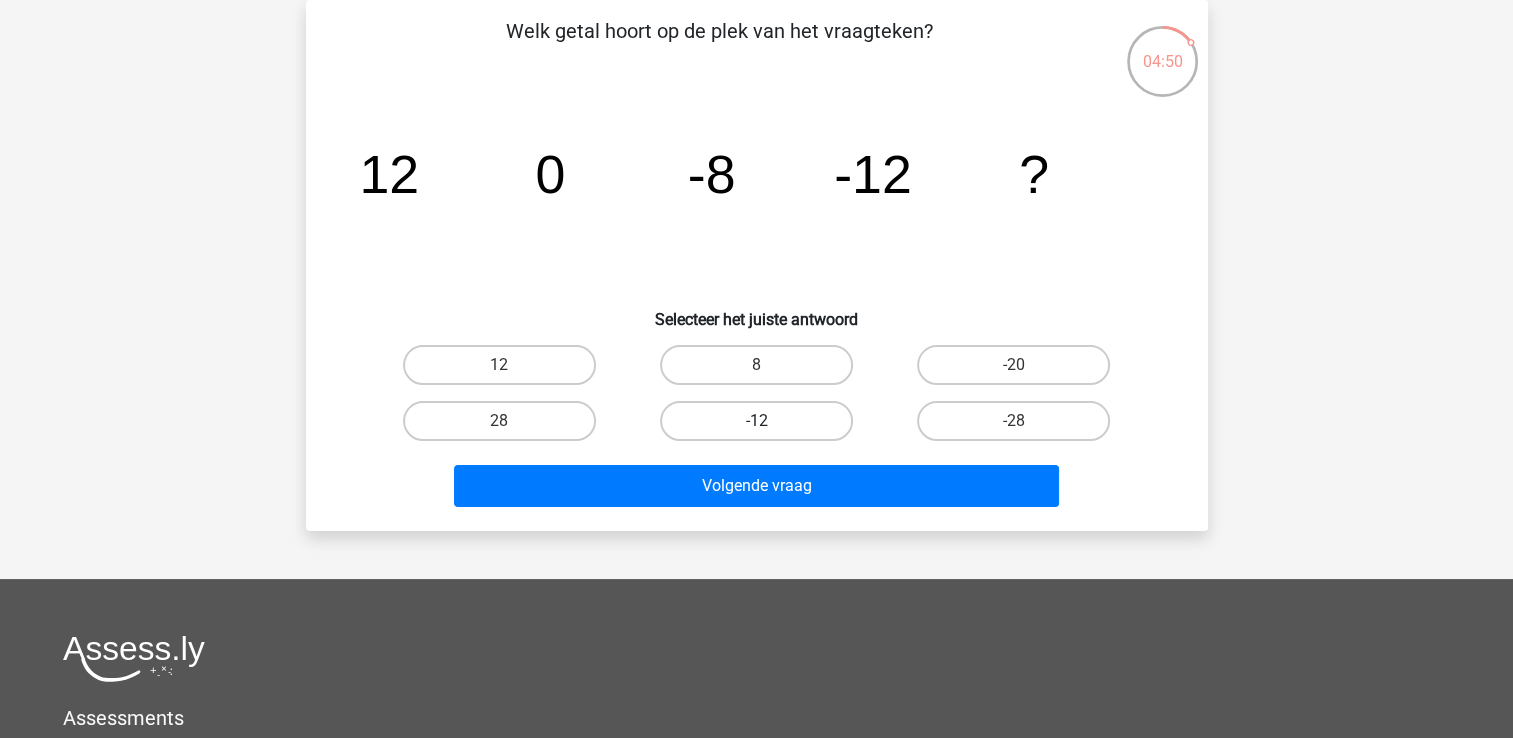 click on "-12" at bounding box center [756, 421] 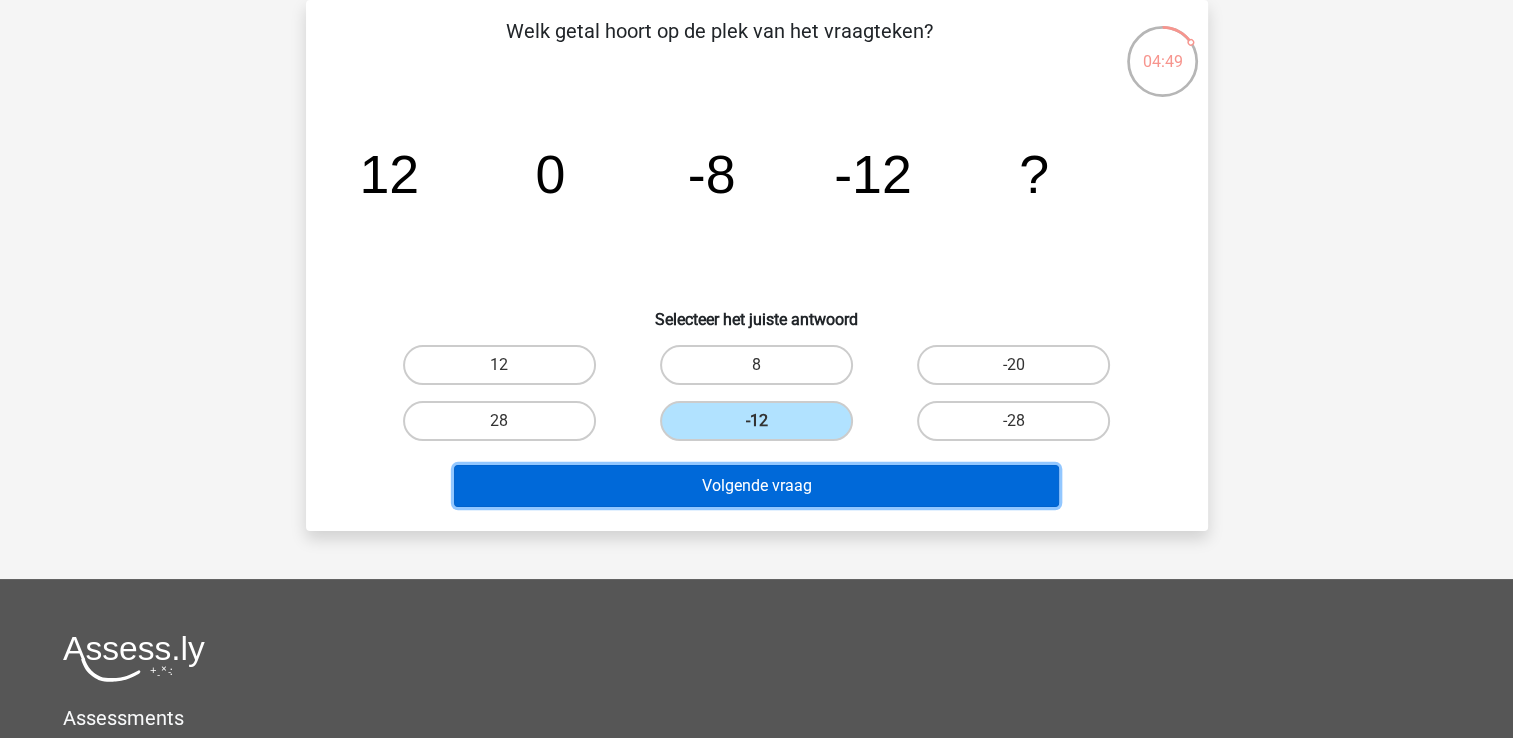 click on "Volgende vraag" at bounding box center (756, 486) 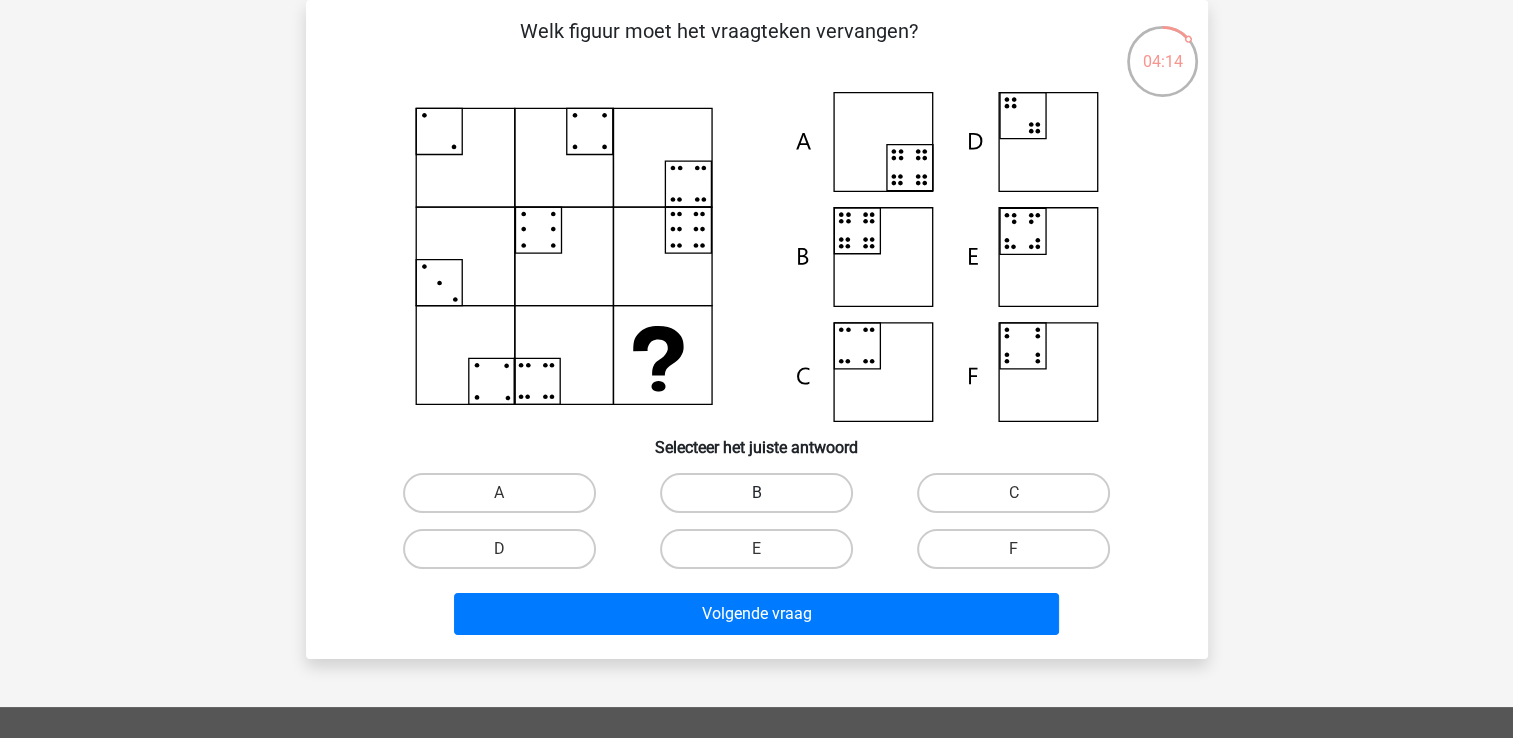 click on "B" at bounding box center (756, 493) 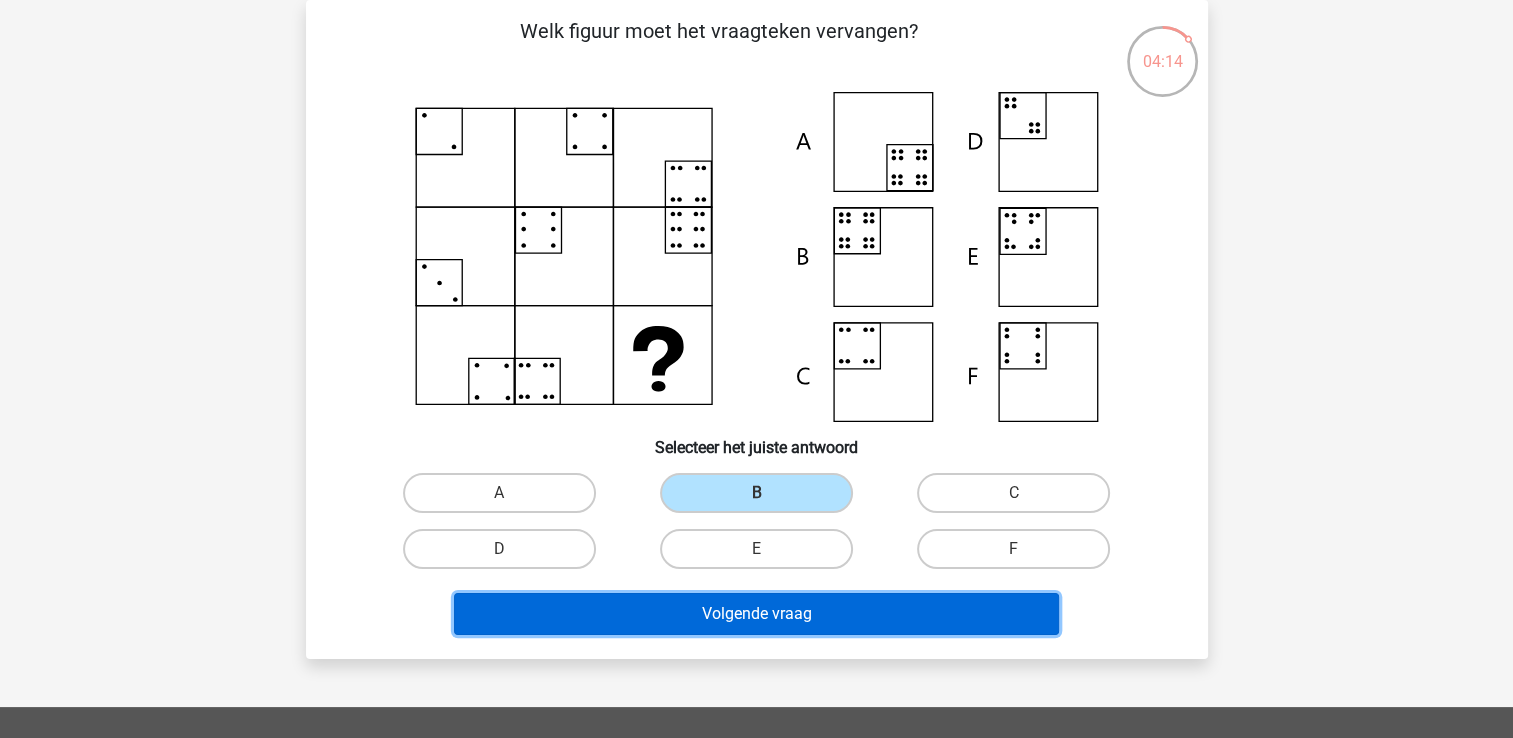 click on "Volgende vraag" at bounding box center (756, 614) 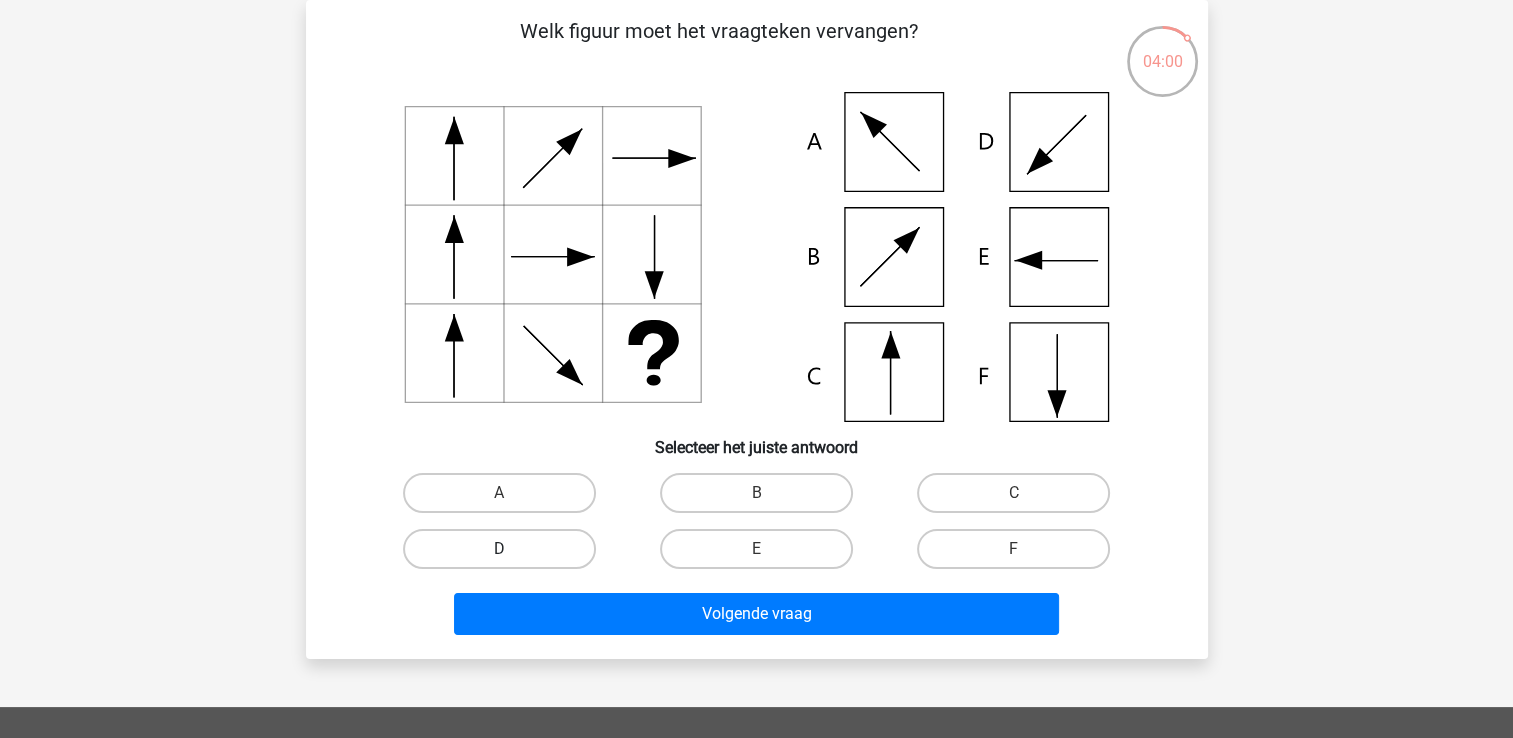 click on "D" at bounding box center [499, 549] 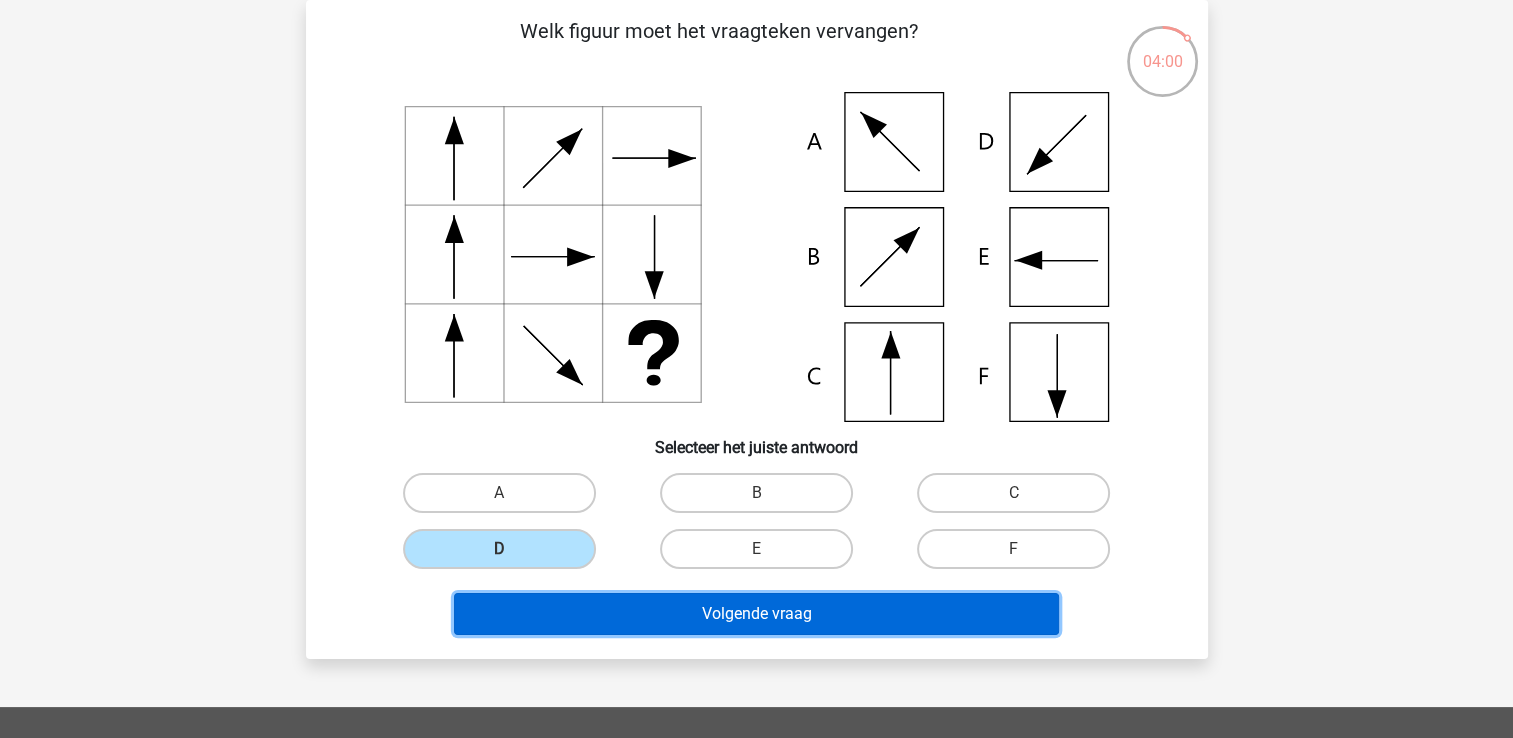 click on "Volgende vraag" at bounding box center (756, 614) 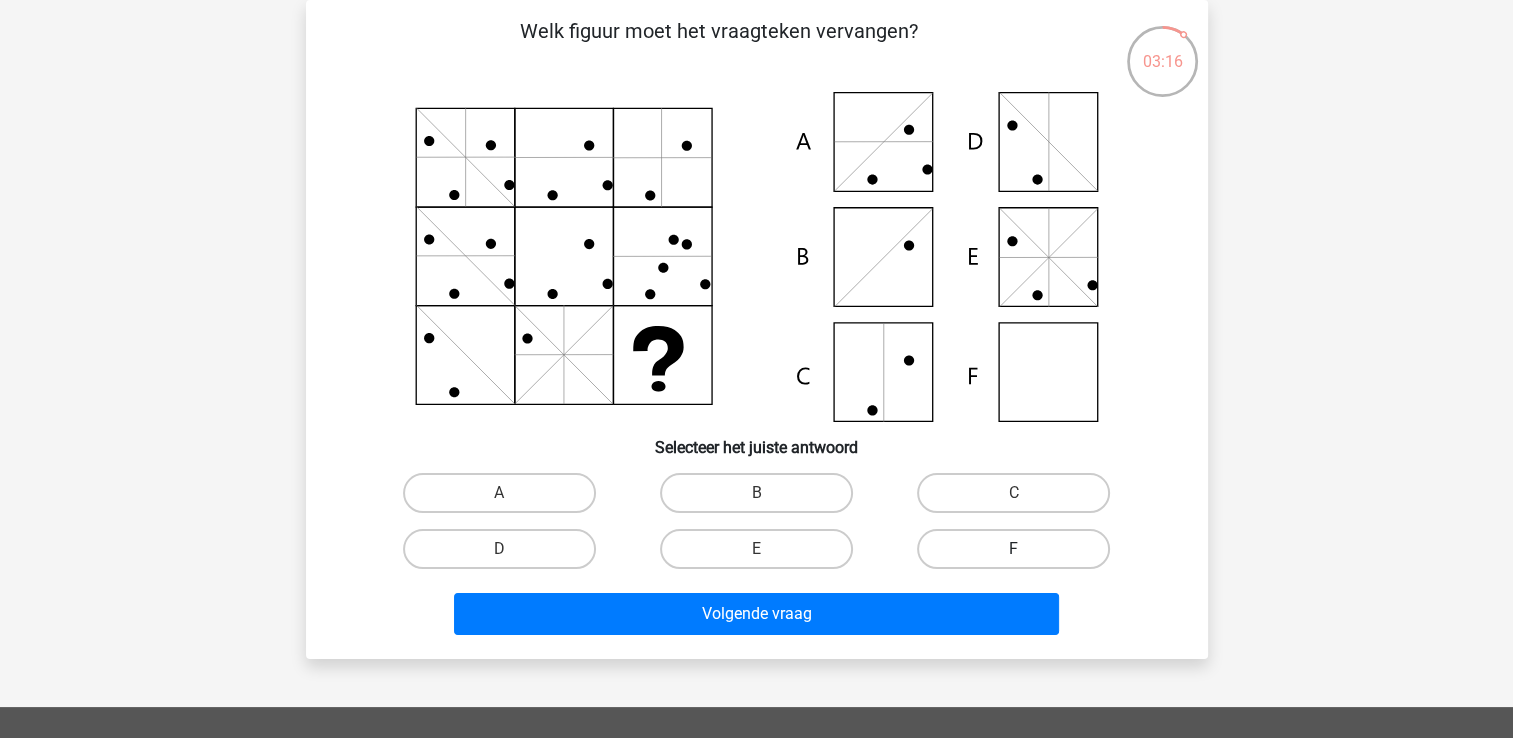 click on "F" at bounding box center [1013, 549] 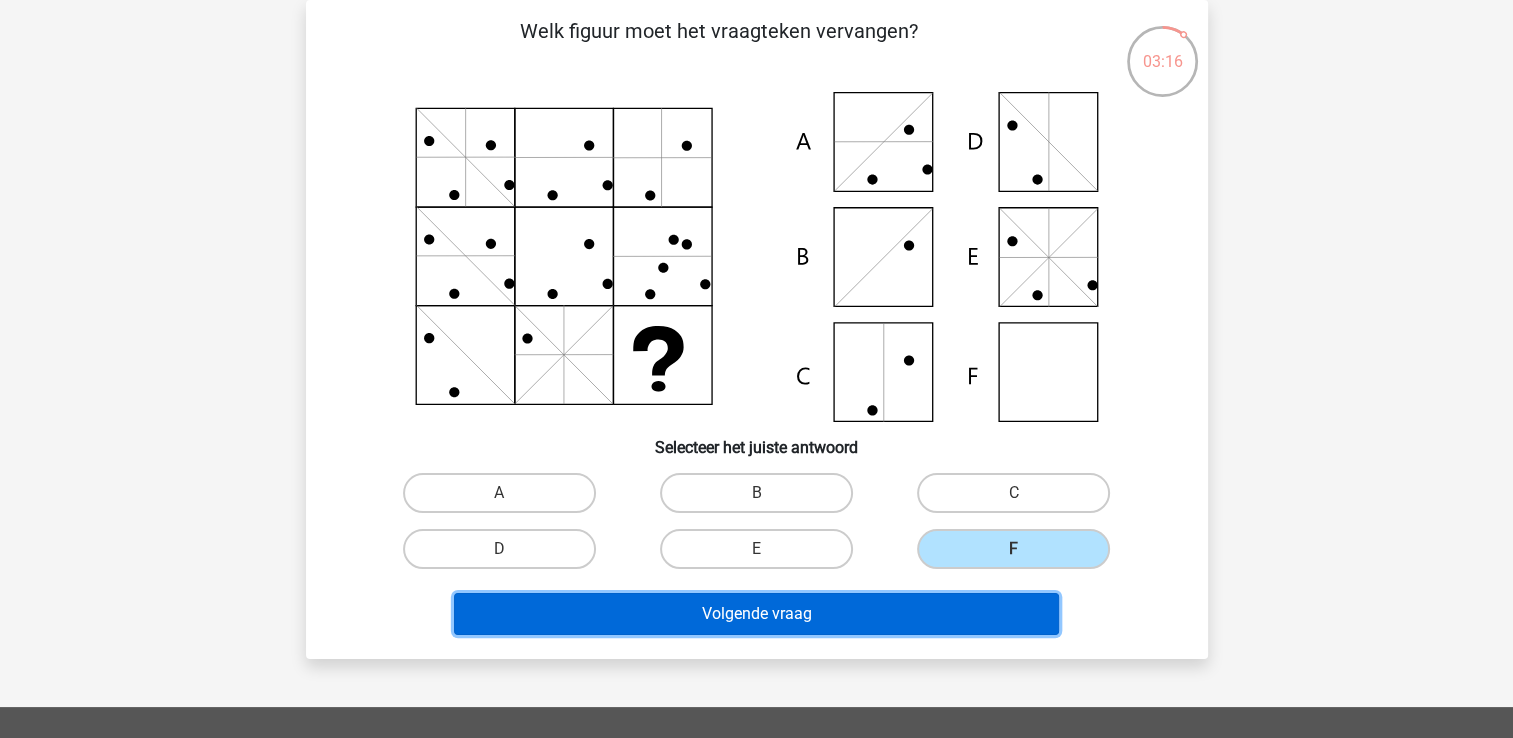 click on "Volgende vraag" at bounding box center [756, 614] 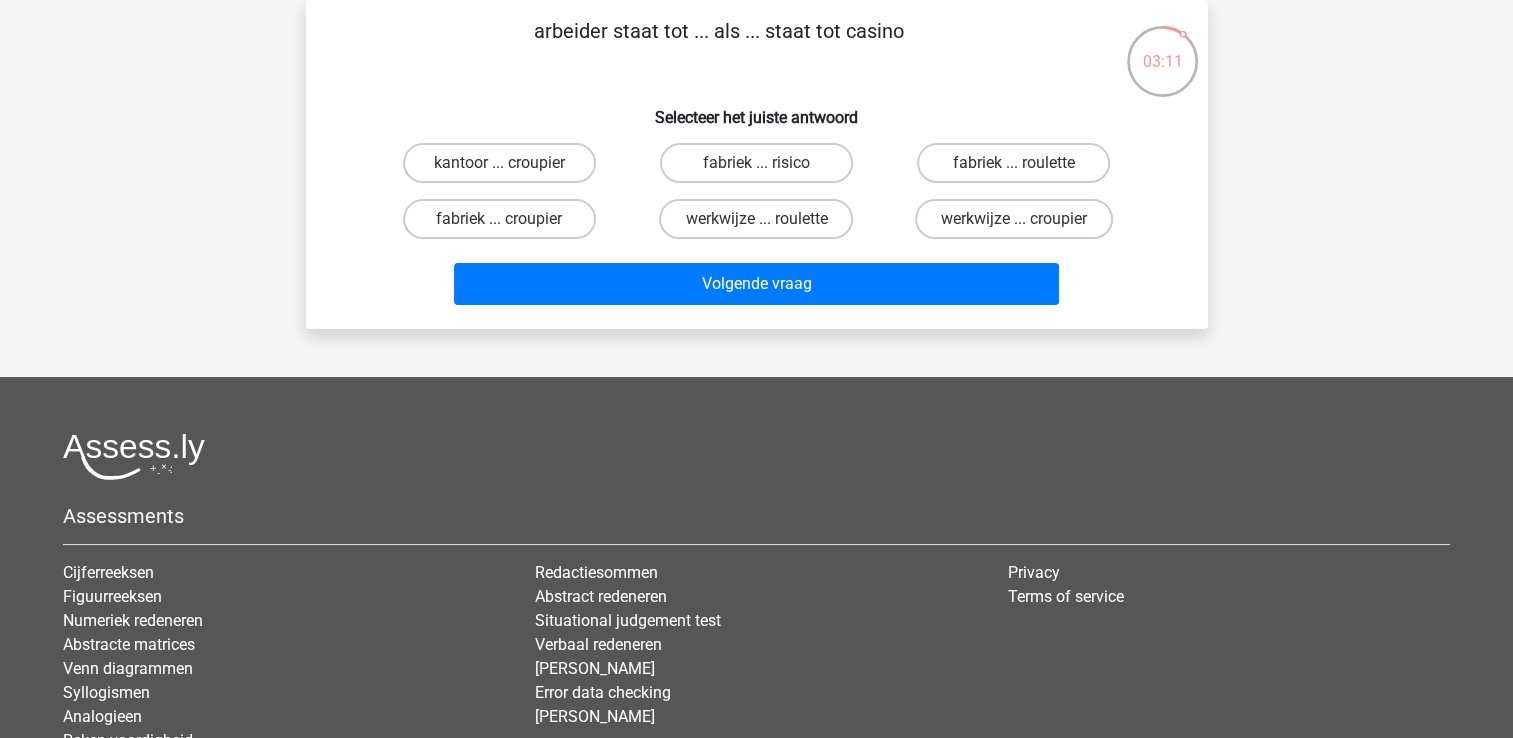 click on "fabriek ... croupier" at bounding box center [505, 225] 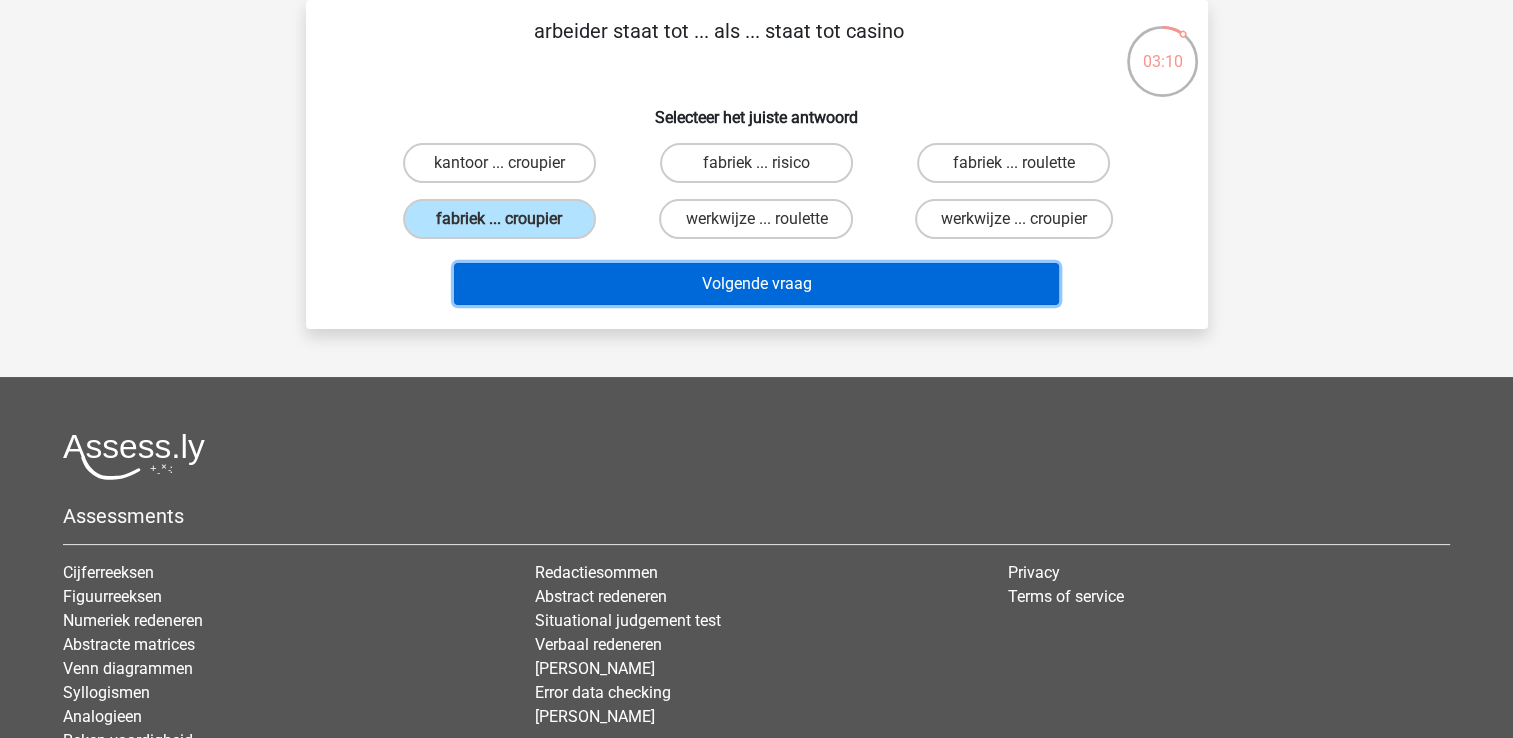 click on "Volgende vraag" at bounding box center (756, 284) 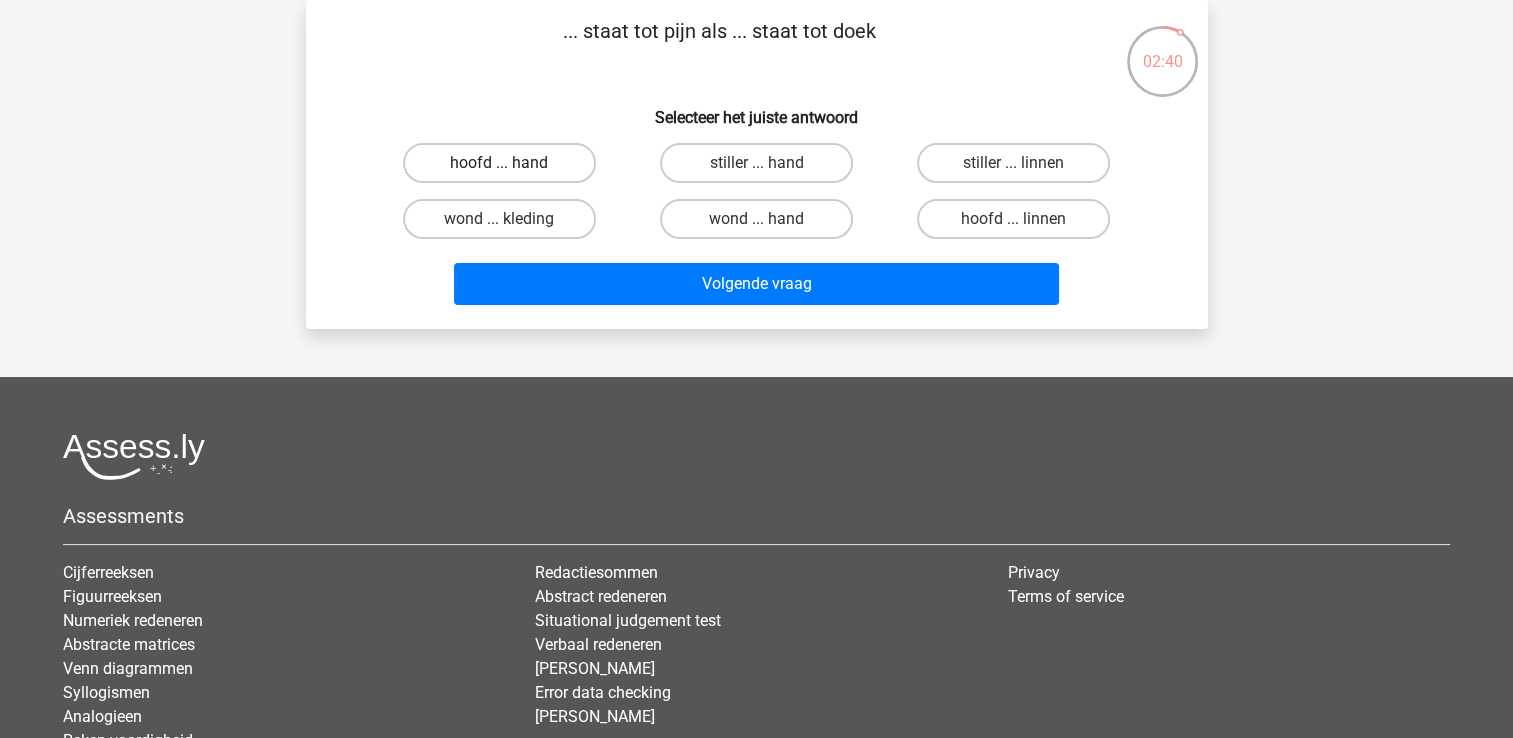 click on "hoofd ... hand" at bounding box center (499, 163) 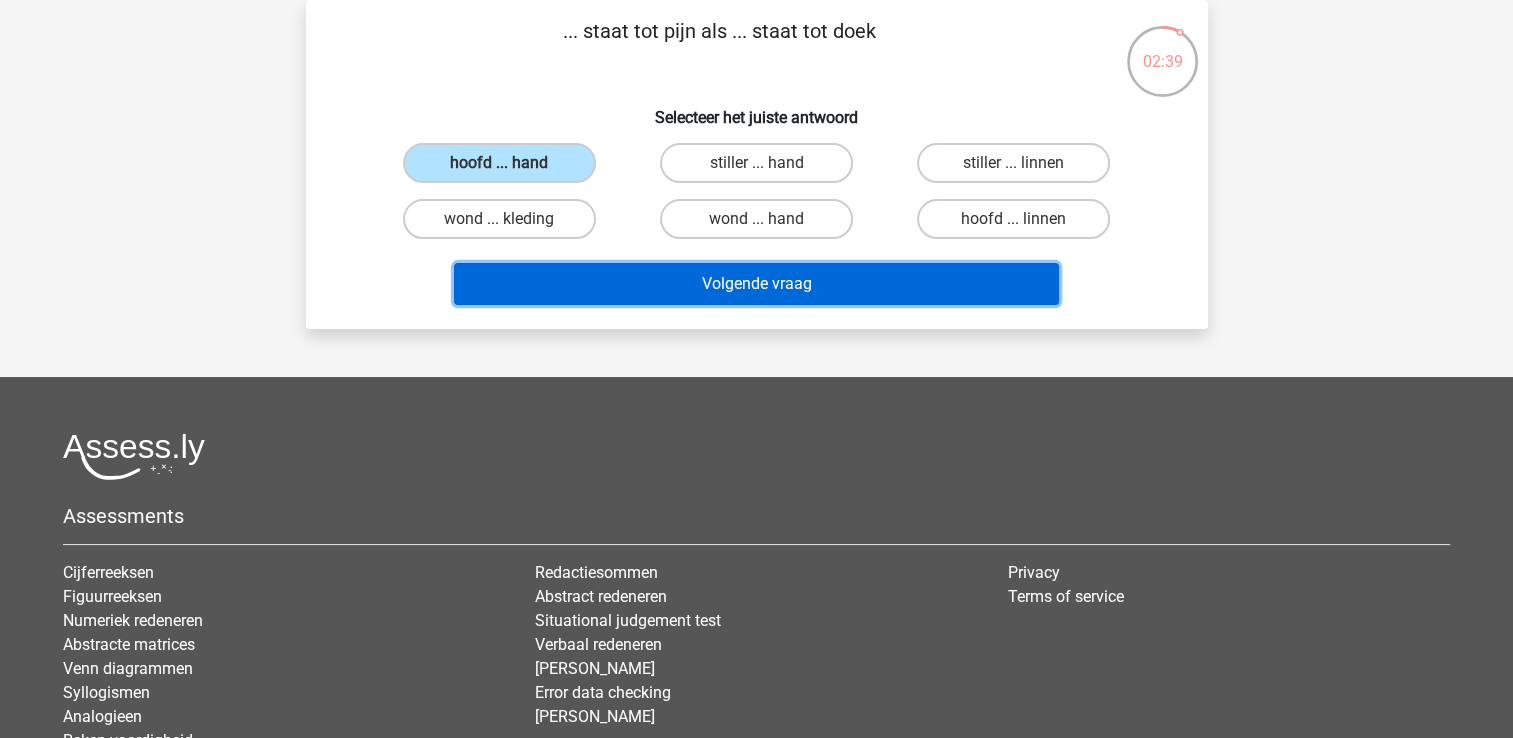 click on "Volgende vraag" at bounding box center [756, 284] 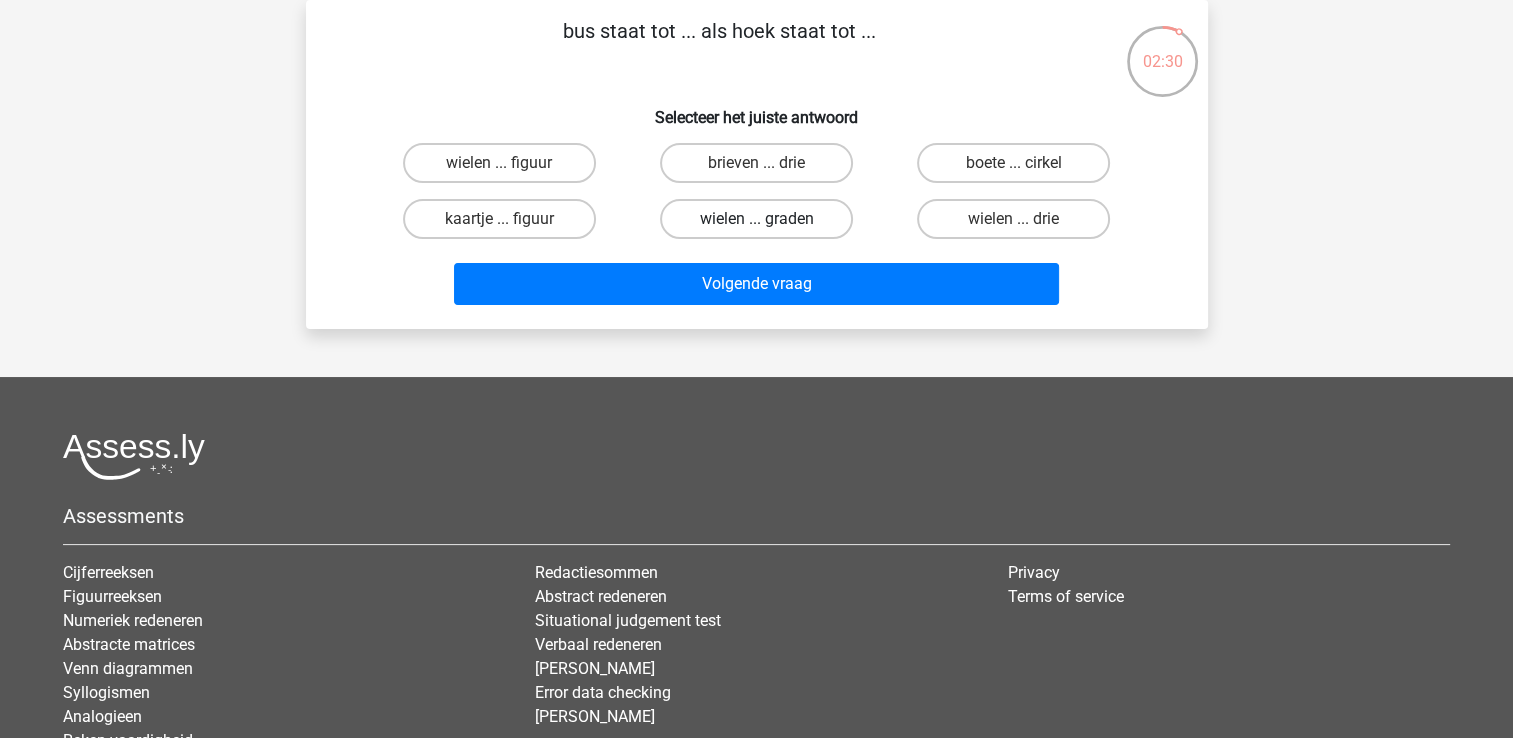 click on "wielen ... graden" at bounding box center [756, 219] 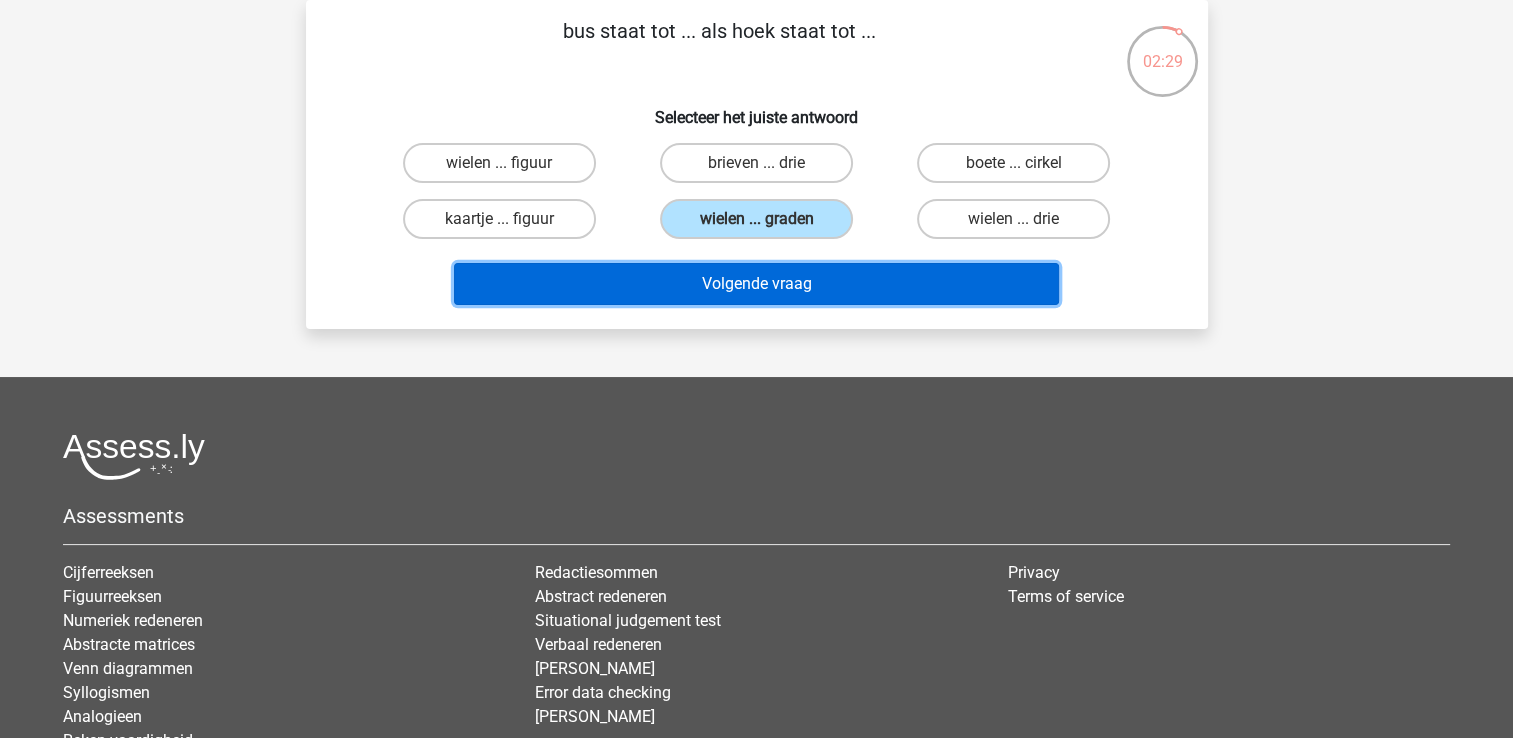 click on "Volgende vraag" at bounding box center (756, 284) 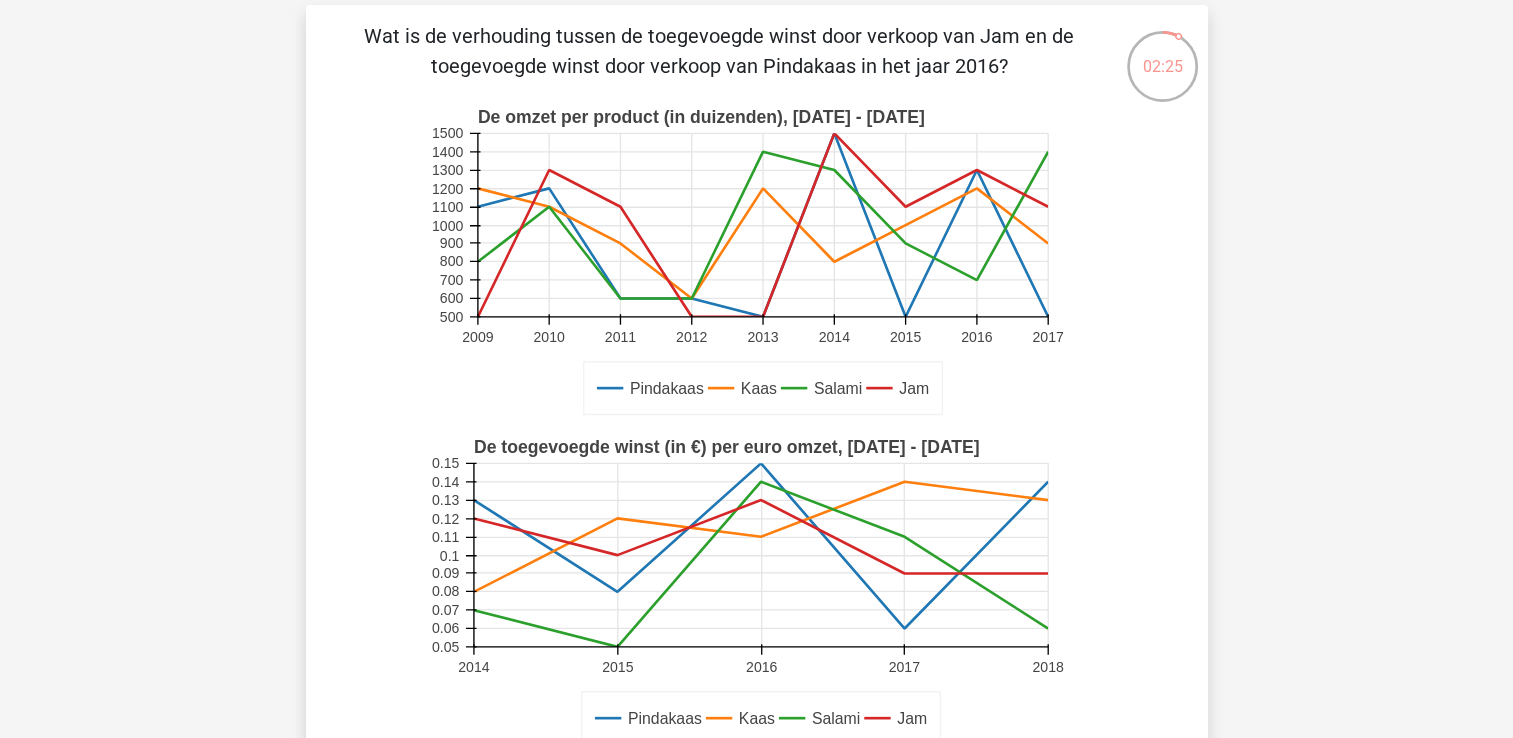 scroll, scrollTop: 85, scrollLeft: 0, axis: vertical 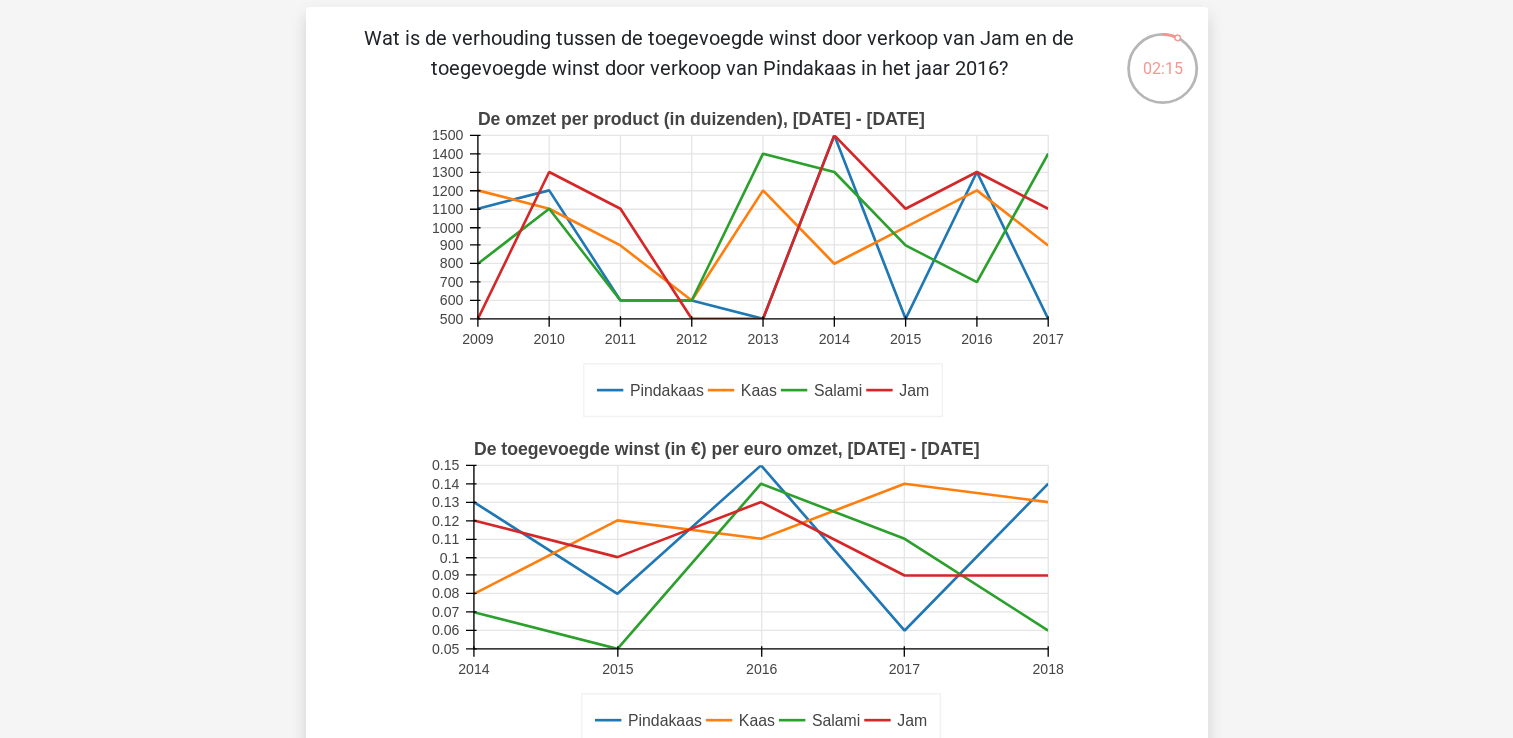 drag, startPoint x: 1510, startPoint y: 127, endPoint x: 1510, endPoint y: 138, distance: 11 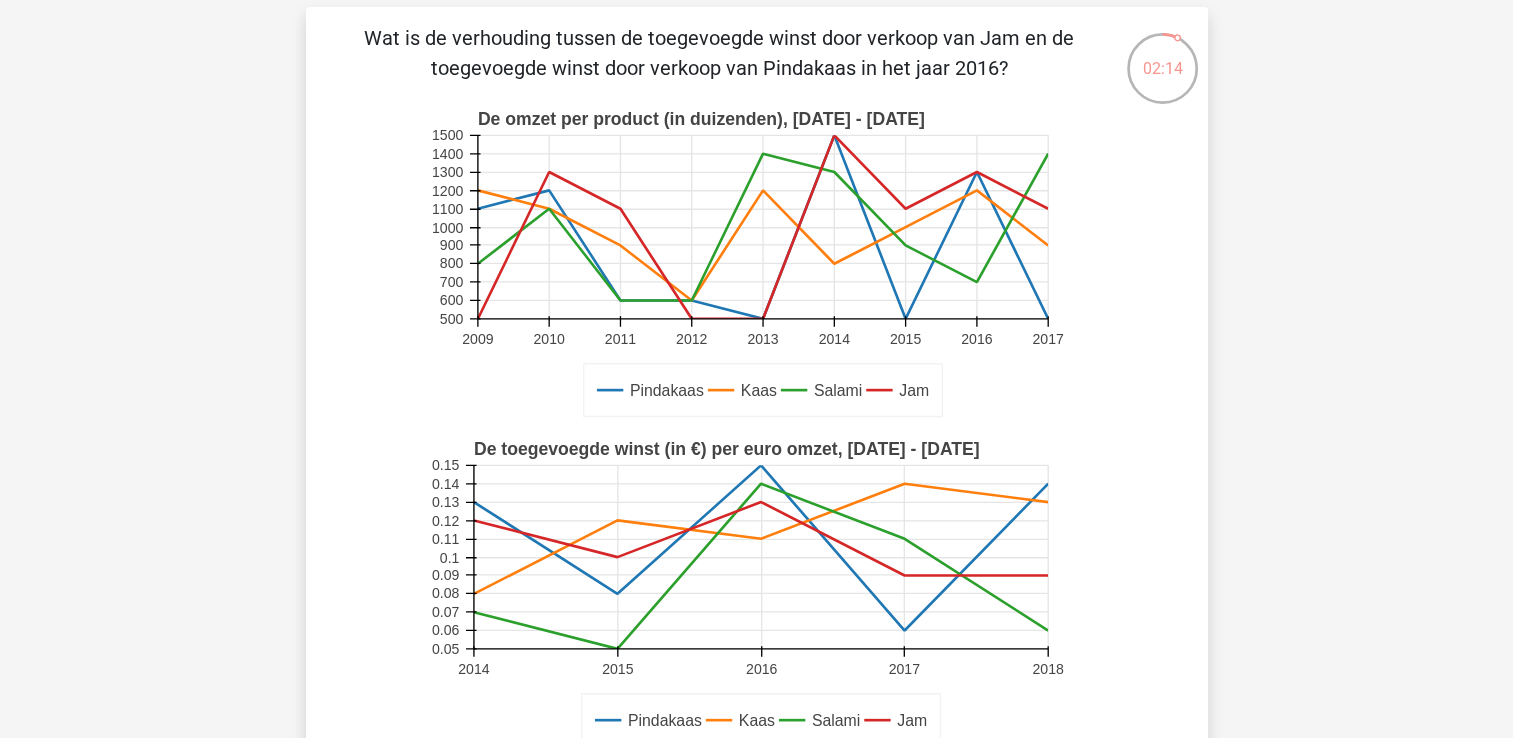drag, startPoint x: 1510, startPoint y: 138, endPoint x: 1512, endPoint y: 156, distance: 18.110771 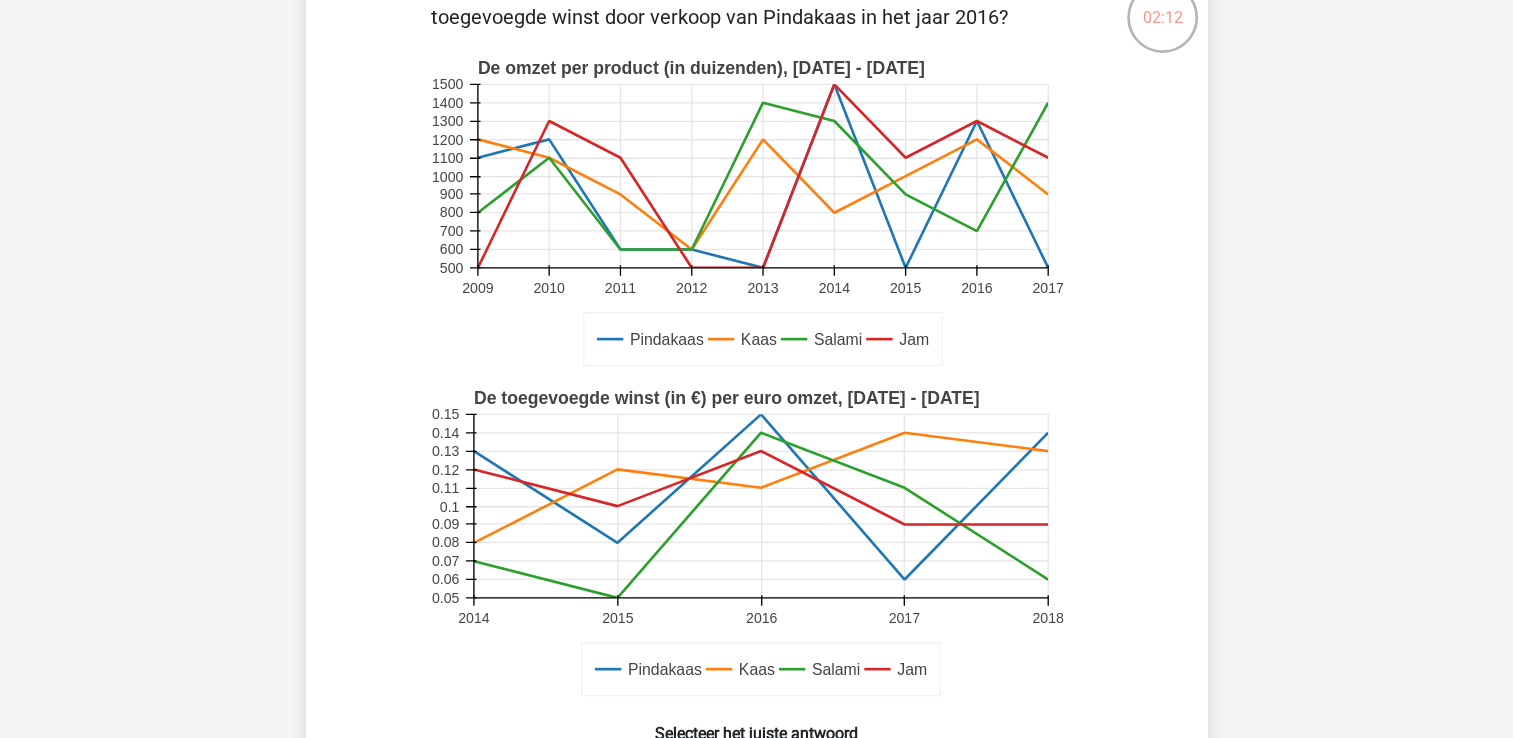 scroll, scrollTop: 132, scrollLeft: 0, axis: vertical 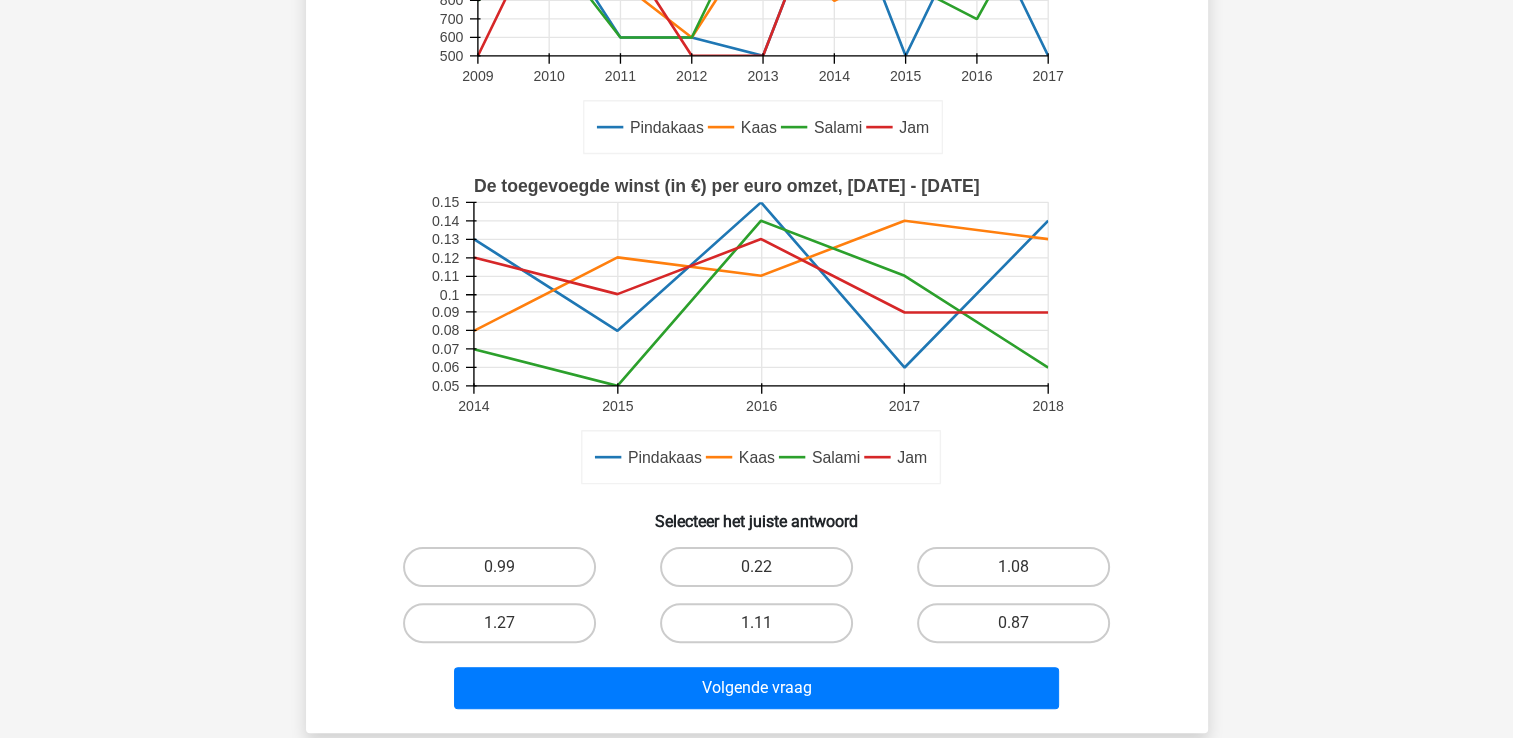 click on "0.22" at bounding box center (762, 573) 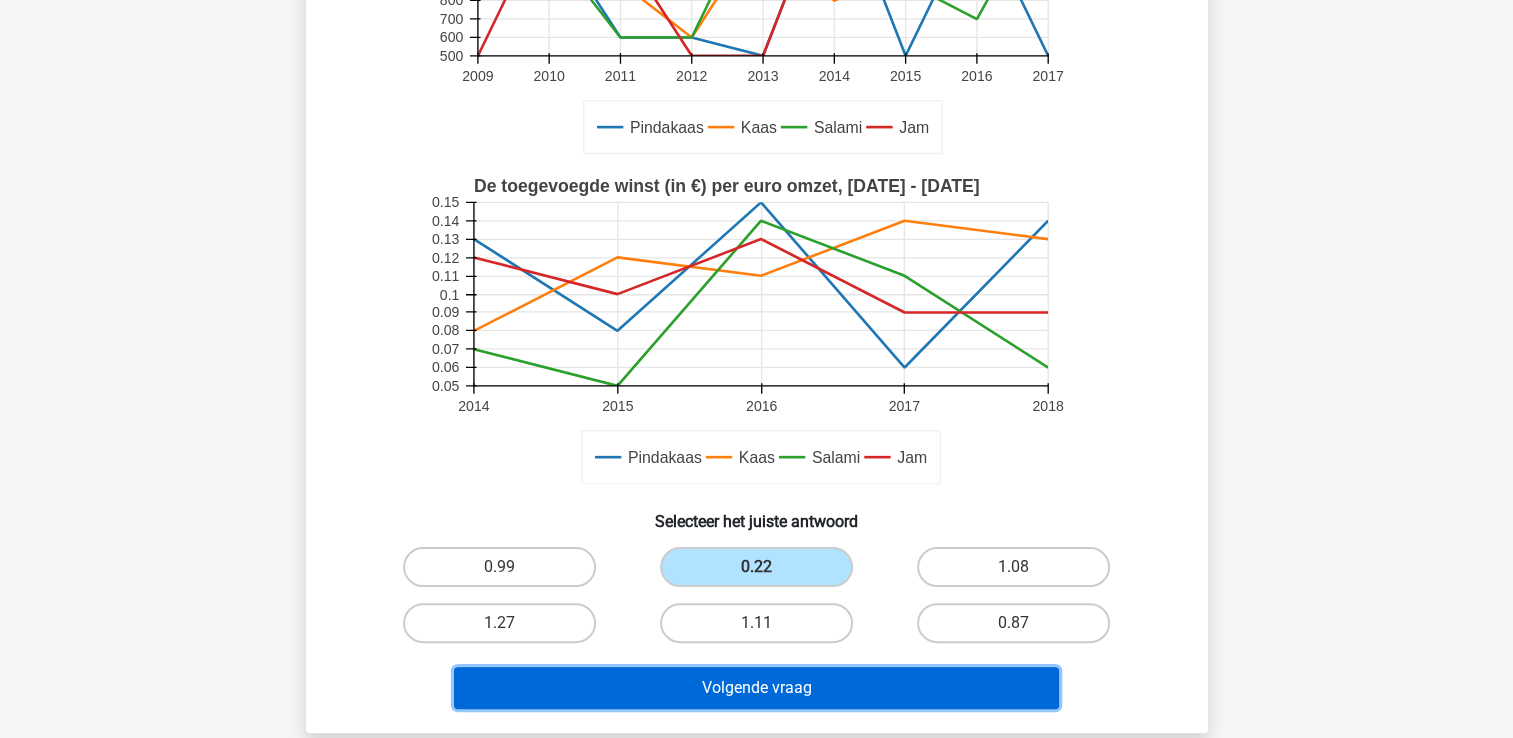 click on "Volgende vraag" at bounding box center [756, 688] 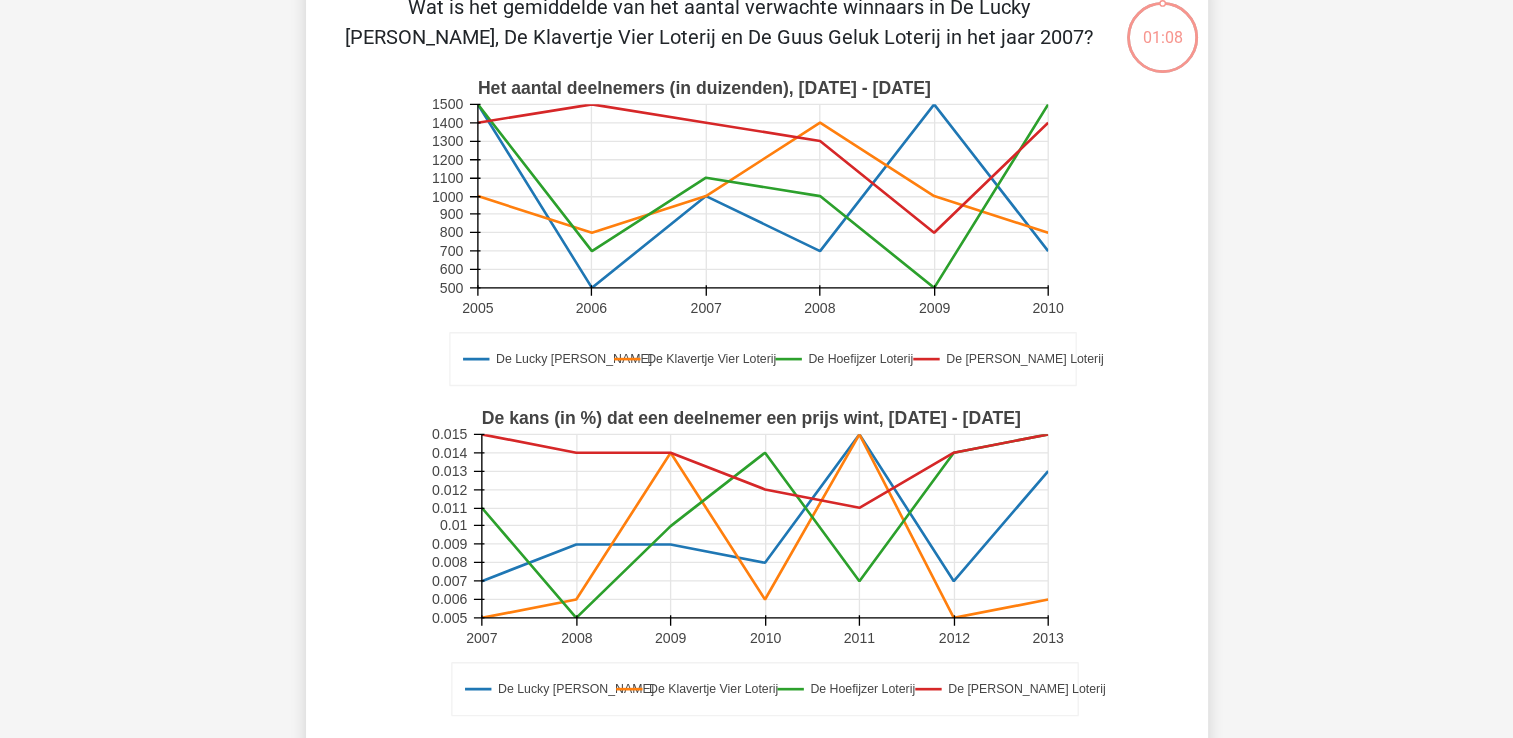 scroll, scrollTop: 92, scrollLeft: 0, axis: vertical 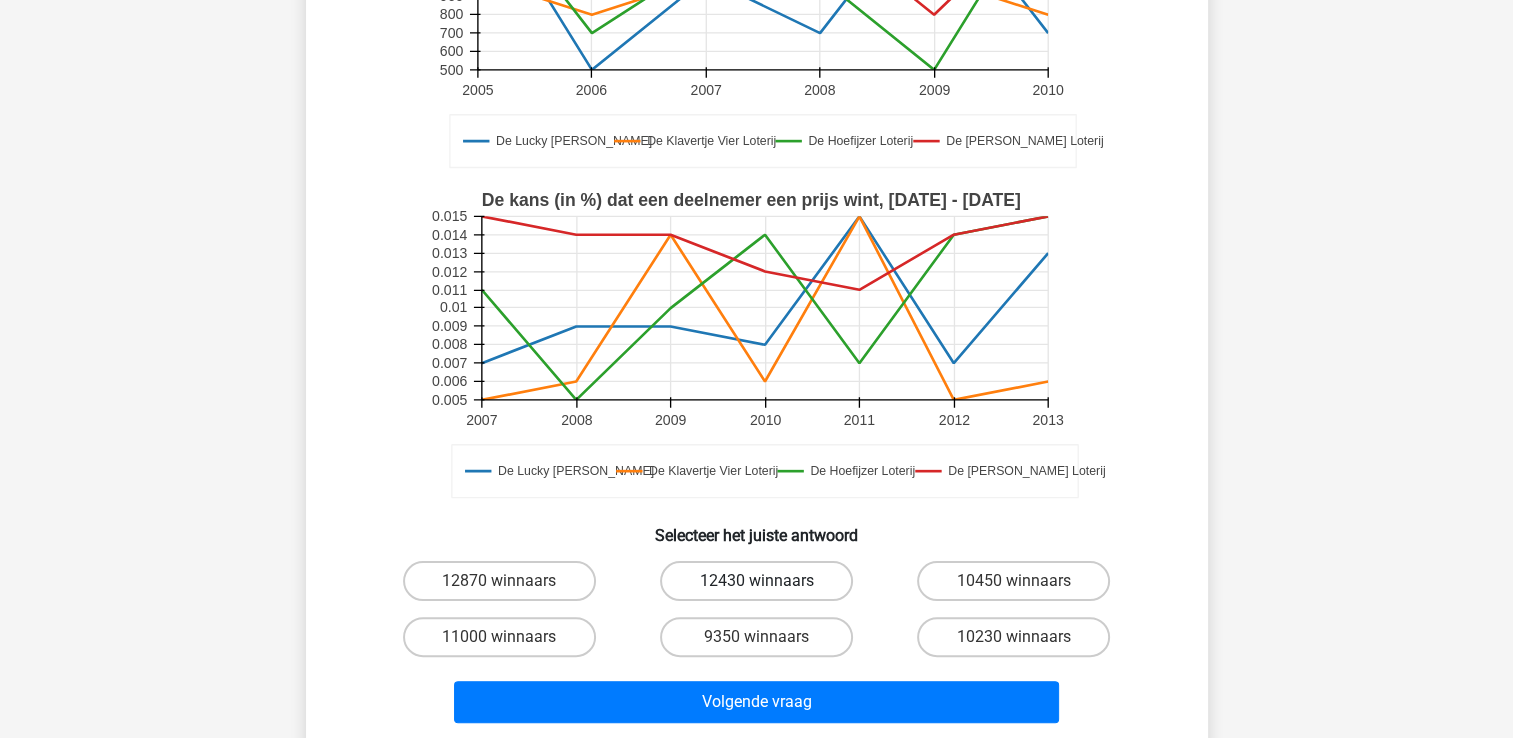 click on "12430 winnaars" at bounding box center (756, 581) 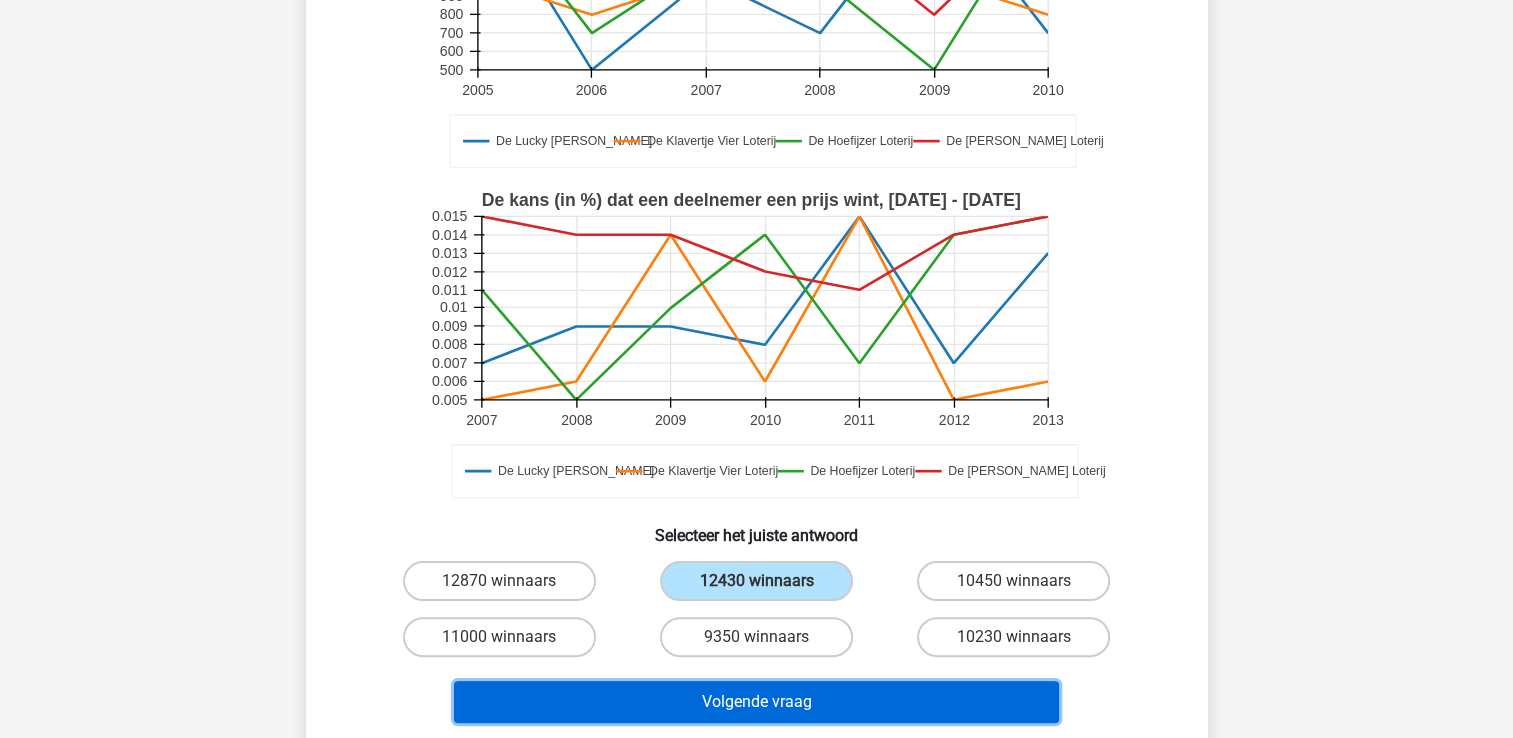 click on "Volgende vraag" at bounding box center [756, 702] 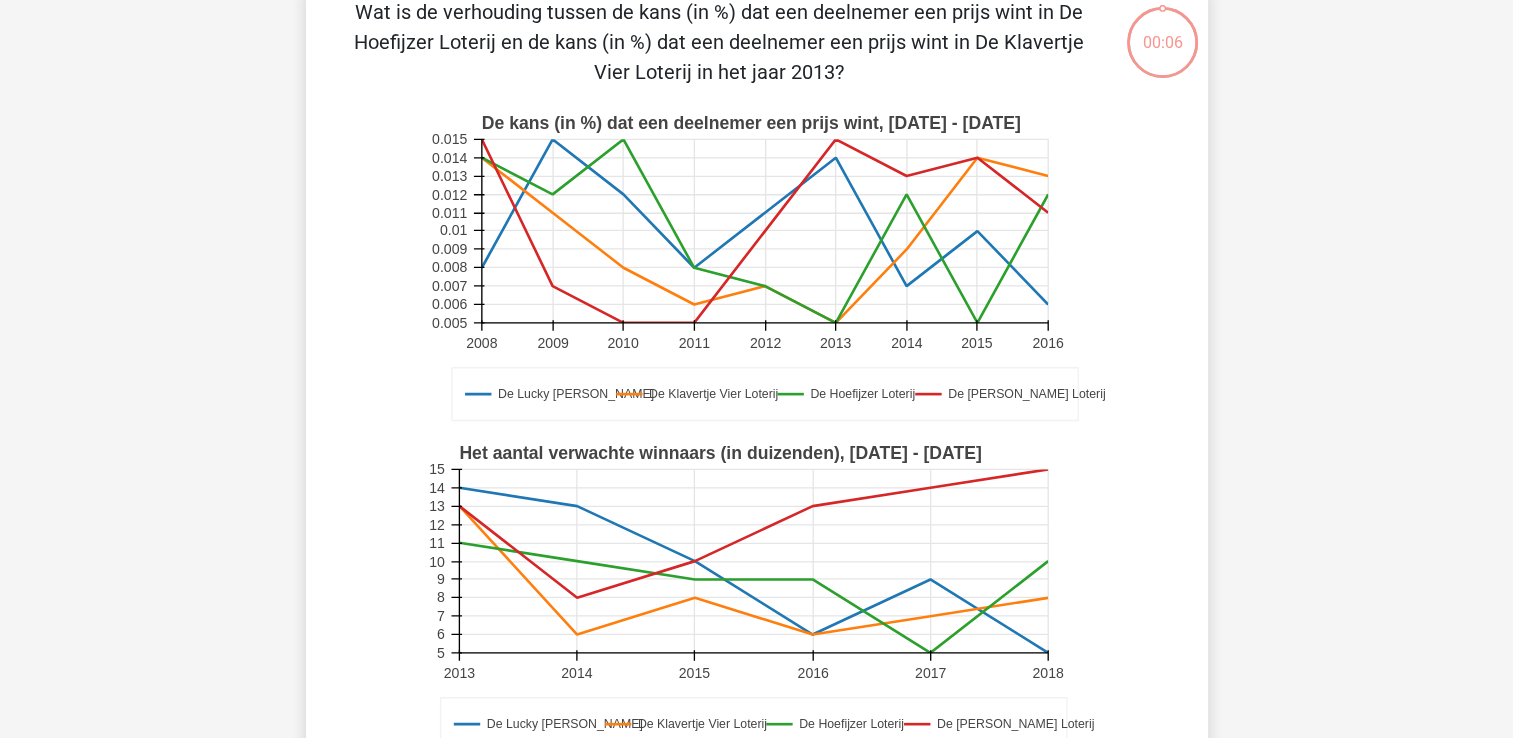 scroll, scrollTop: 92, scrollLeft: 0, axis: vertical 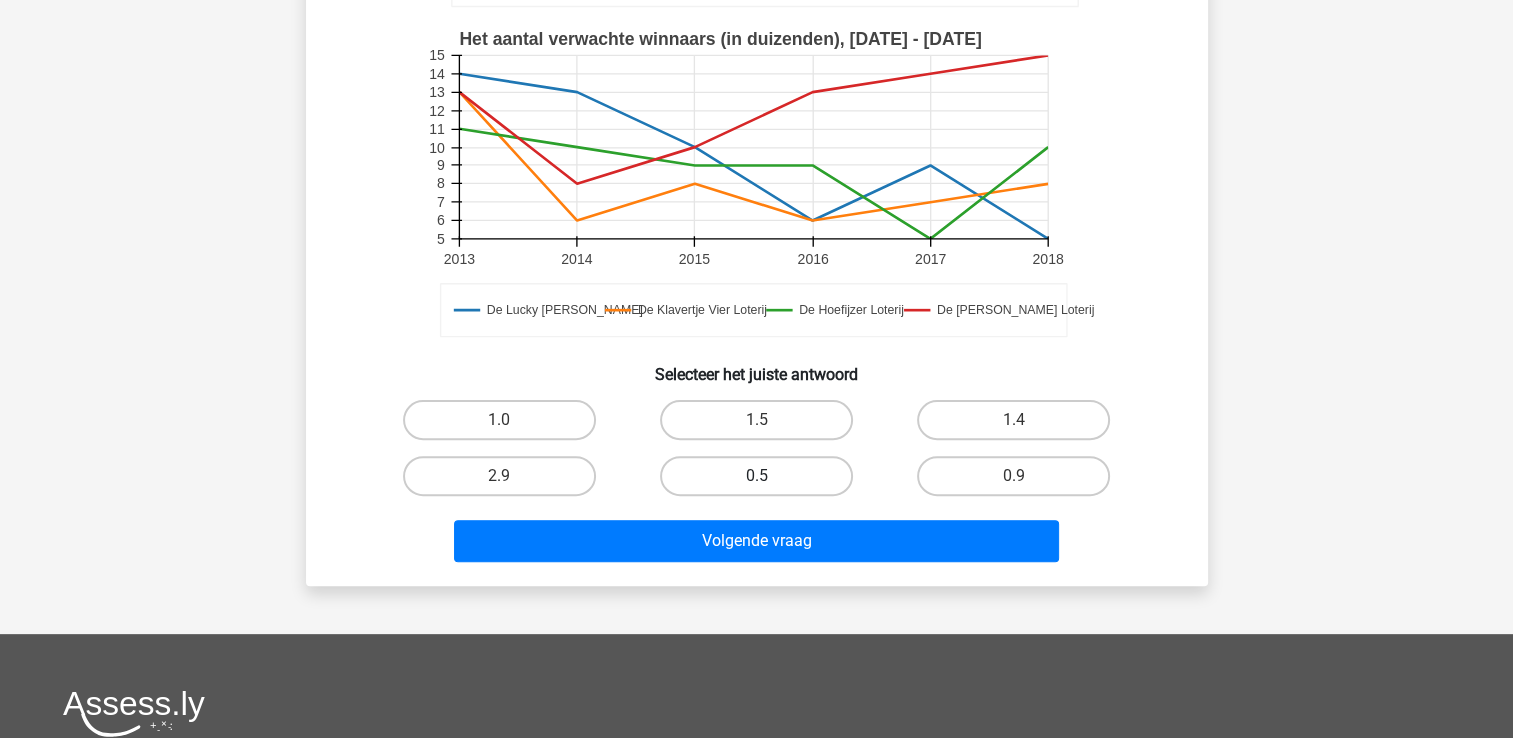click on "0.5" at bounding box center (756, 476) 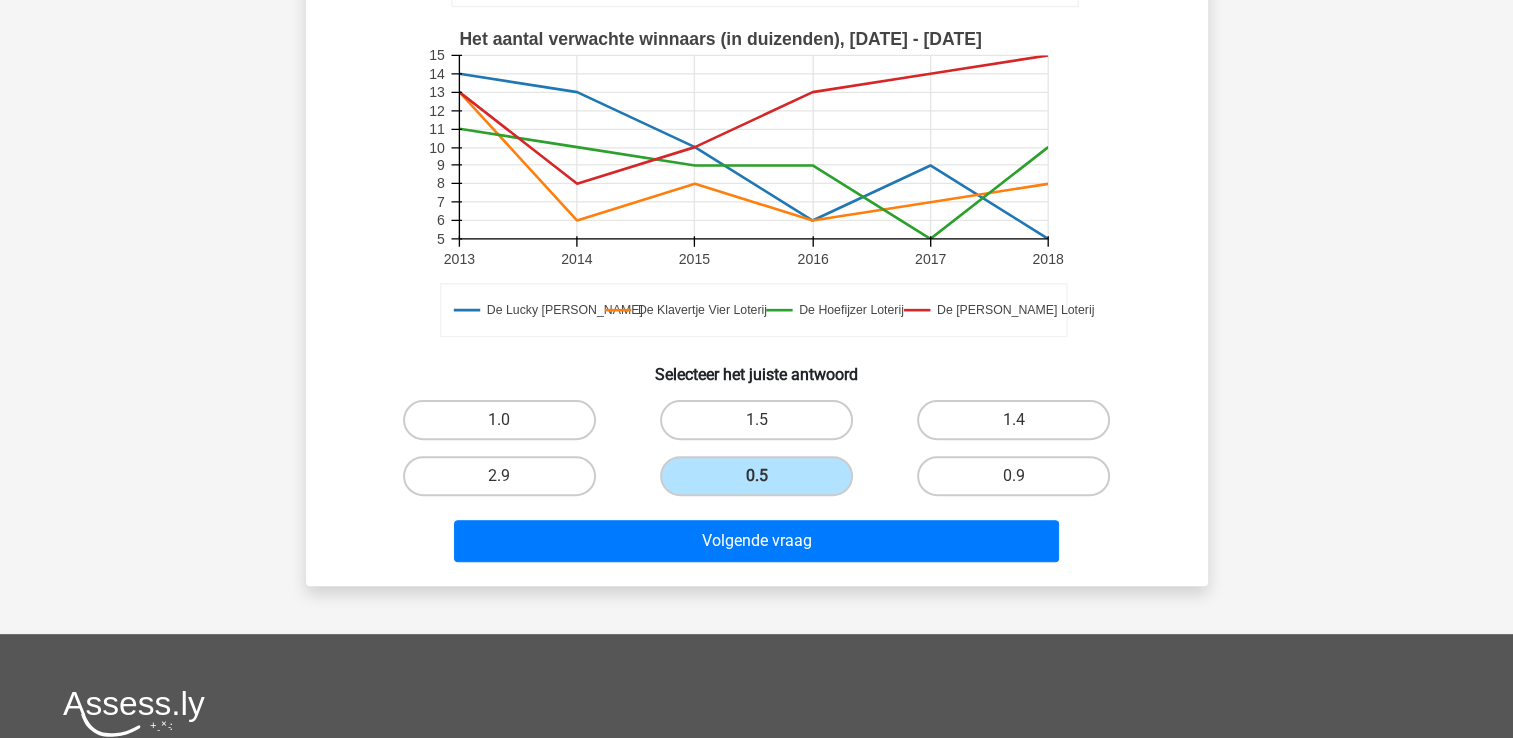 click on "Wat is de verhouding tussen de kans (in %) dat een deelnemer een prijs wint in De Hoefijzer Loterij en de kans (in %) dat een deelnemer een prijs wint in De Klavertje Vier Loterij in het jaar 2013?
De Lucky Luke Loterij De Klavertje Vier Loterij De Hoefijzer Loterij De Guus Geluk Loterij De kans (in %) dat een deelnemer een prijs wint, 2008 - 2016 2008 2009 2010 2011 2012 2013 2014 2015 2016 0.005 0.006 0.007 0.008 0.009 0.01 0.011 0.012 0.013 0.014 0.015
De Lucky Luke Loterij De Klavertje Vier Loterij De Hoefijzer Loterij De Guus Geluk Loterij Het aantal verwachte winnaars (in duizenden), 2013 - 2018 2013 2014 2015 2016 2017 2018 5 6 7 8 9 10 11 12 13 14 15" at bounding box center [757, 76] 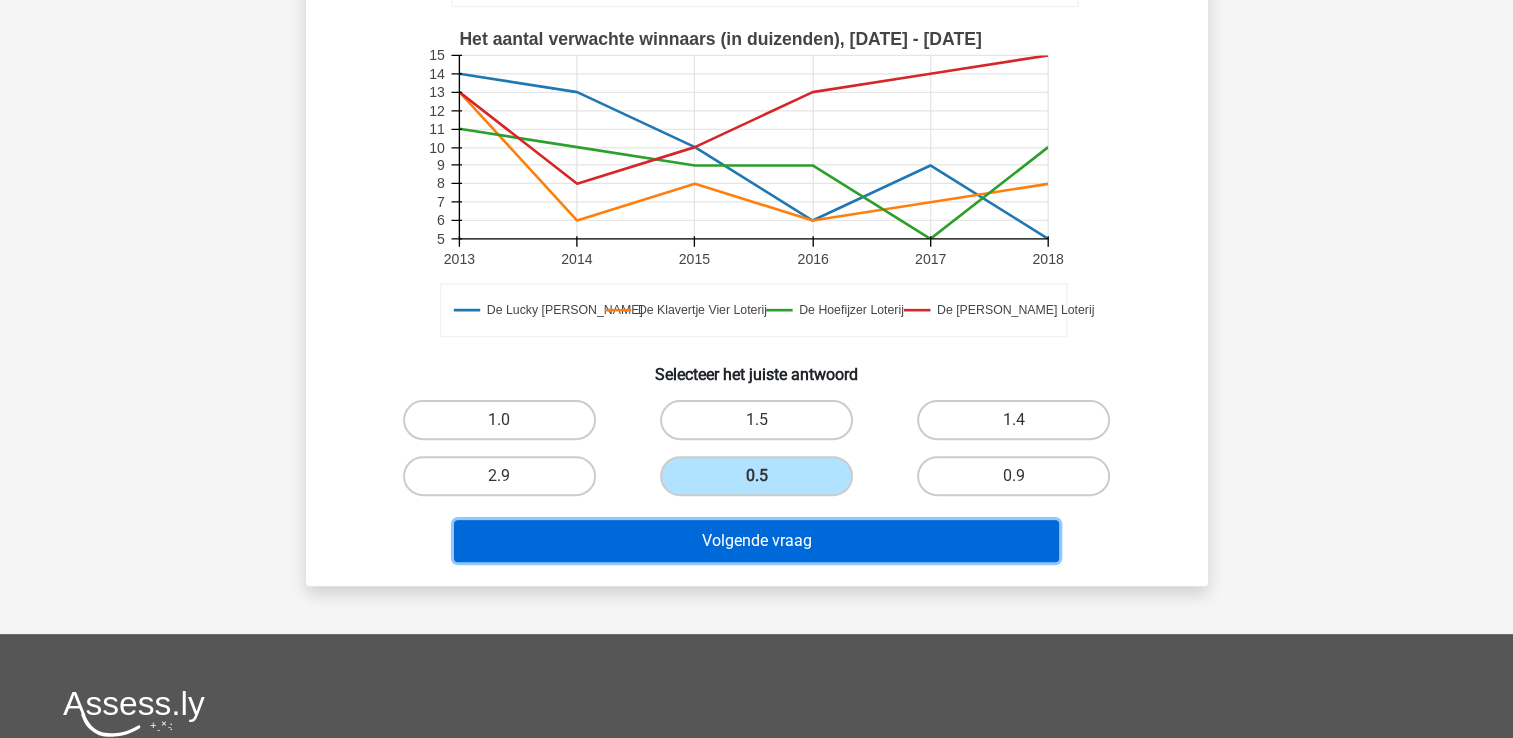 click on "Volgende vraag" at bounding box center [756, 541] 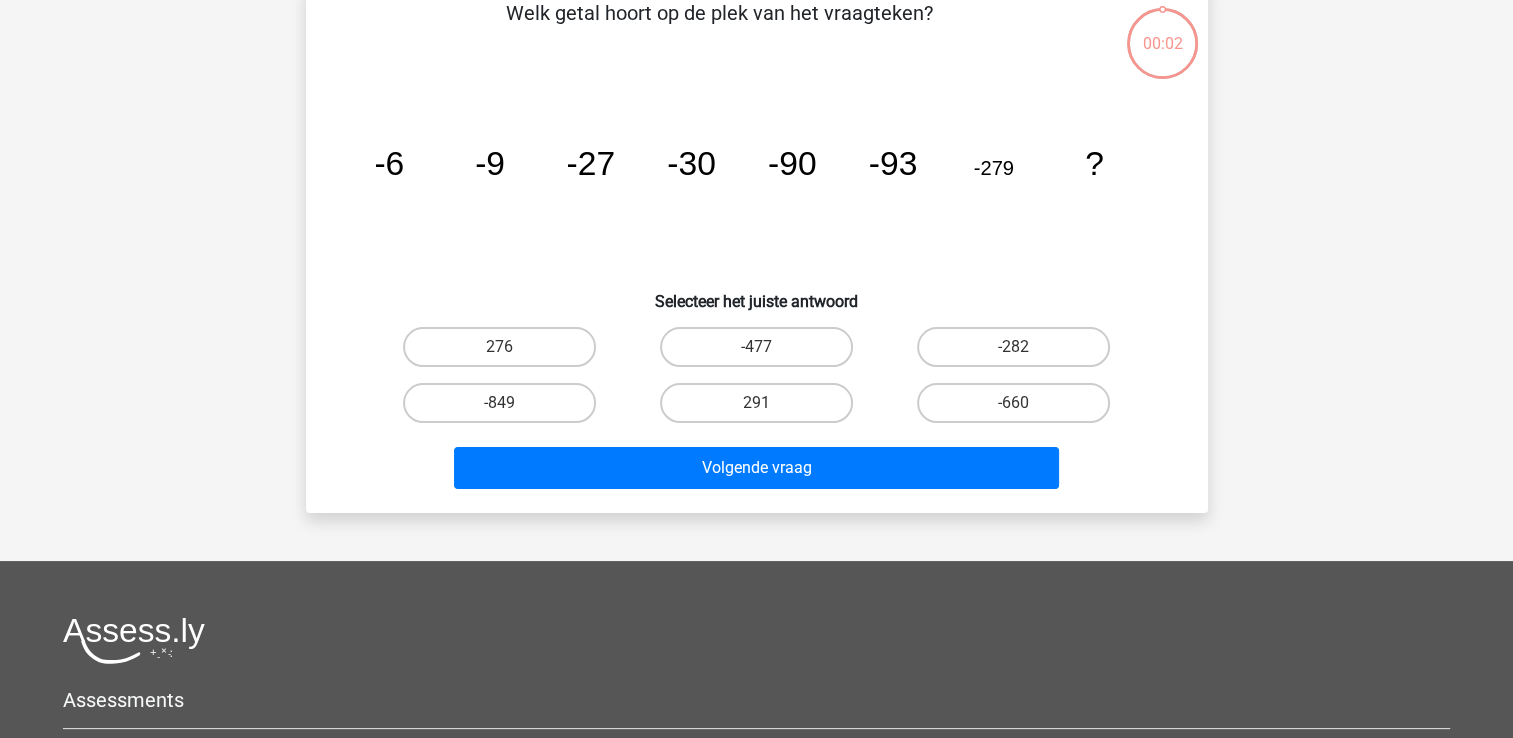scroll, scrollTop: 92, scrollLeft: 0, axis: vertical 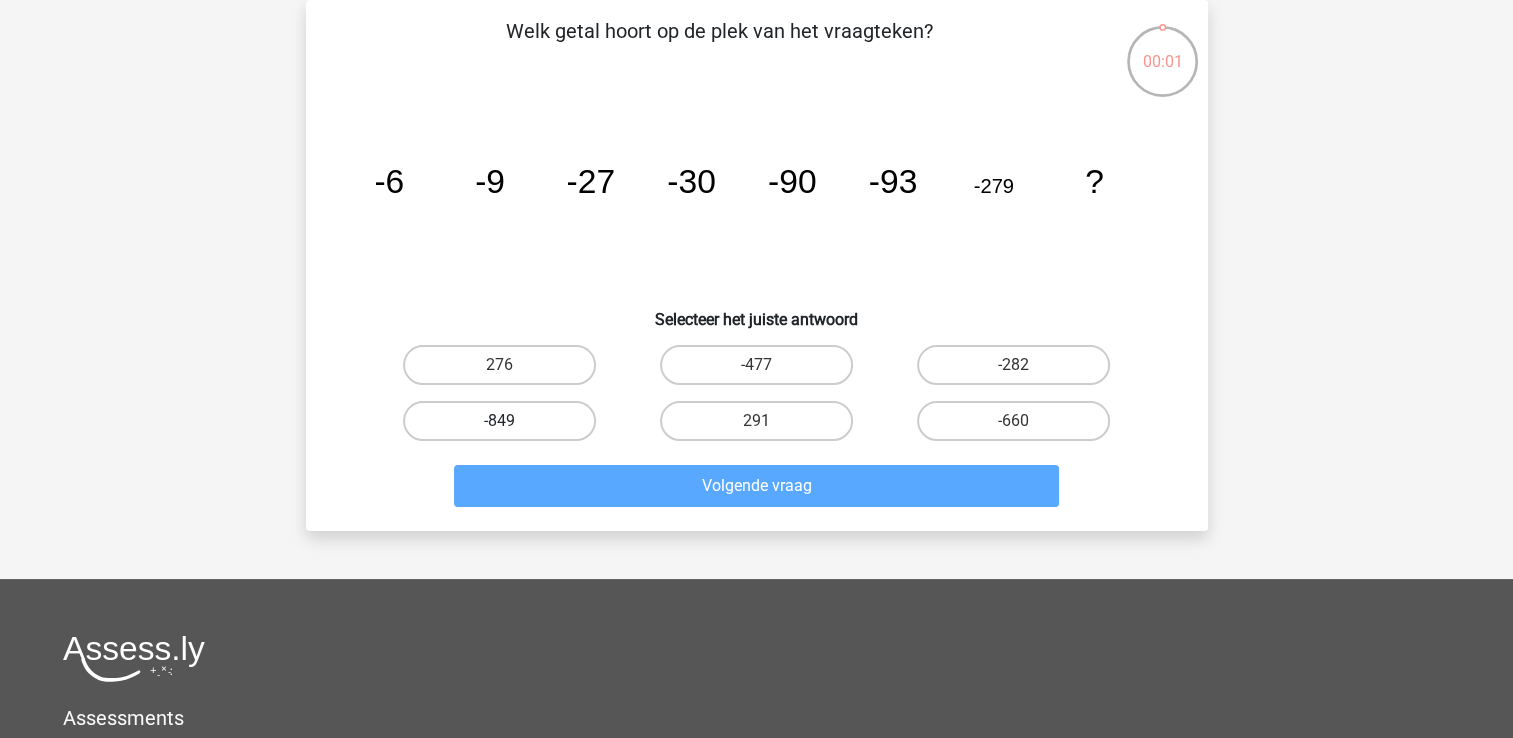 click on "-849" at bounding box center [499, 421] 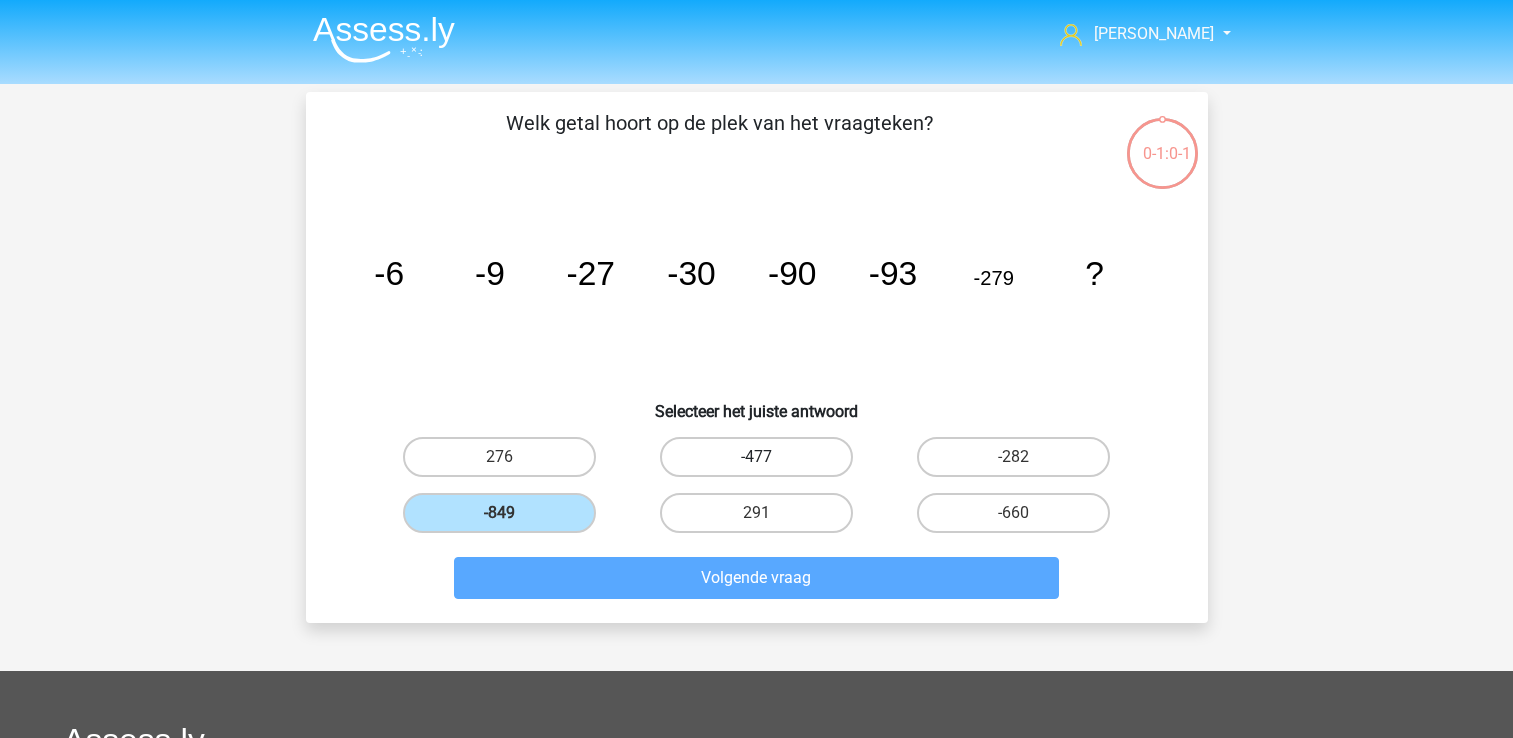 scroll, scrollTop: 92, scrollLeft: 0, axis: vertical 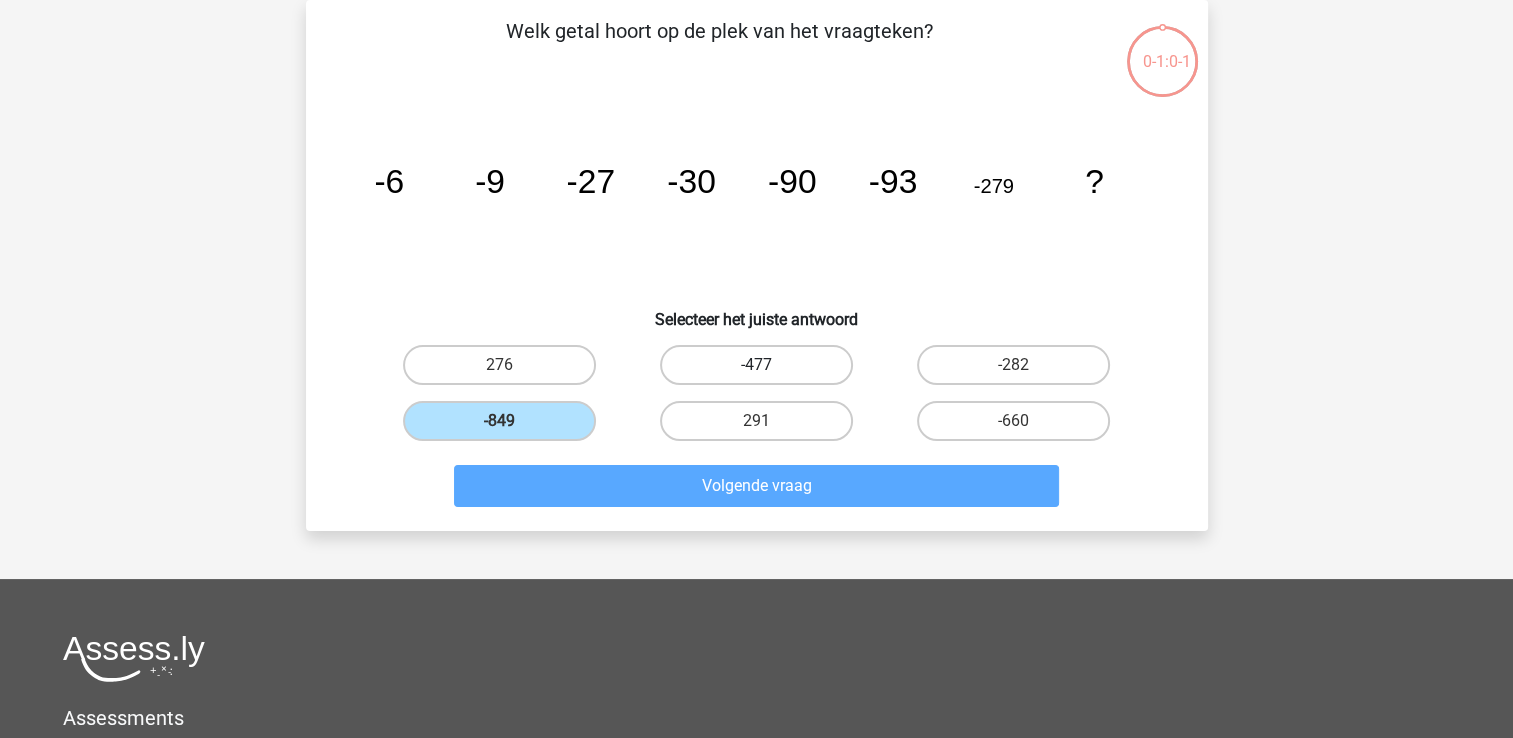 click on "-477" at bounding box center (756, 365) 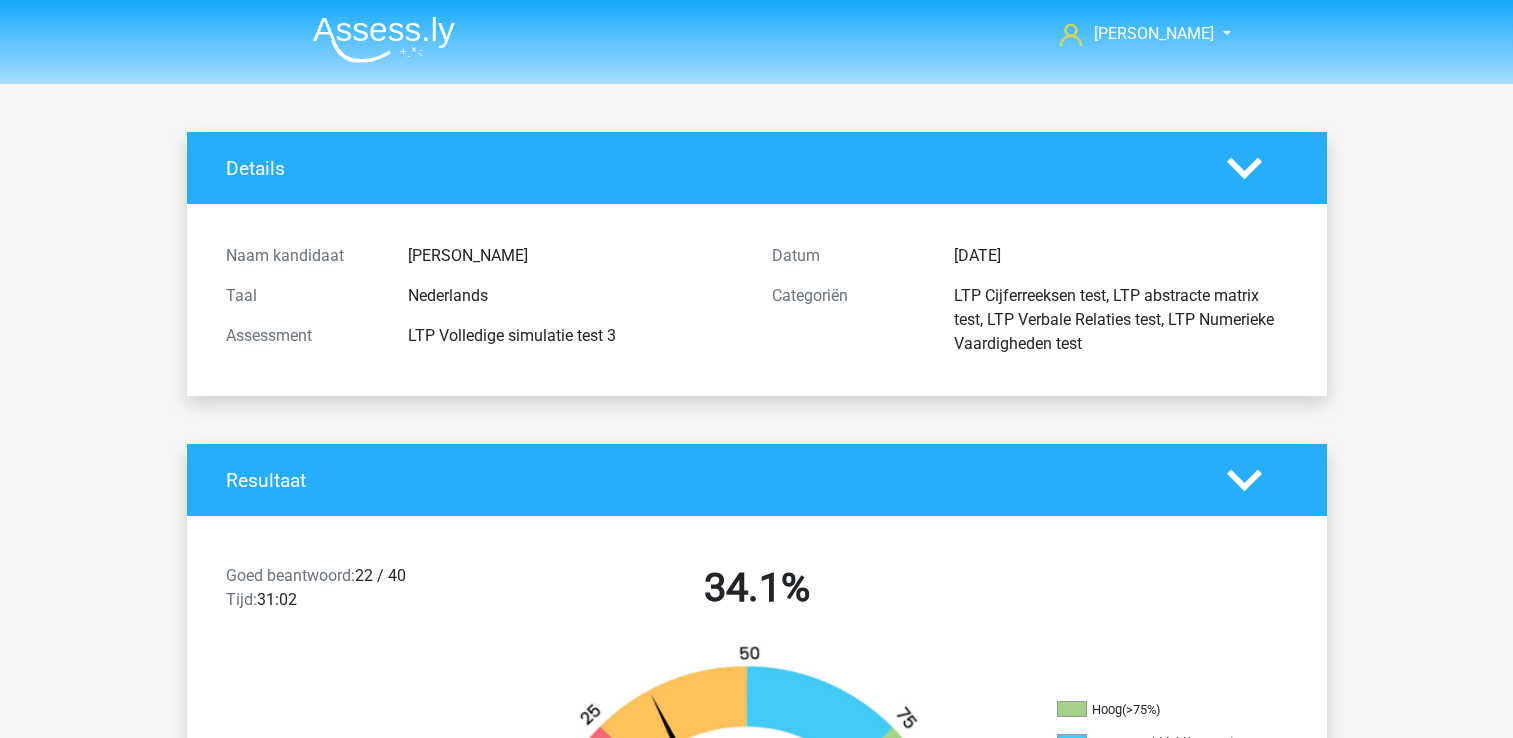 scroll, scrollTop: 0, scrollLeft: 0, axis: both 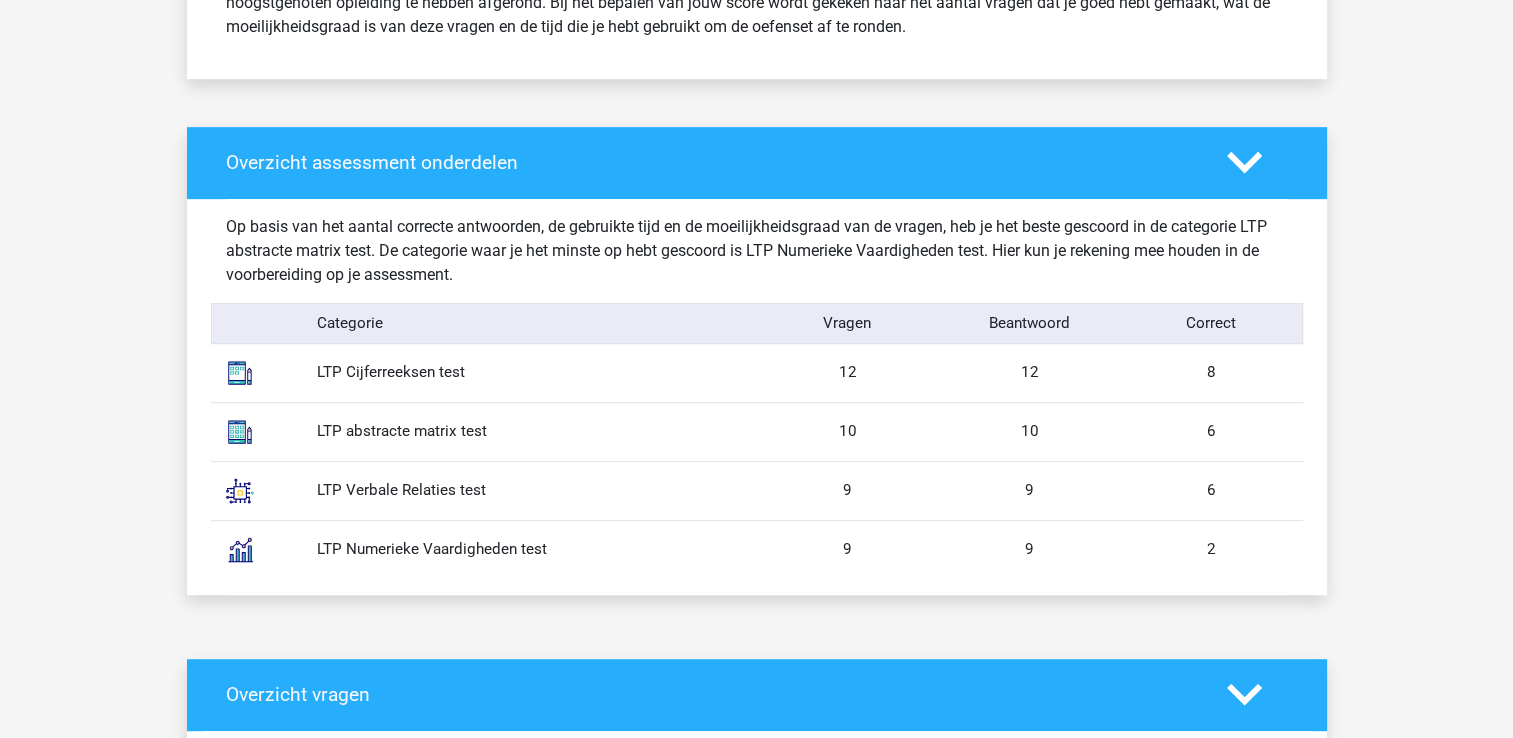 click on "LTP Cijferreeksen test" at bounding box center [529, 372] 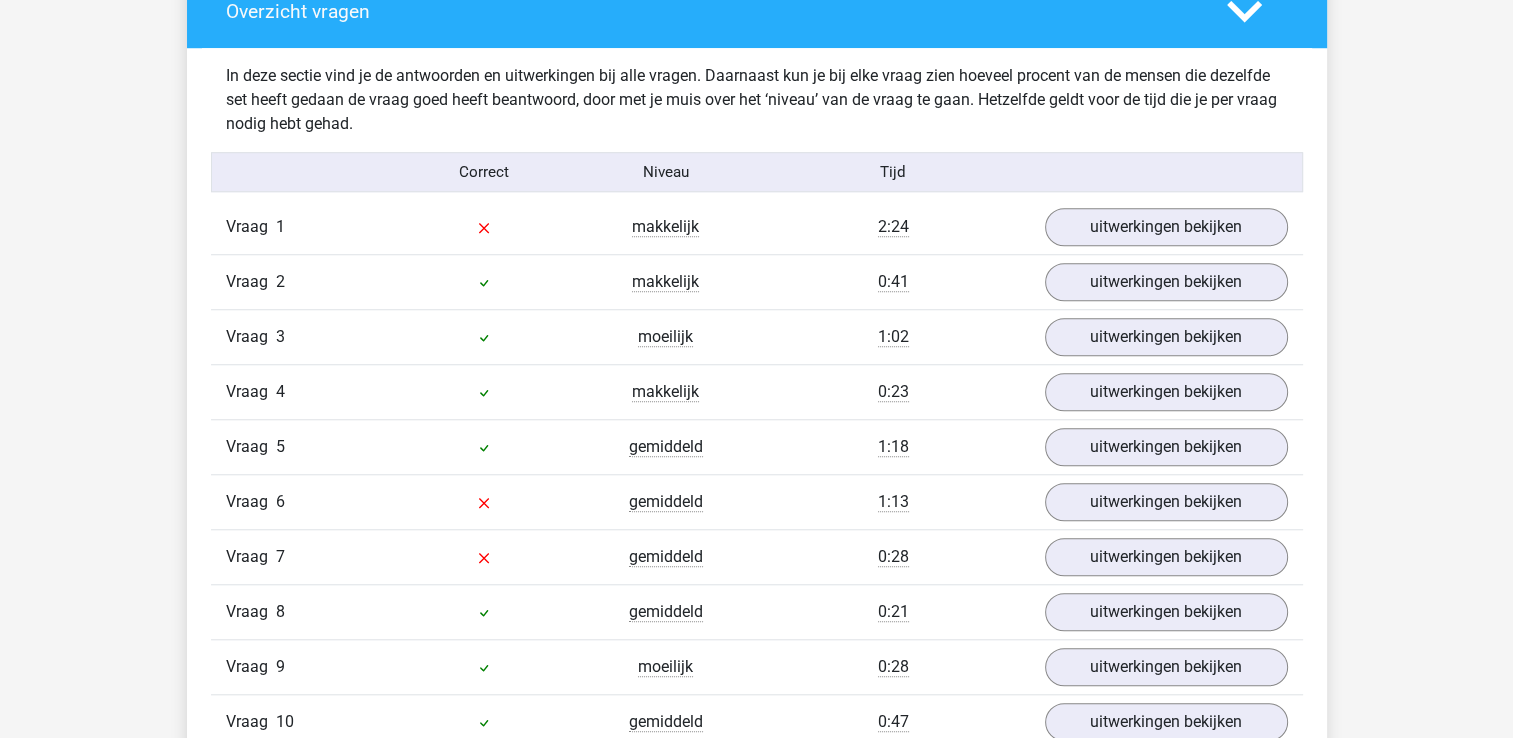 scroll, scrollTop: 1633, scrollLeft: 0, axis: vertical 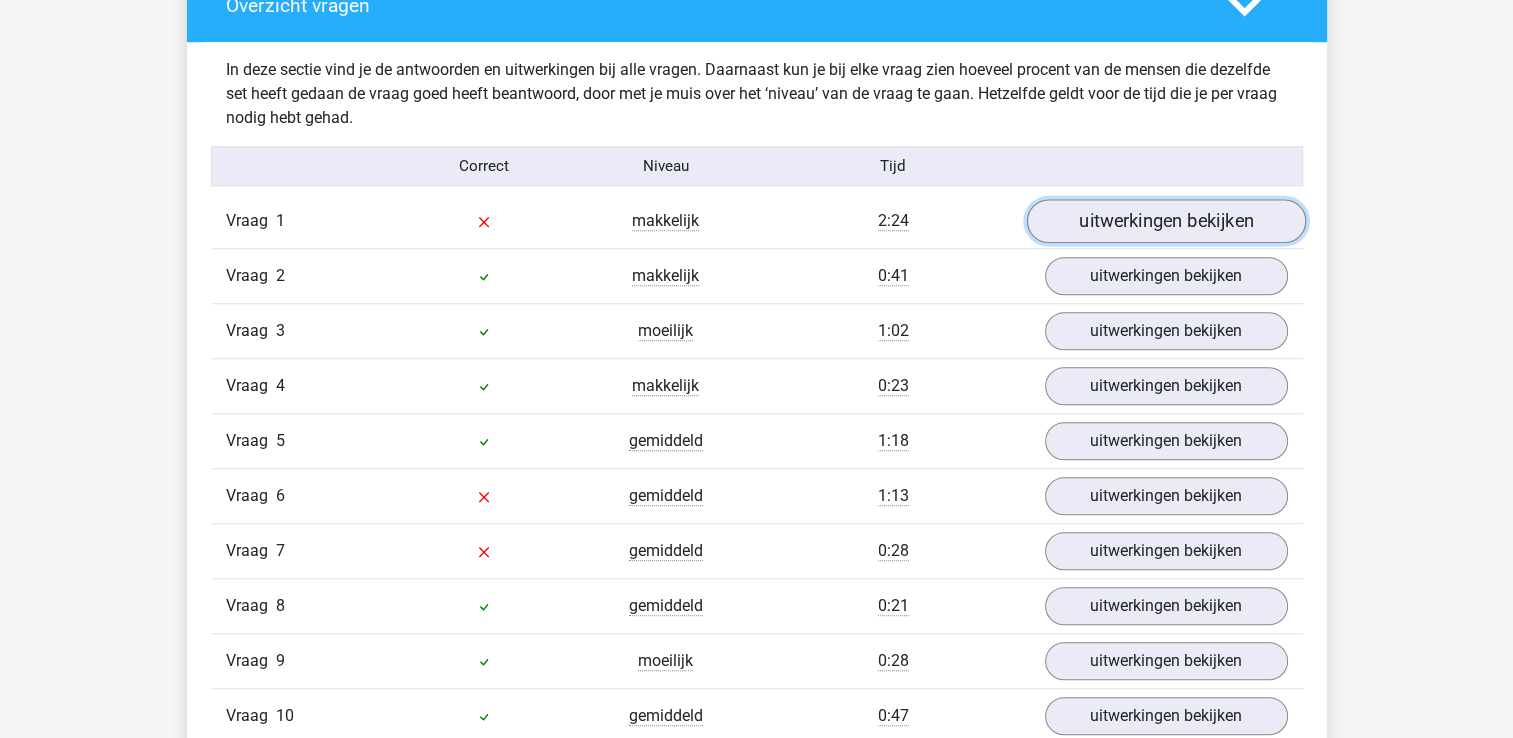 click on "uitwerkingen bekijken" at bounding box center (1165, 222) 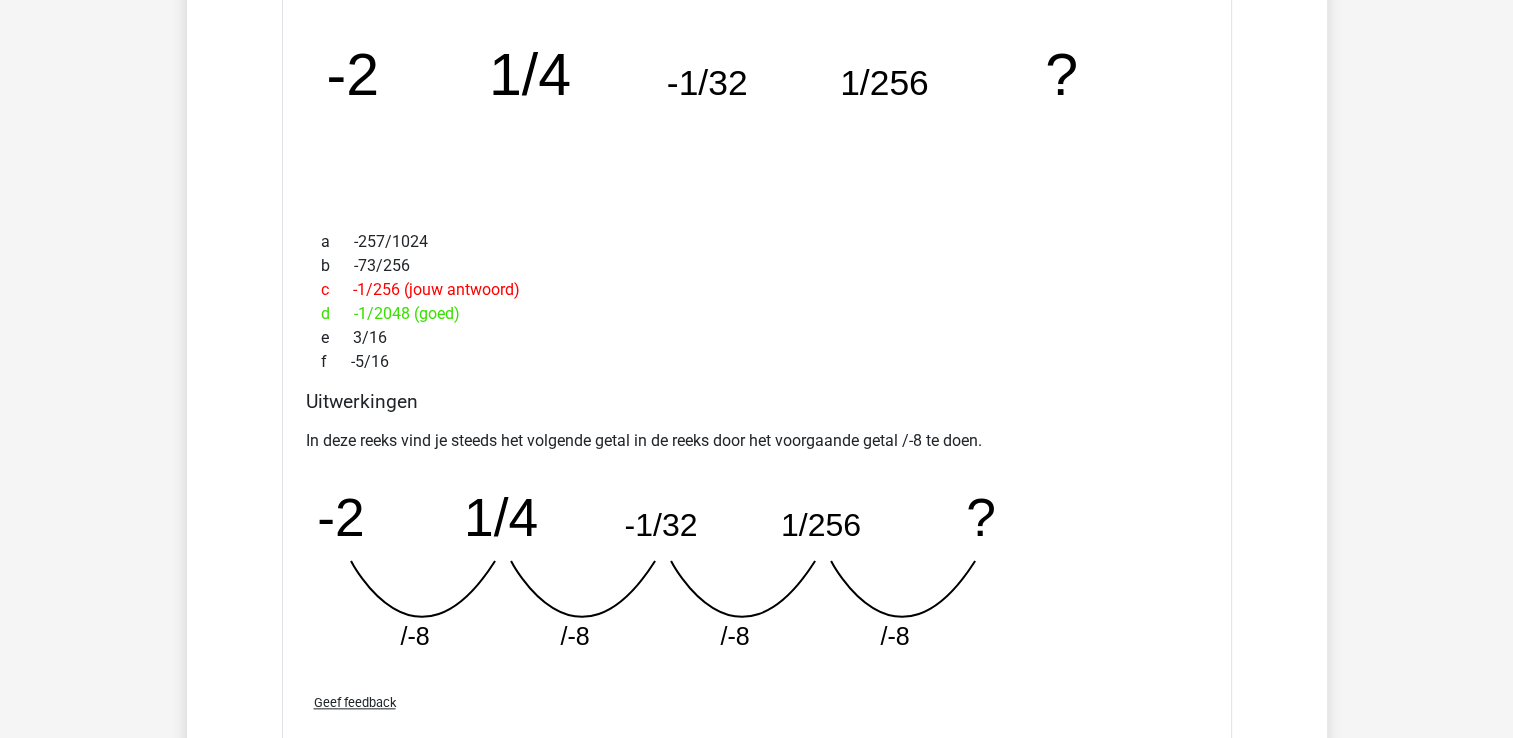 scroll, scrollTop: 1978, scrollLeft: 0, axis: vertical 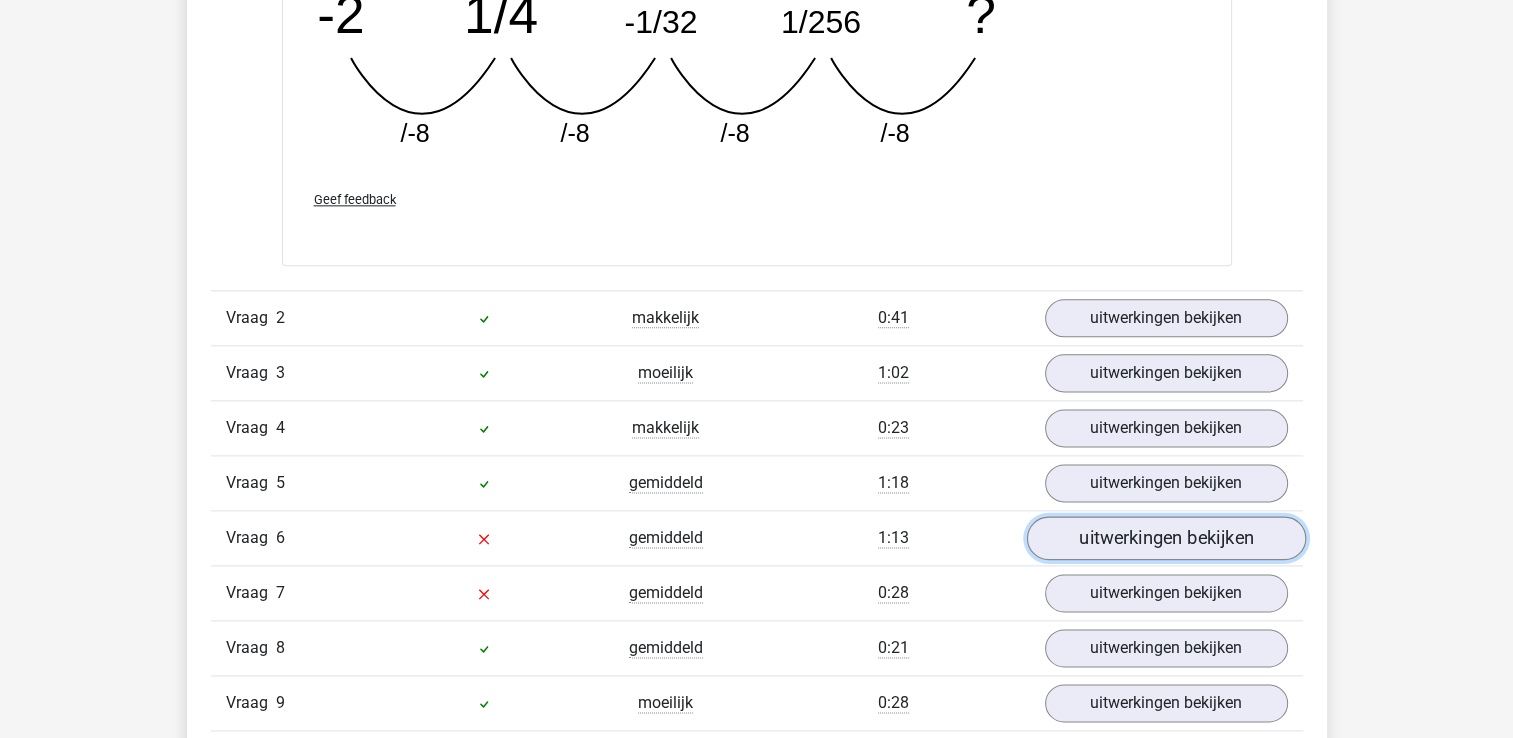 click on "uitwerkingen bekijken" at bounding box center [1165, 538] 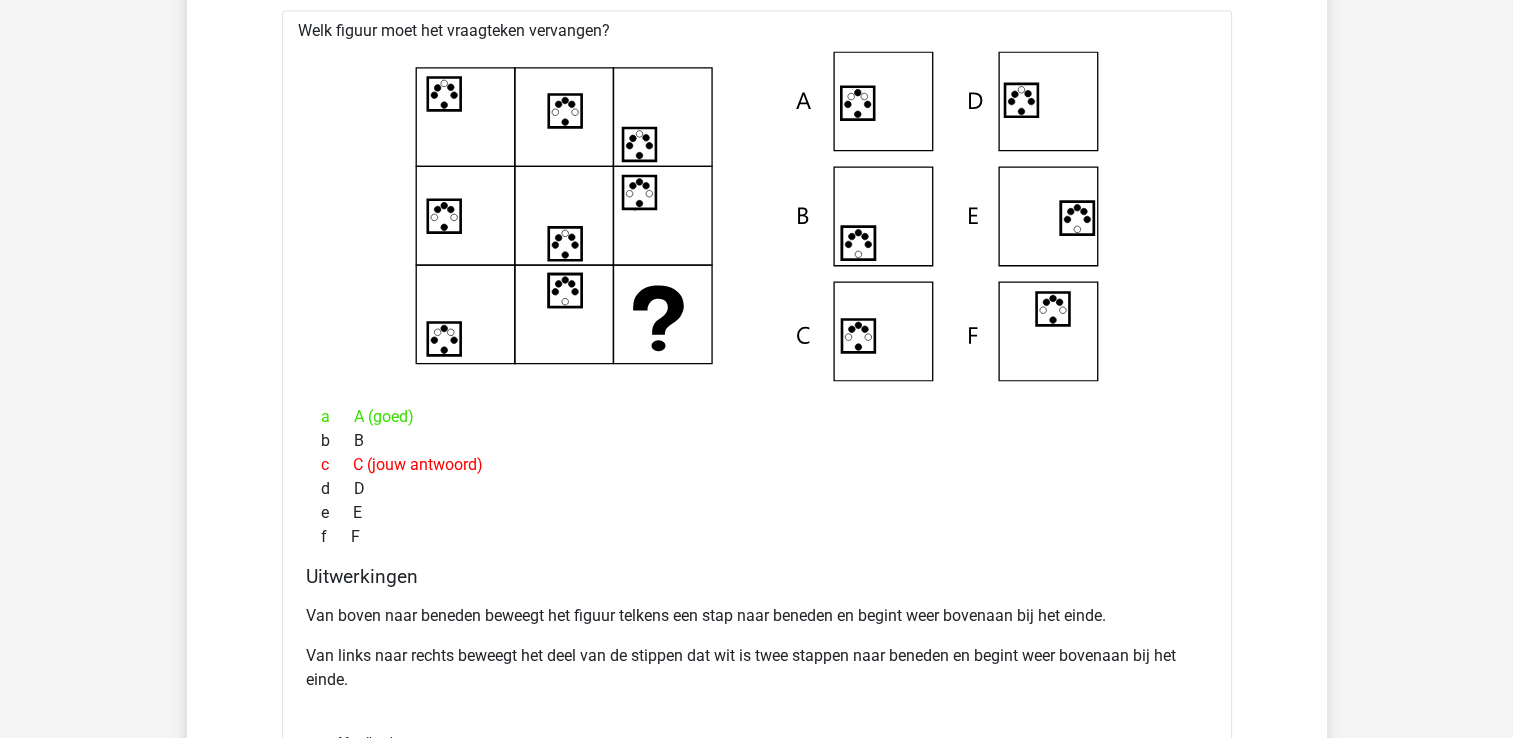 scroll, scrollTop: 3053, scrollLeft: 0, axis: vertical 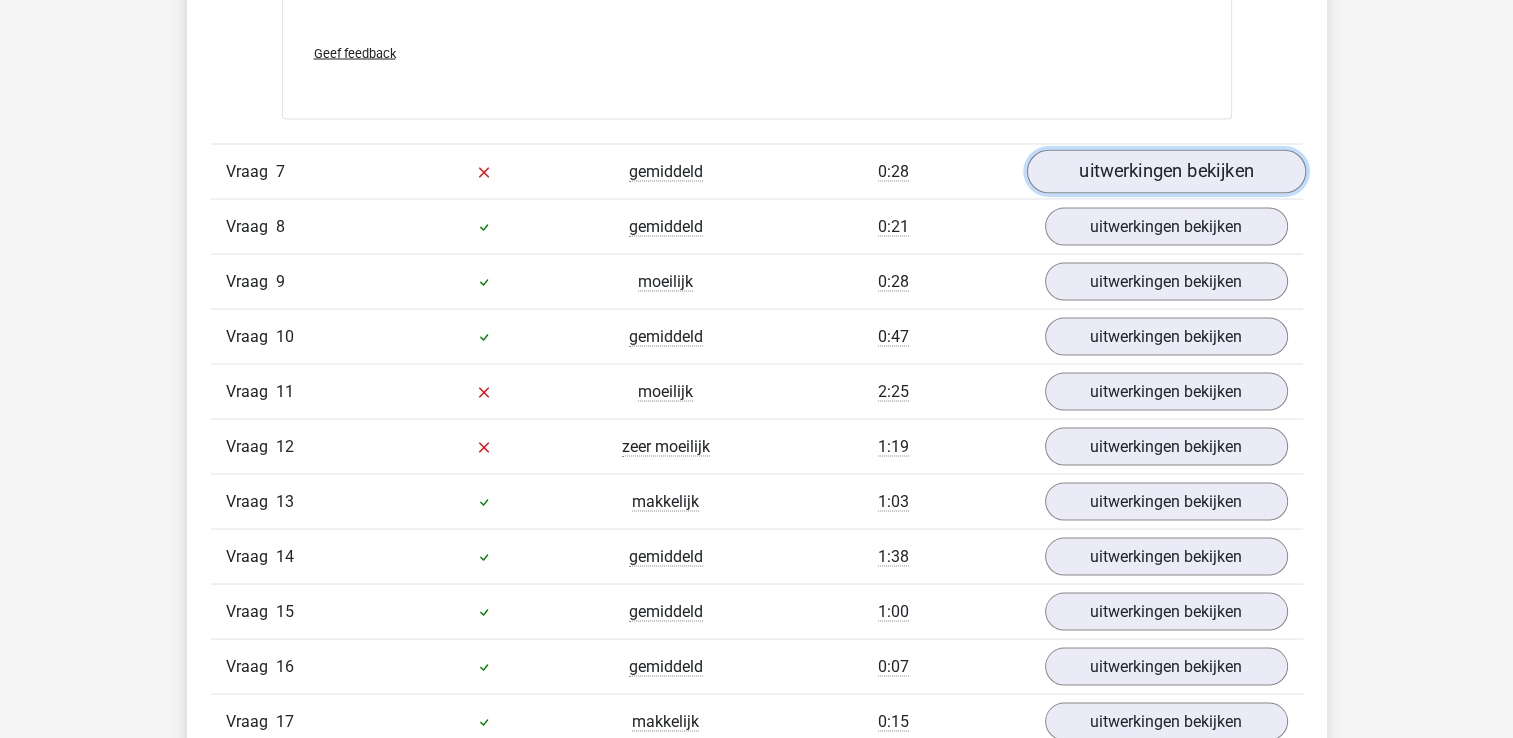click on "uitwerkingen bekijken" at bounding box center (1165, 172) 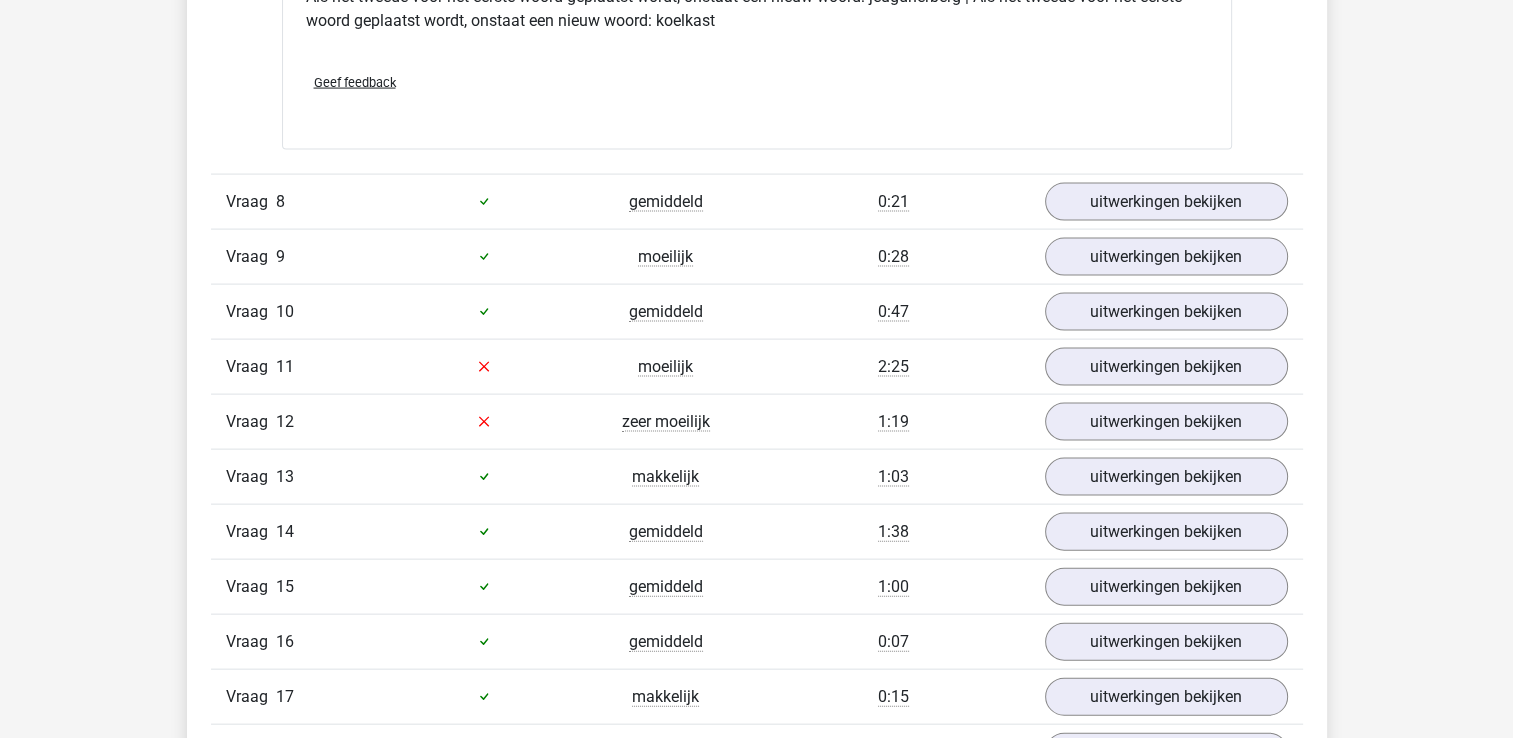 scroll, scrollTop: 4213, scrollLeft: 0, axis: vertical 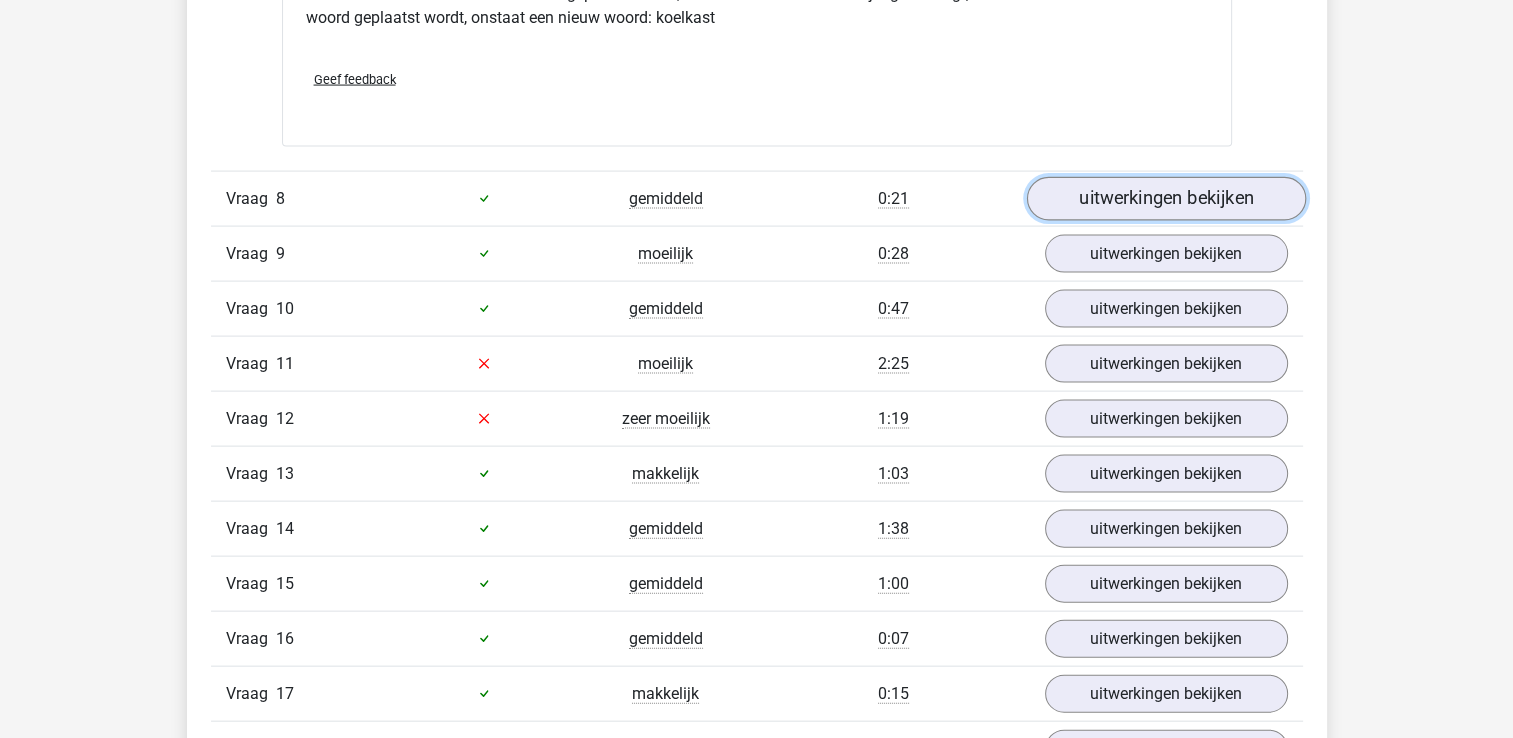 click on "uitwerkingen bekijken" at bounding box center [1165, 199] 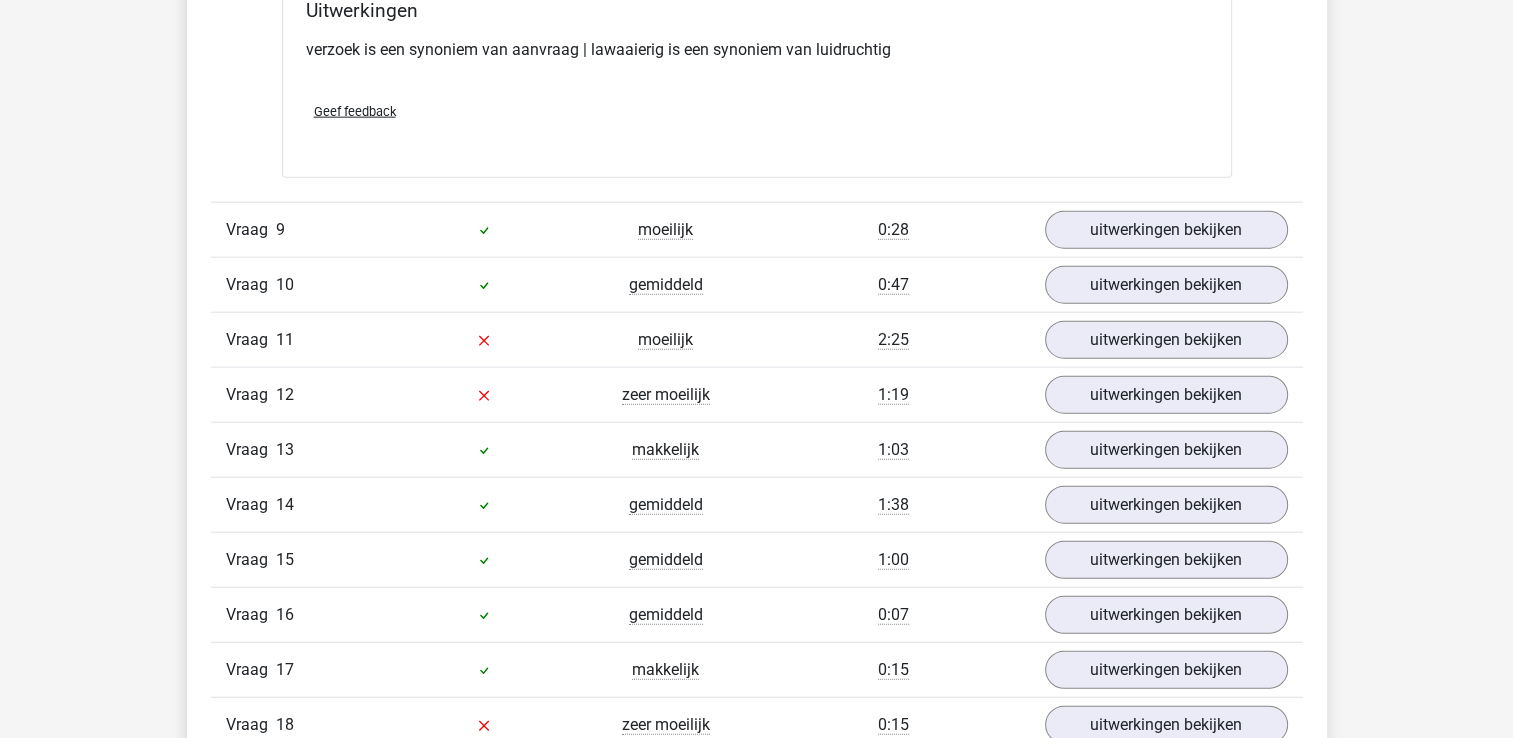 scroll, scrollTop: 4693, scrollLeft: 0, axis: vertical 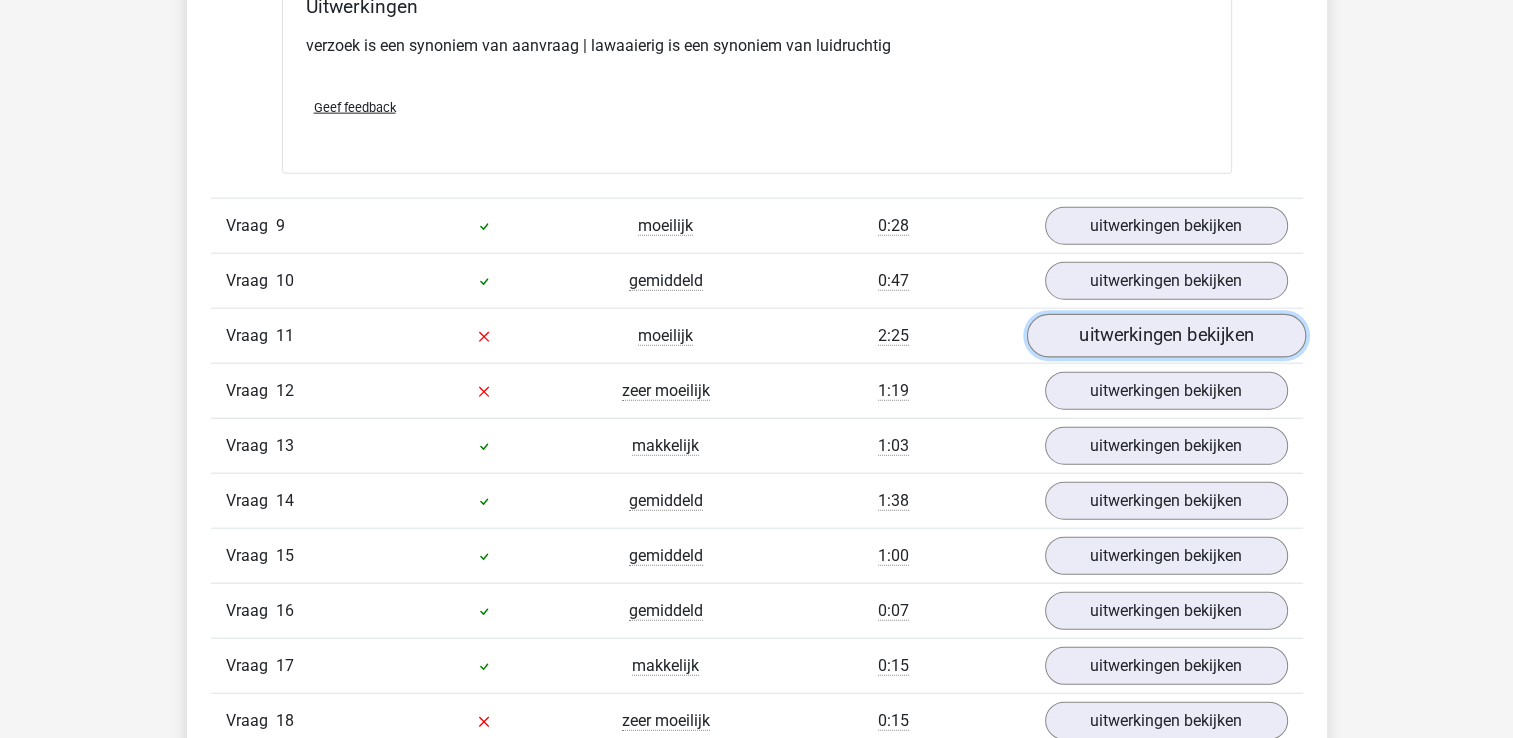 click on "uitwerkingen bekijken" at bounding box center [1165, 336] 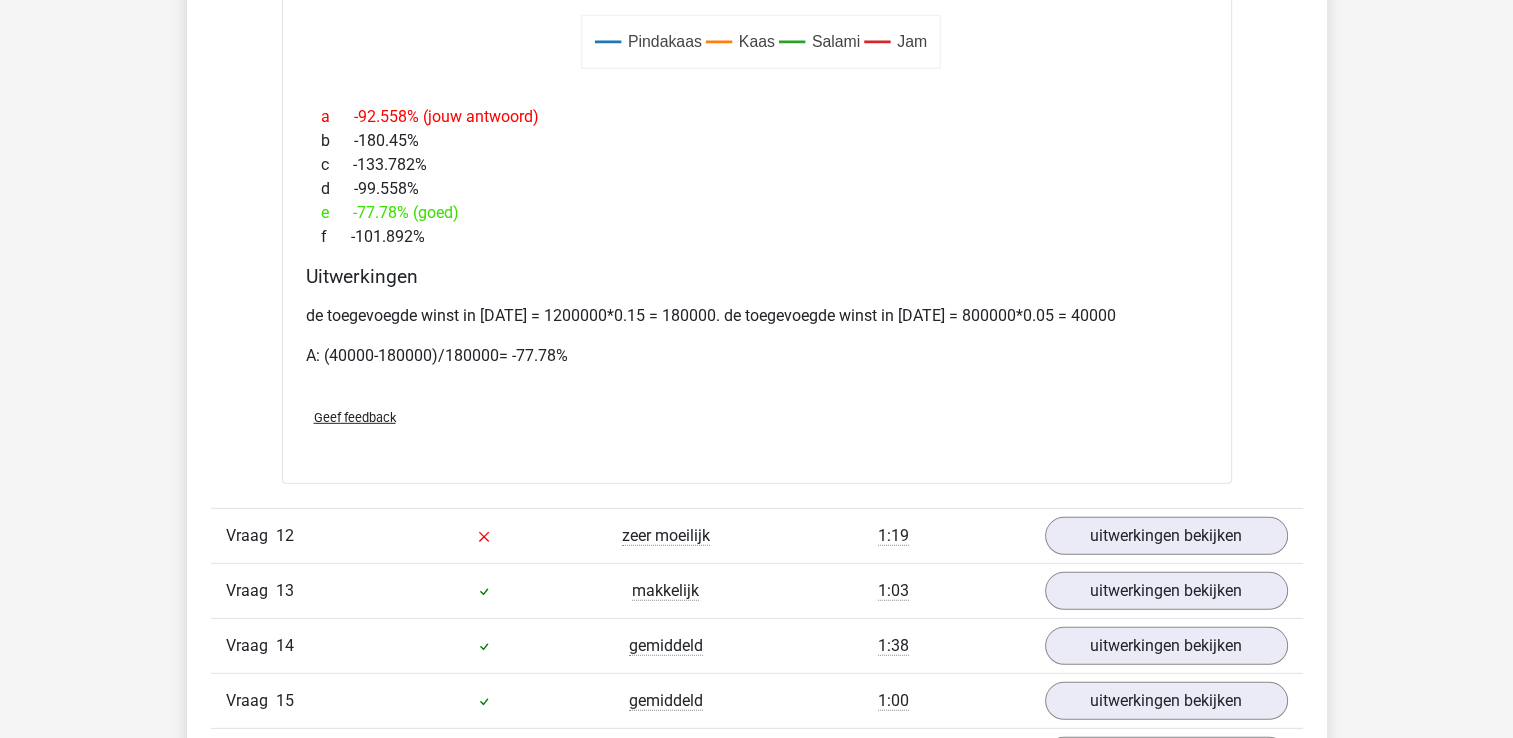 scroll, scrollTop: 5933, scrollLeft: 0, axis: vertical 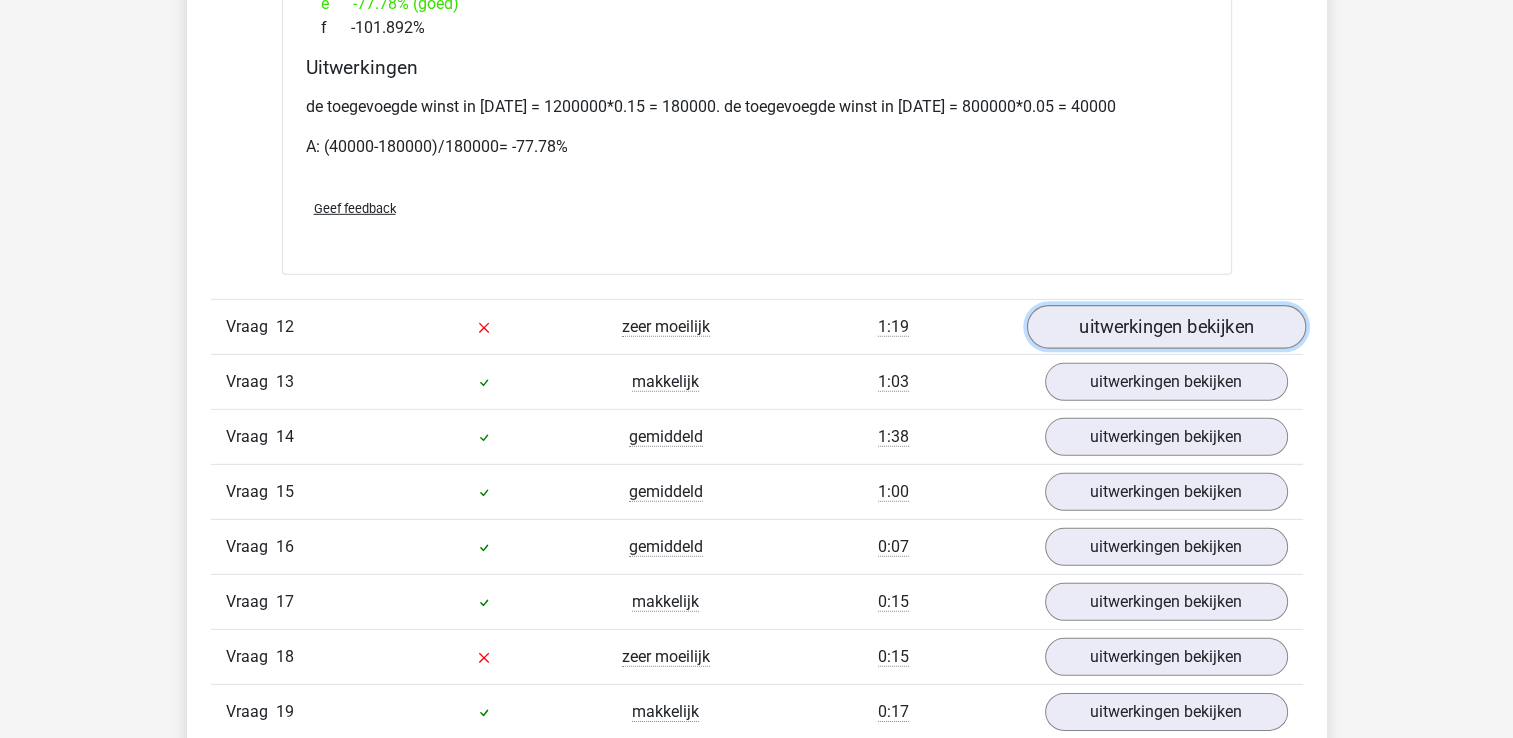 click on "uitwerkingen bekijken" at bounding box center [1165, 327] 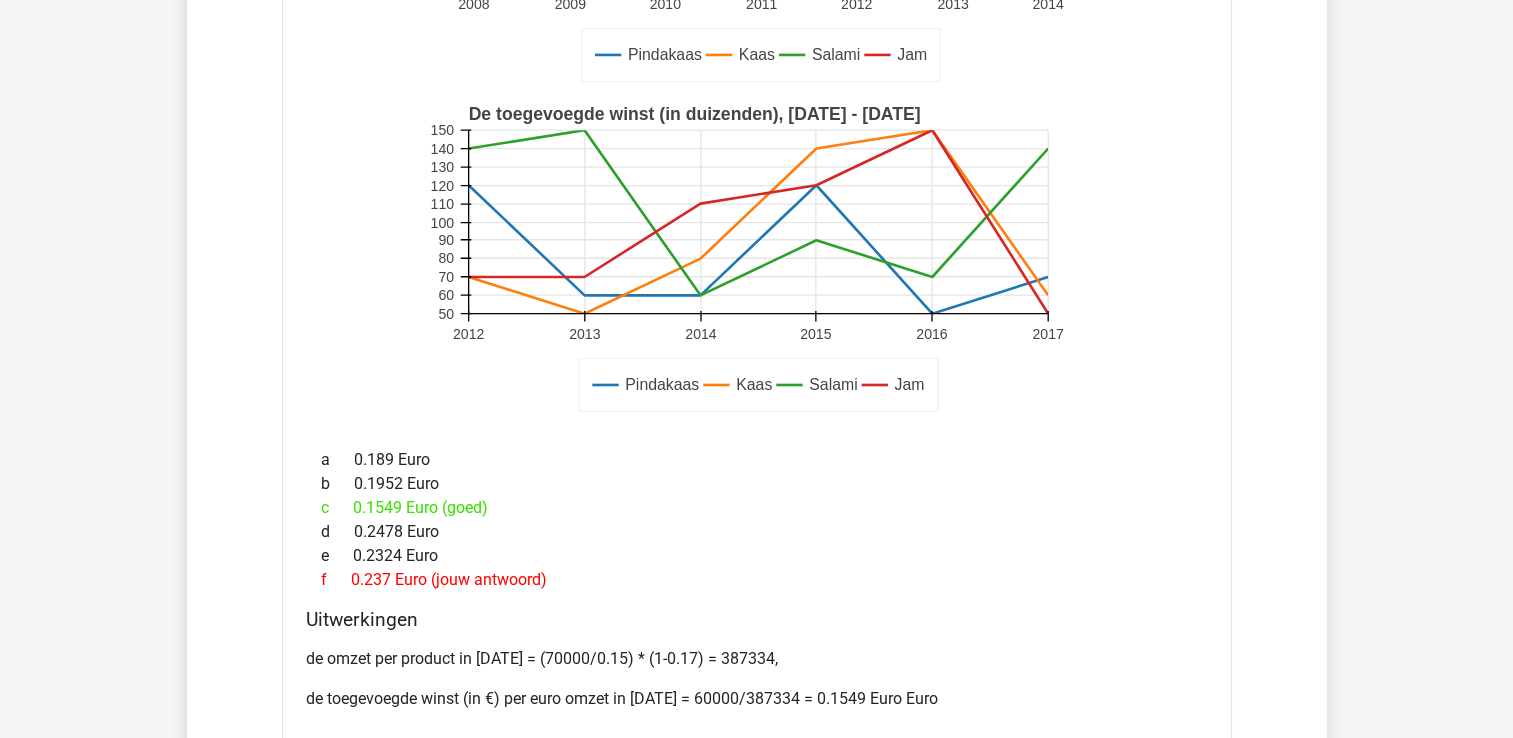 scroll, scrollTop: 6613, scrollLeft: 0, axis: vertical 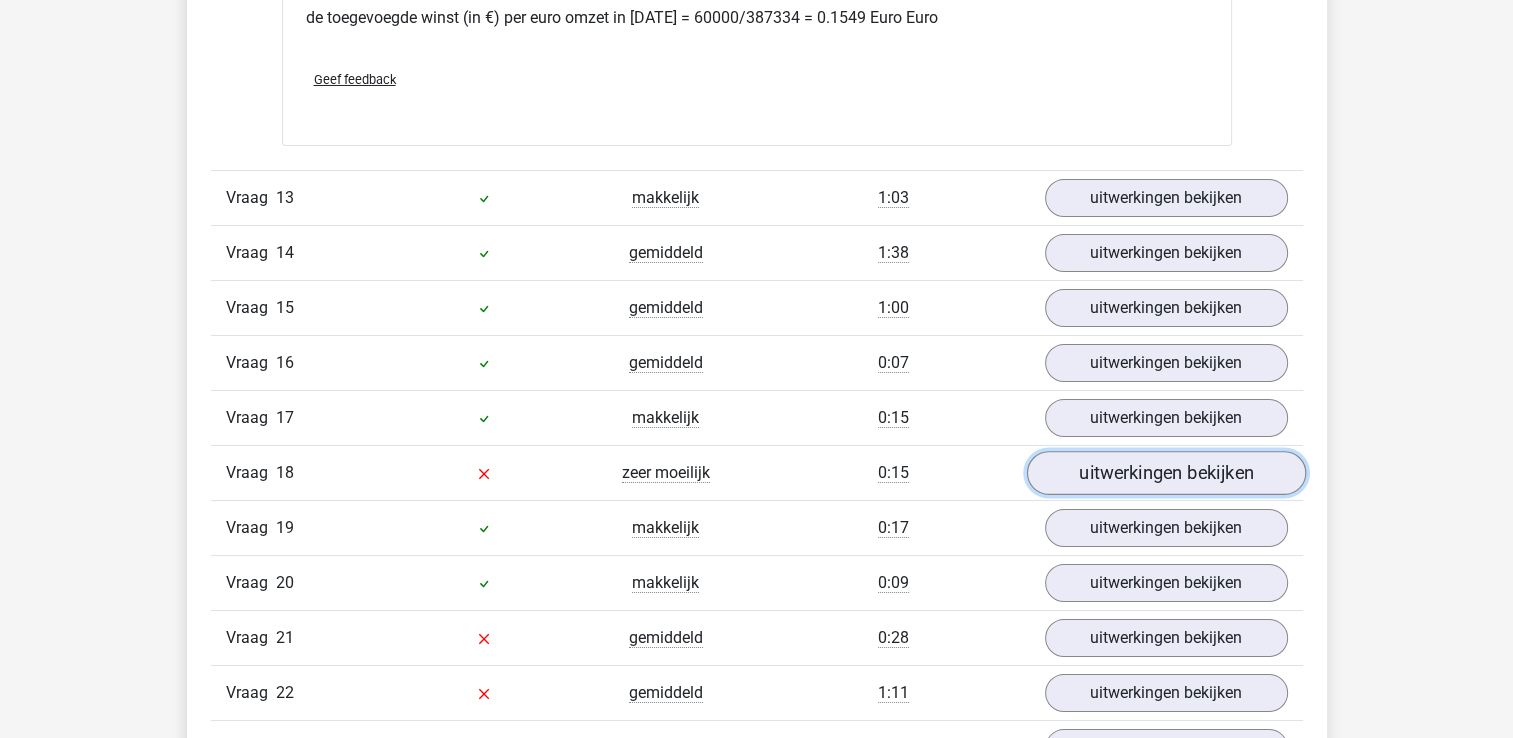 click on "uitwerkingen bekijken" at bounding box center [1165, 473] 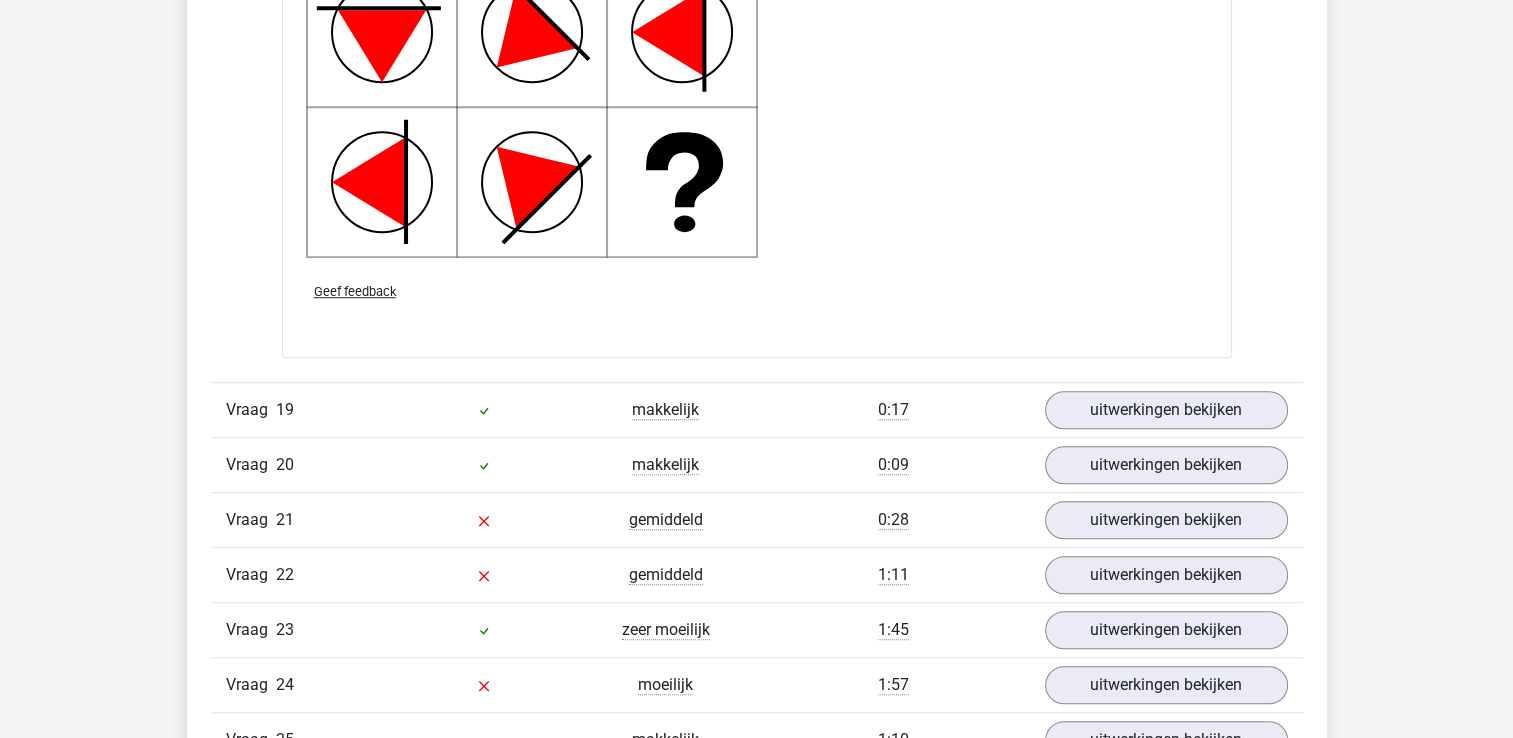 scroll, scrollTop: 8773, scrollLeft: 0, axis: vertical 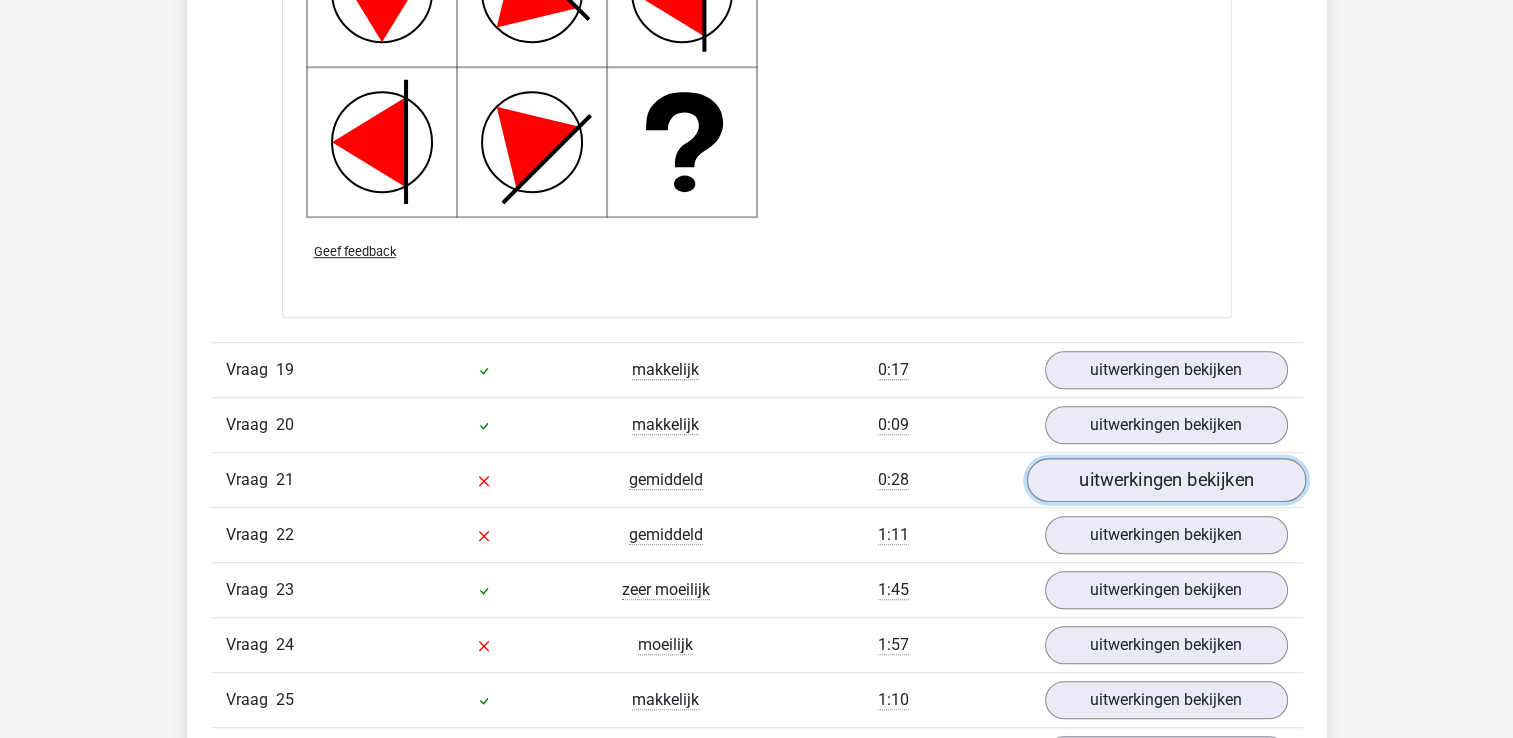 click on "uitwerkingen bekijken" at bounding box center (1165, 481) 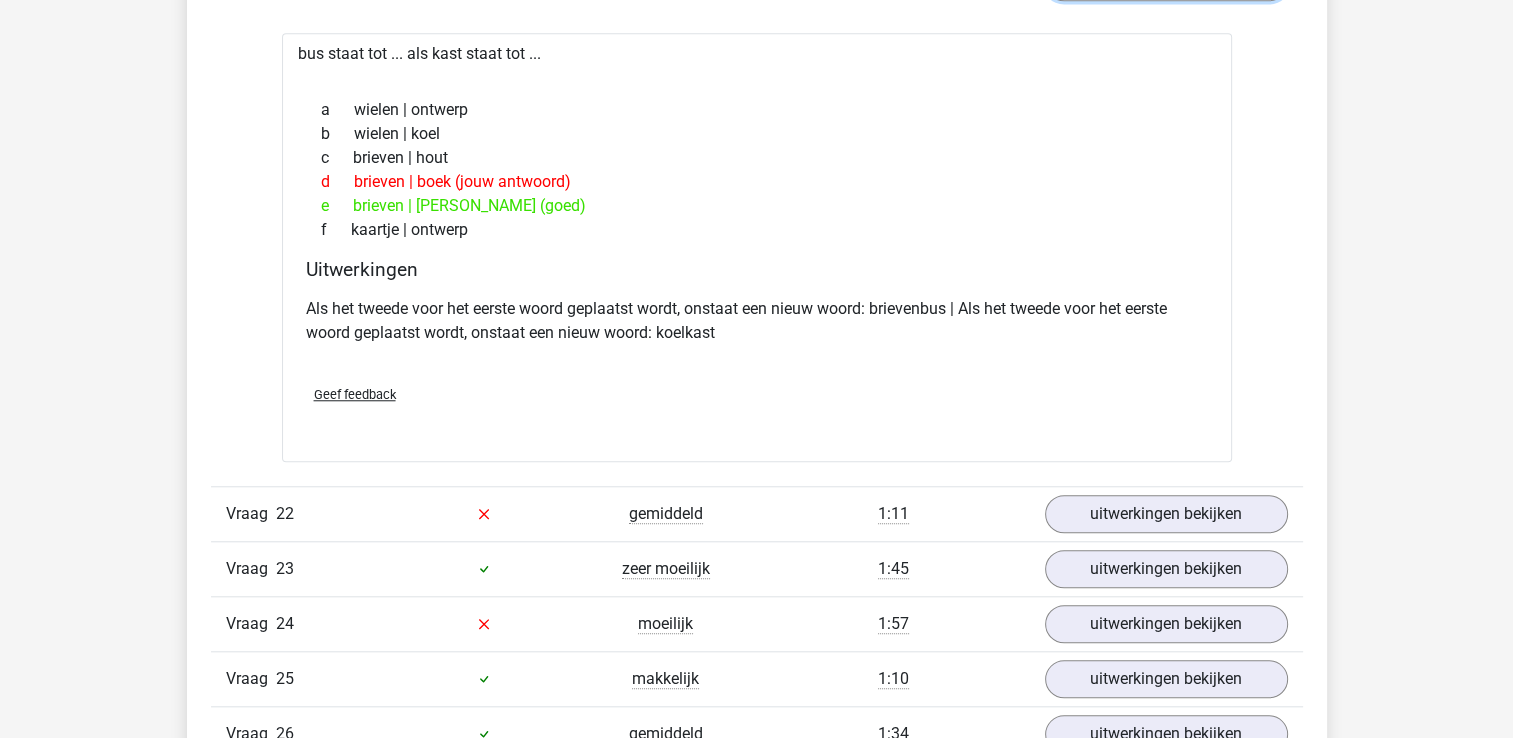 scroll, scrollTop: 9293, scrollLeft: 0, axis: vertical 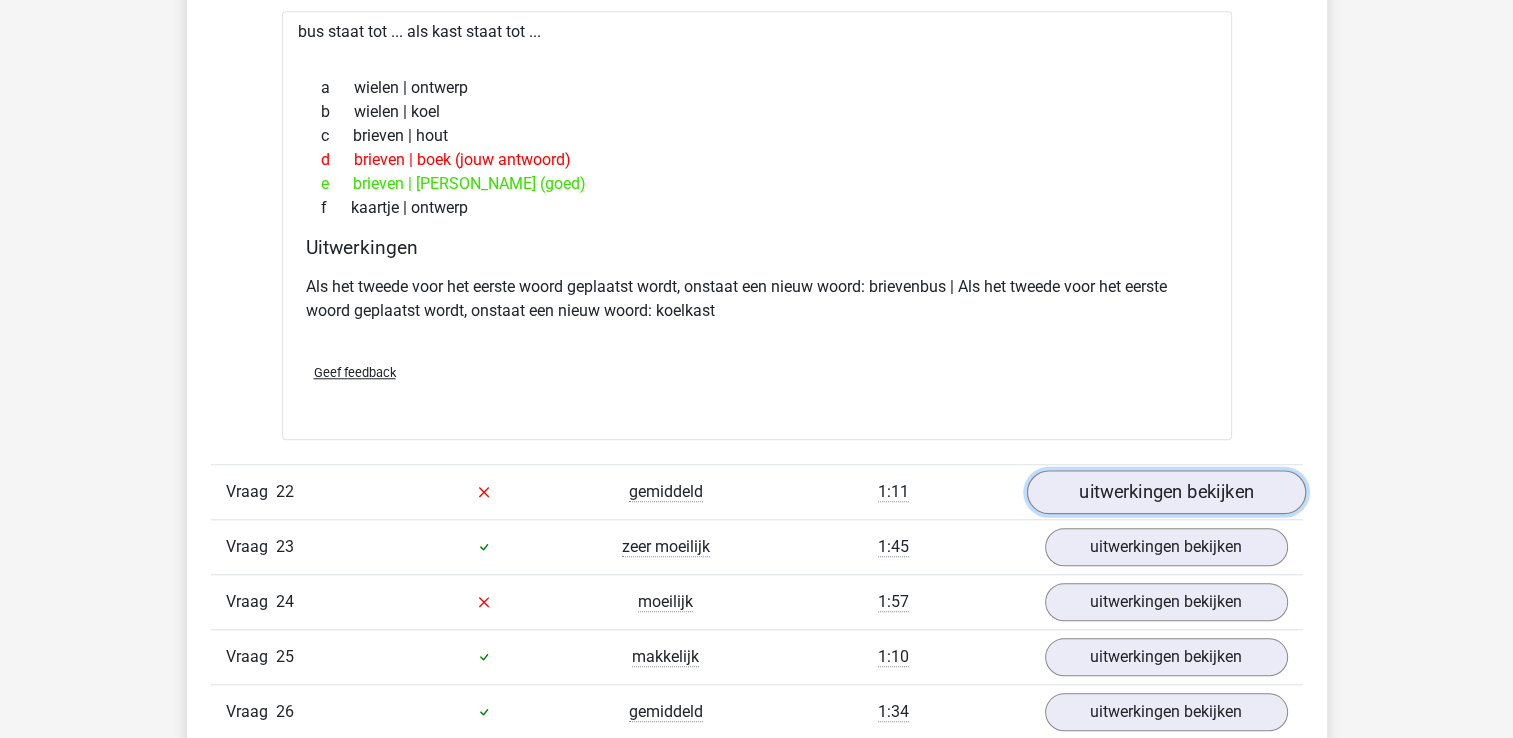click on "uitwerkingen bekijken" at bounding box center (1165, 492) 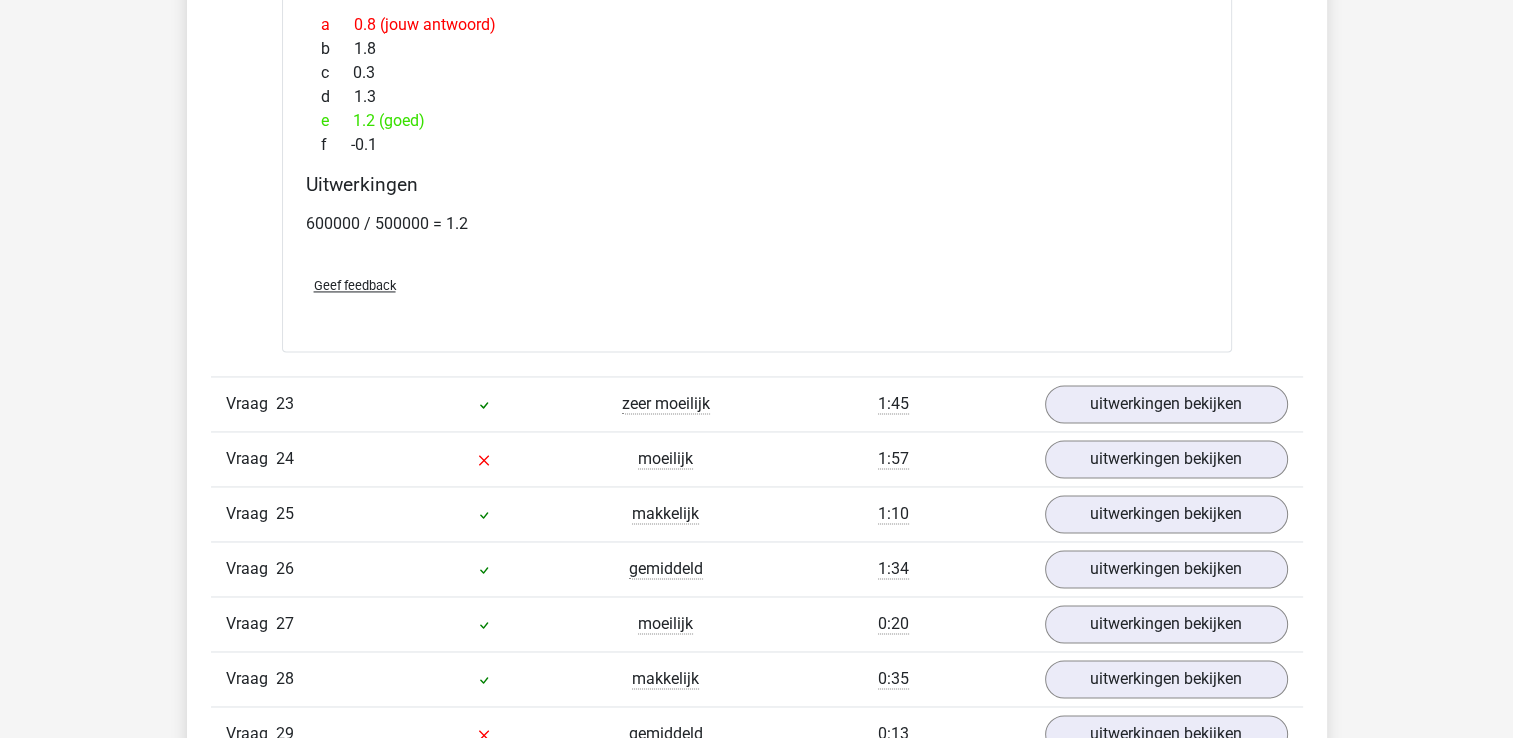 scroll, scrollTop: 10573, scrollLeft: 0, axis: vertical 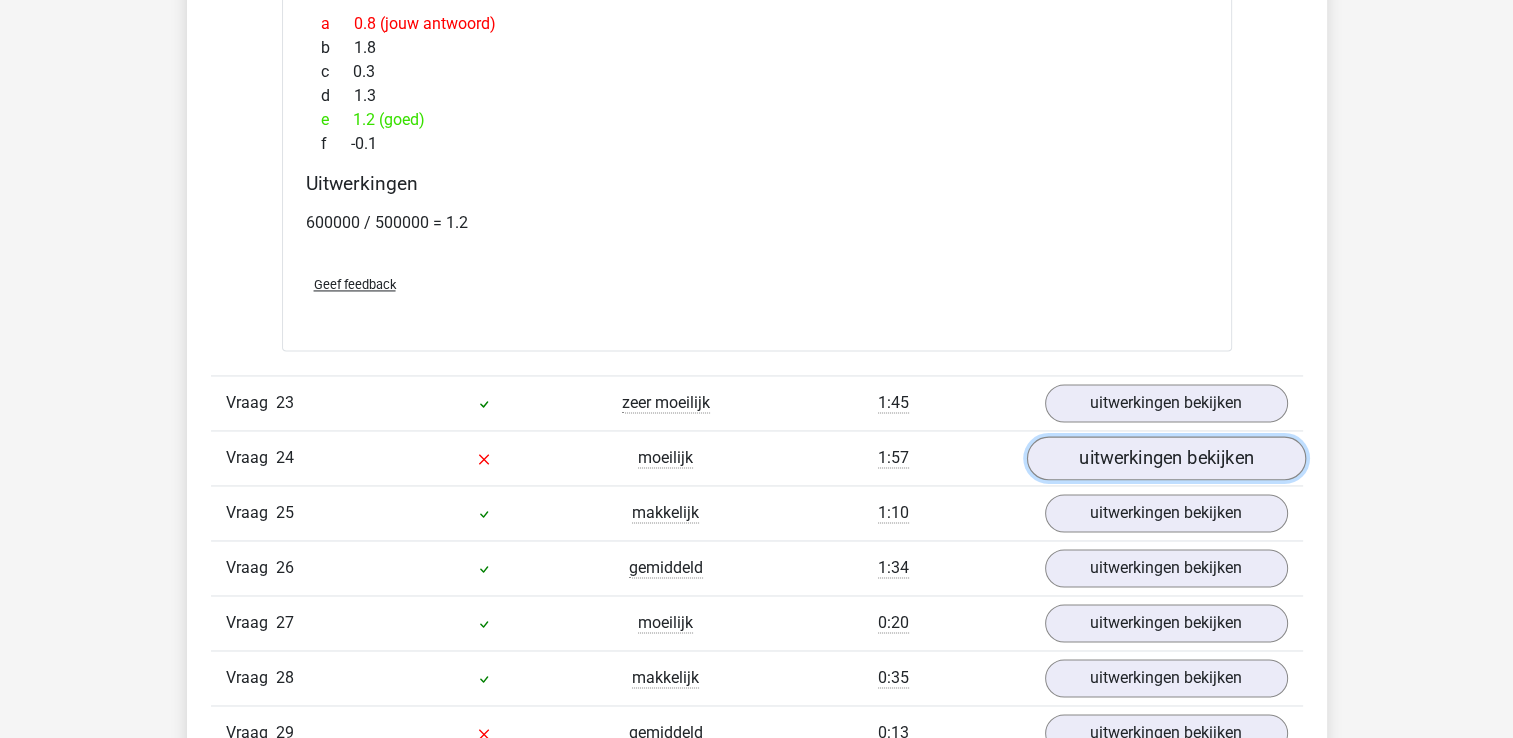 click on "uitwerkingen bekijken" at bounding box center [1165, 458] 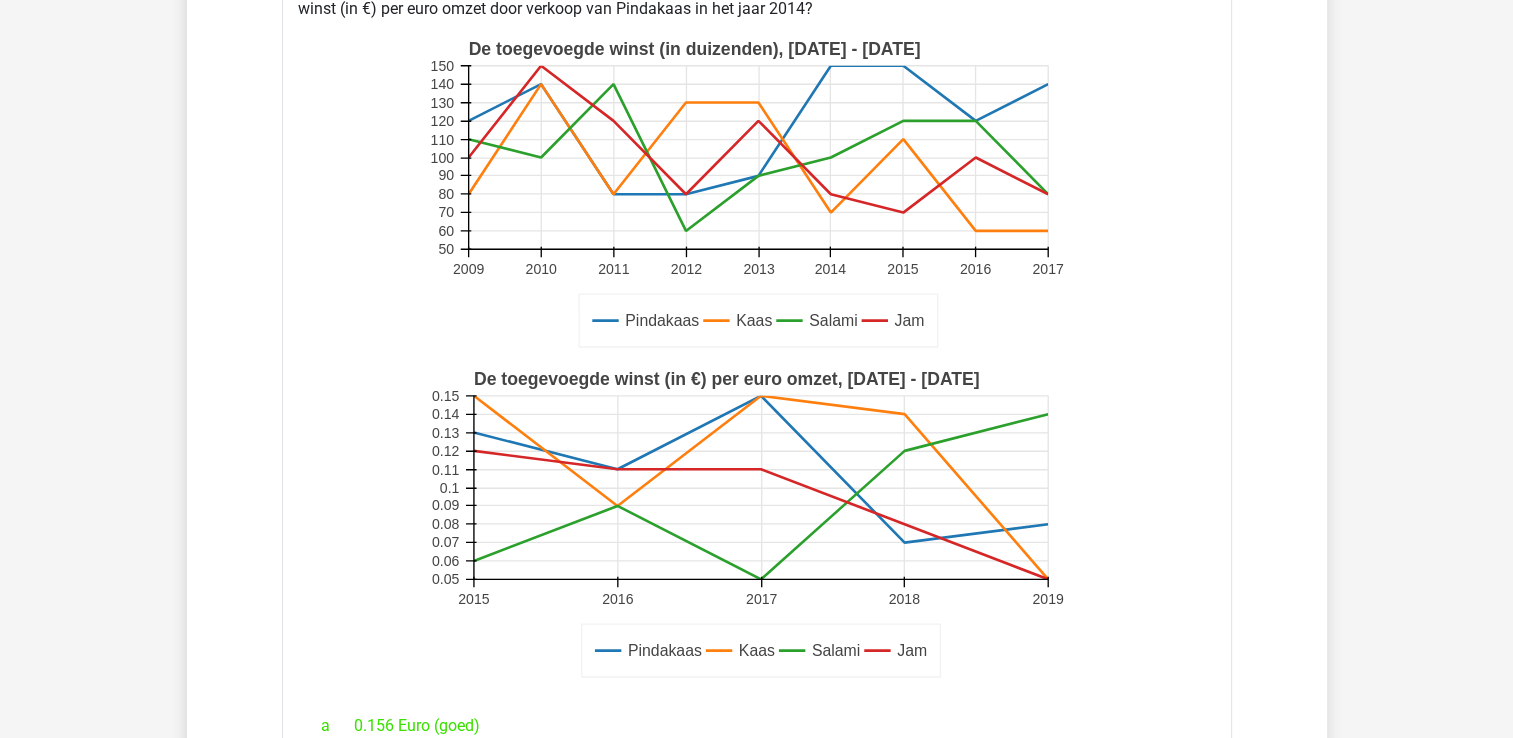 scroll, scrollTop: 11093, scrollLeft: 0, axis: vertical 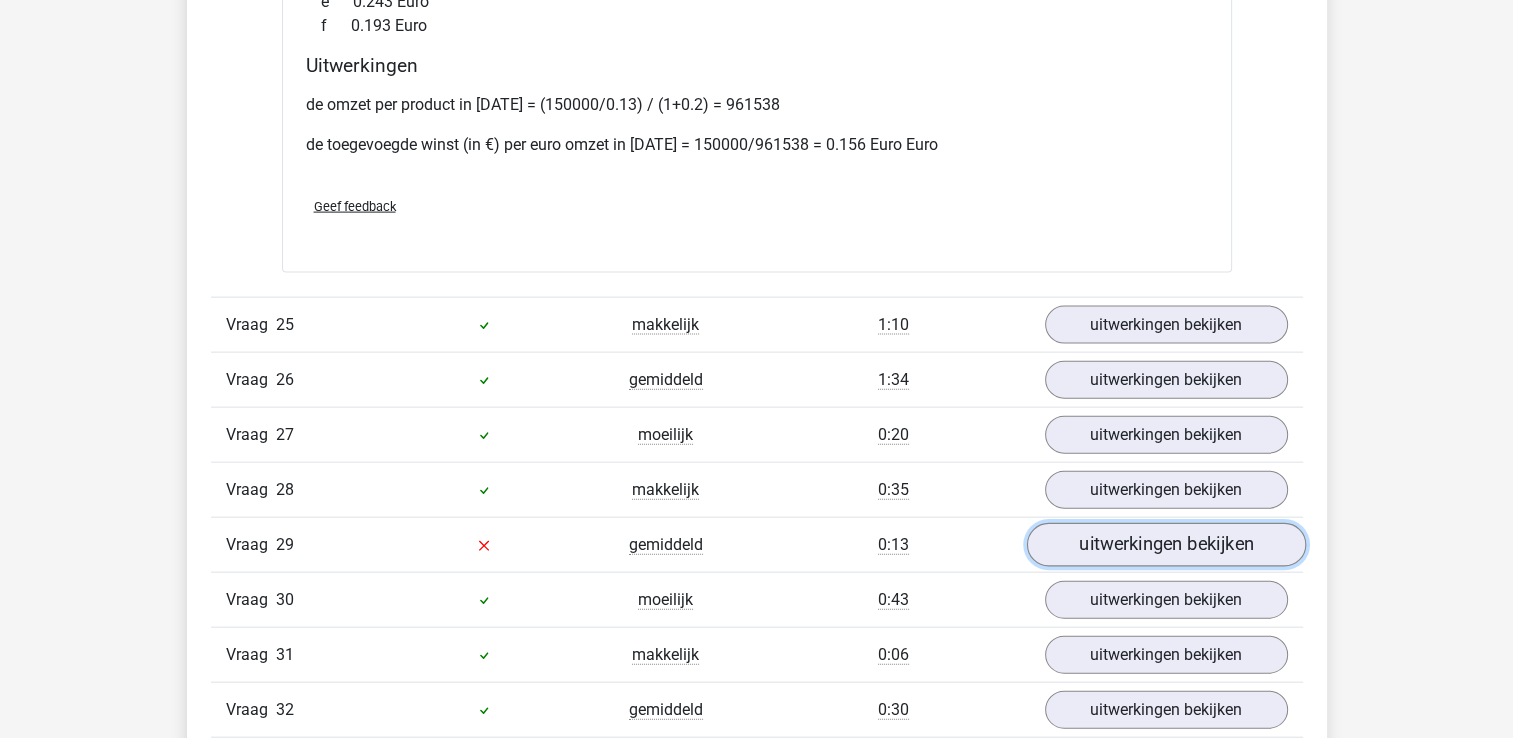 click on "uitwerkingen bekijken" at bounding box center [1165, 545] 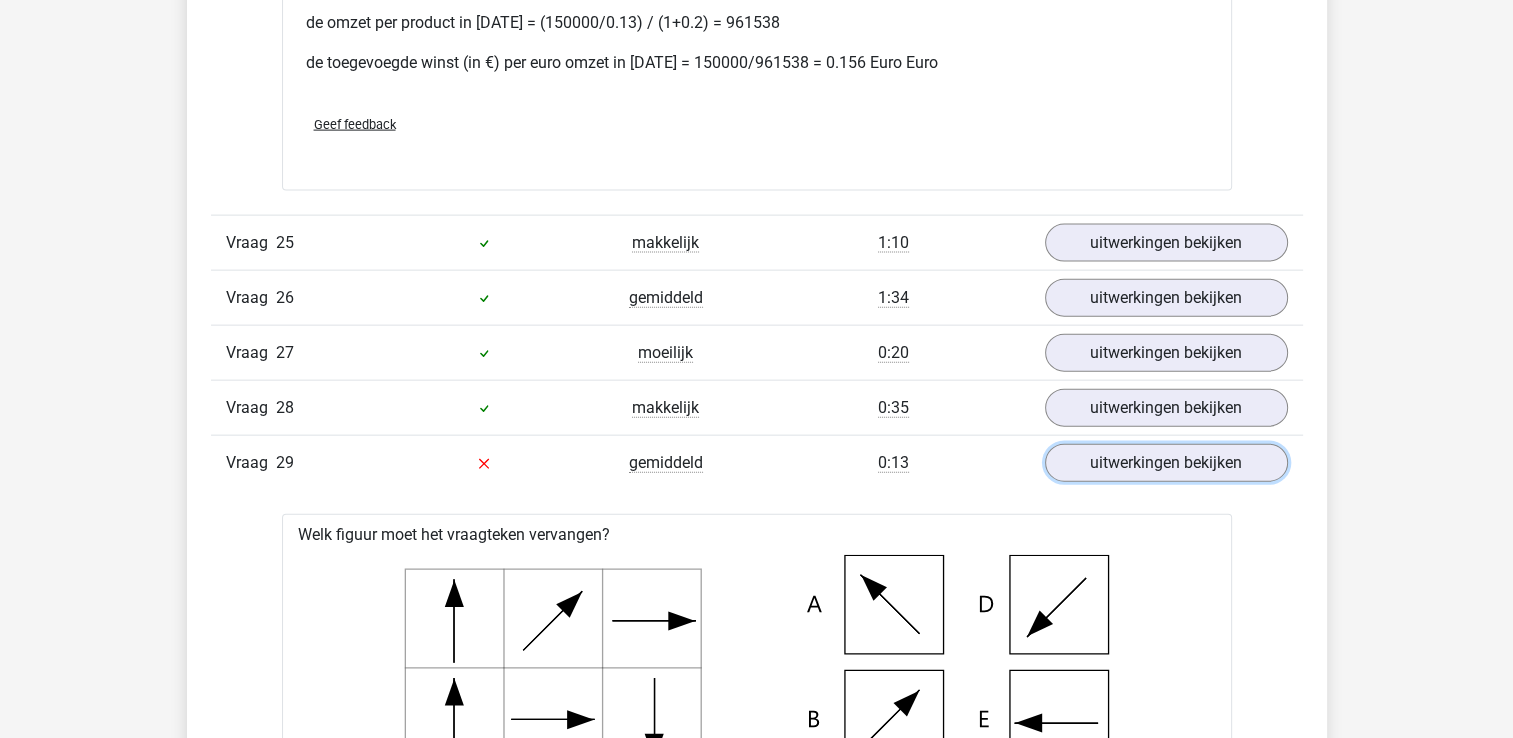 scroll, scrollTop: 12091, scrollLeft: 0, axis: vertical 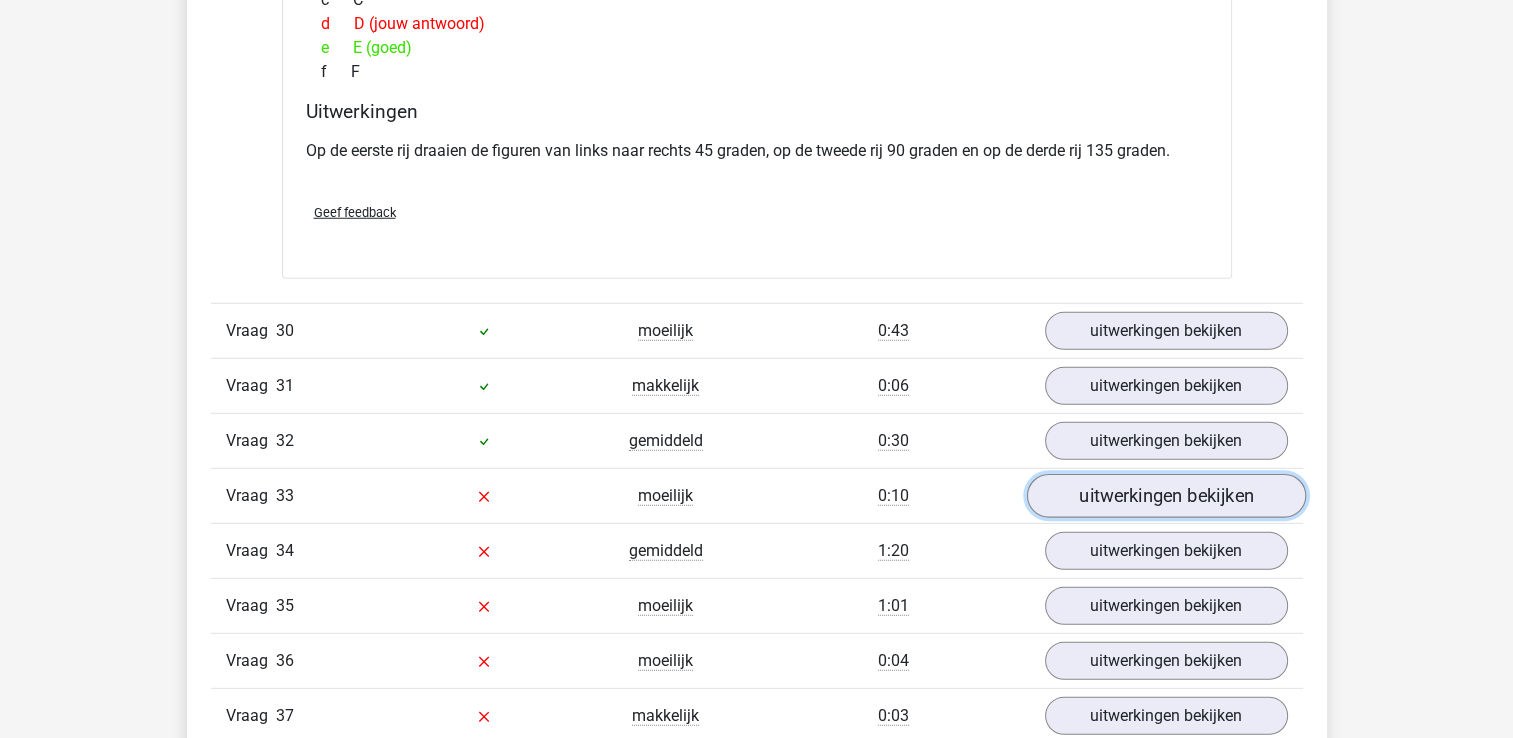 click on "uitwerkingen bekijken" at bounding box center [1165, 496] 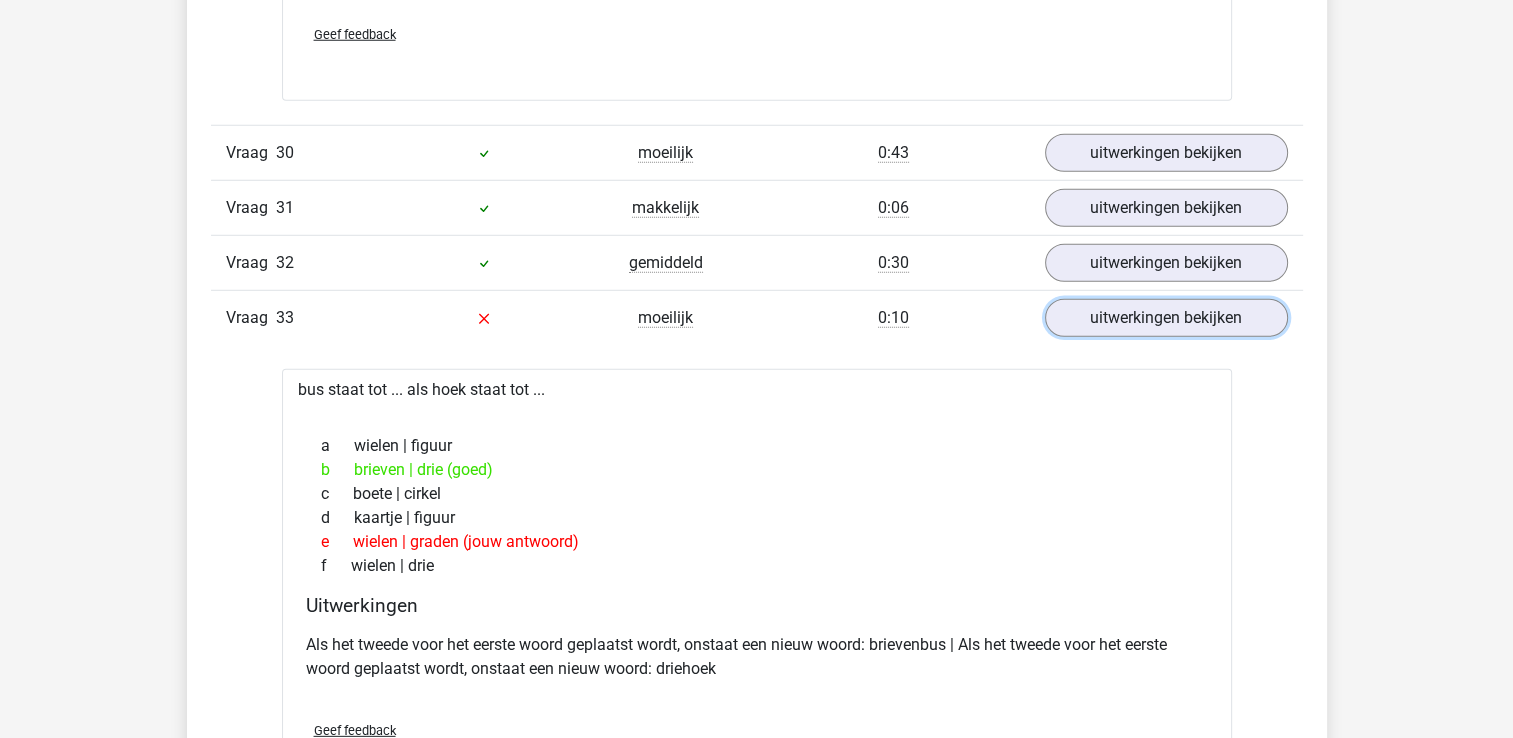 scroll, scrollTop: 13185, scrollLeft: 0, axis: vertical 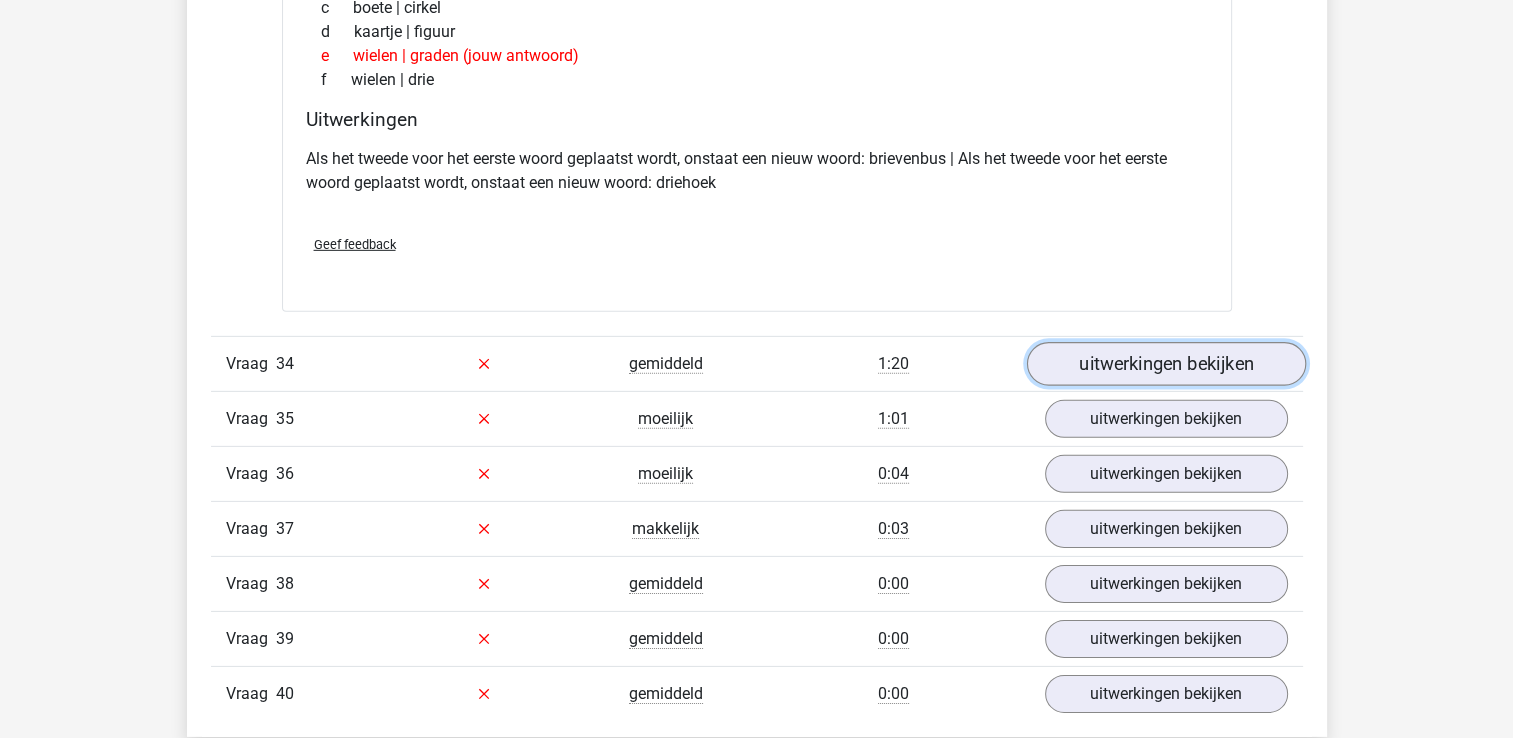click on "uitwerkingen bekijken" at bounding box center (1165, 364) 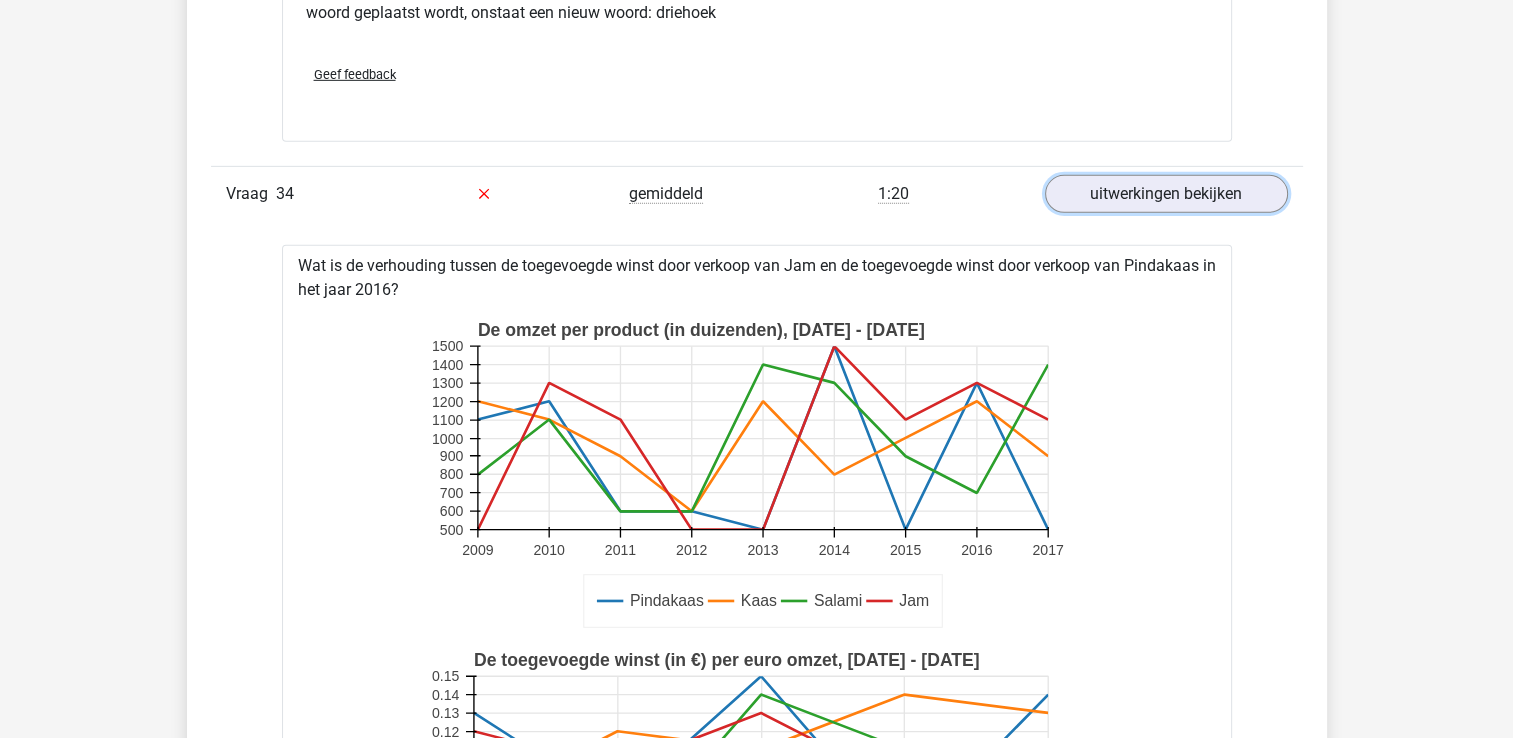 scroll, scrollTop: 13902, scrollLeft: 0, axis: vertical 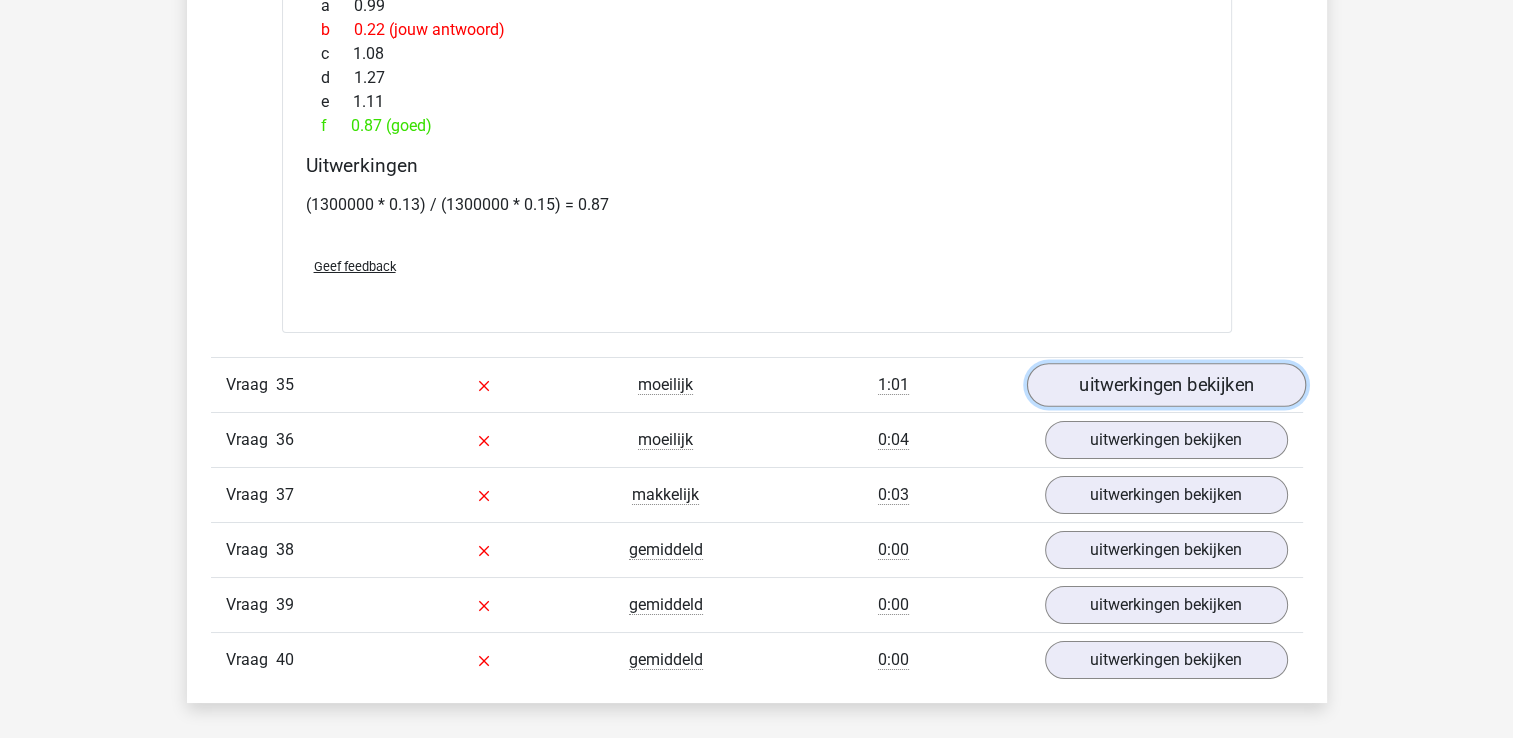 click on "uitwerkingen bekijken" at bounding box center [1165, 385] 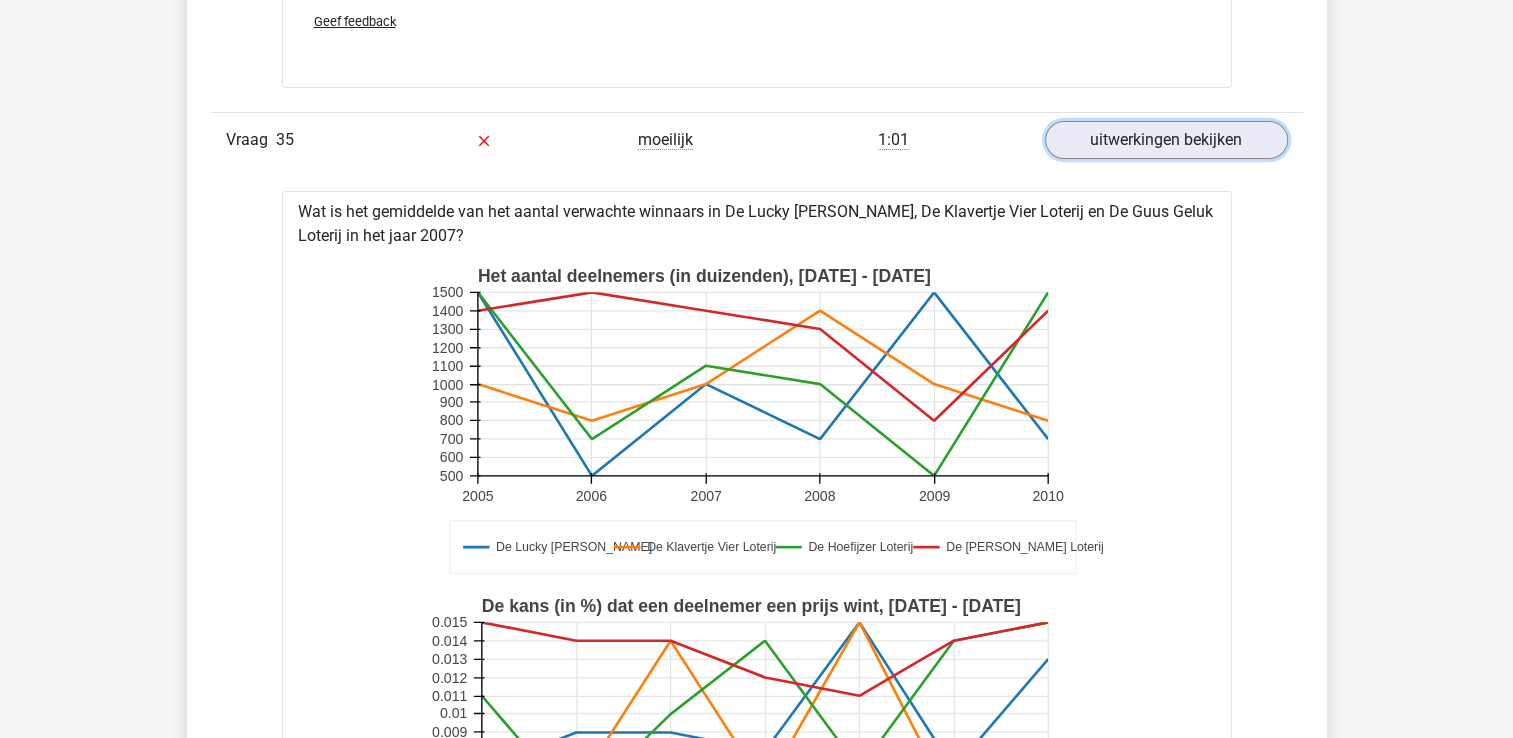 scroll, scrollTop: 15088, scrollLeft: 0, axis: vertical 